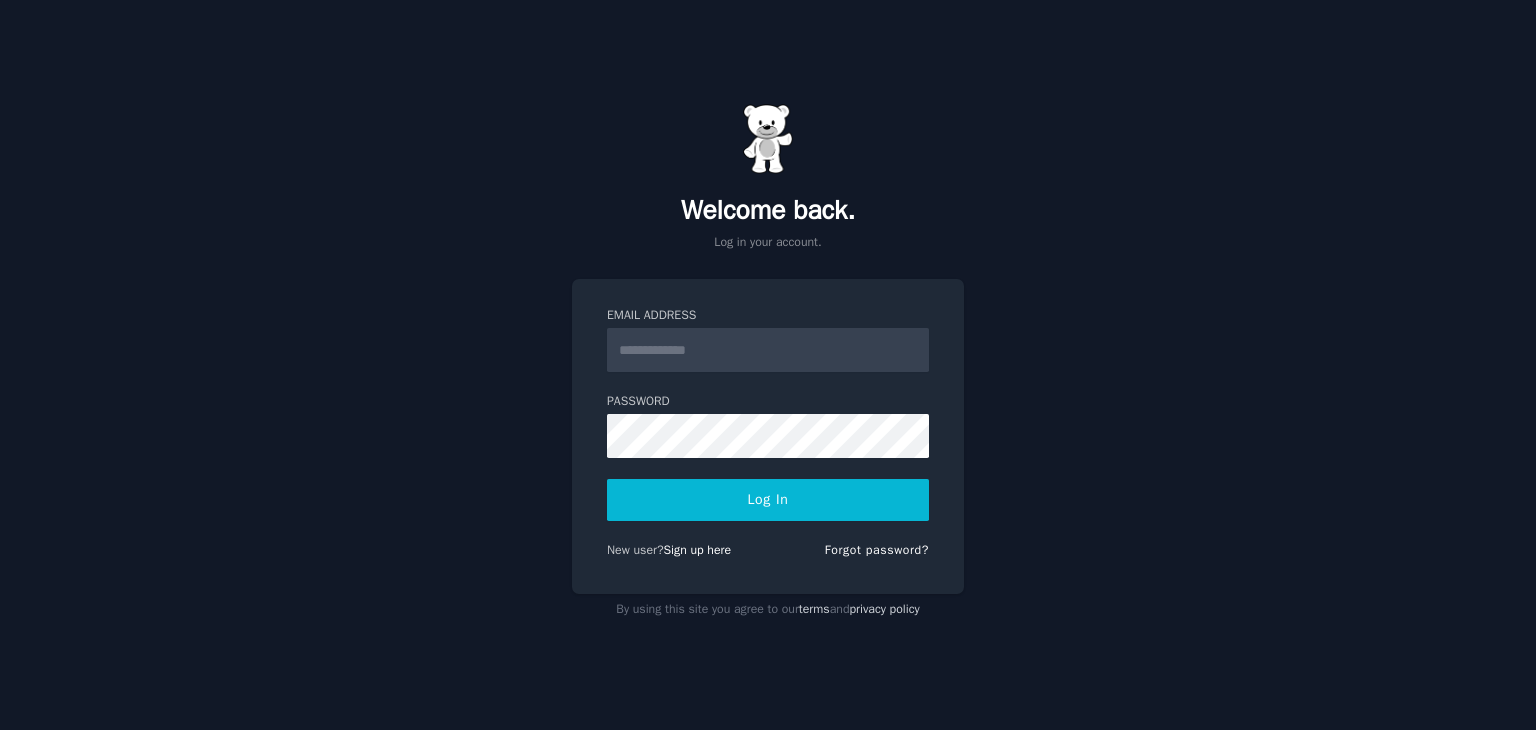 scroll, scrollTop: 0, scrollLeft: 0, axis: both 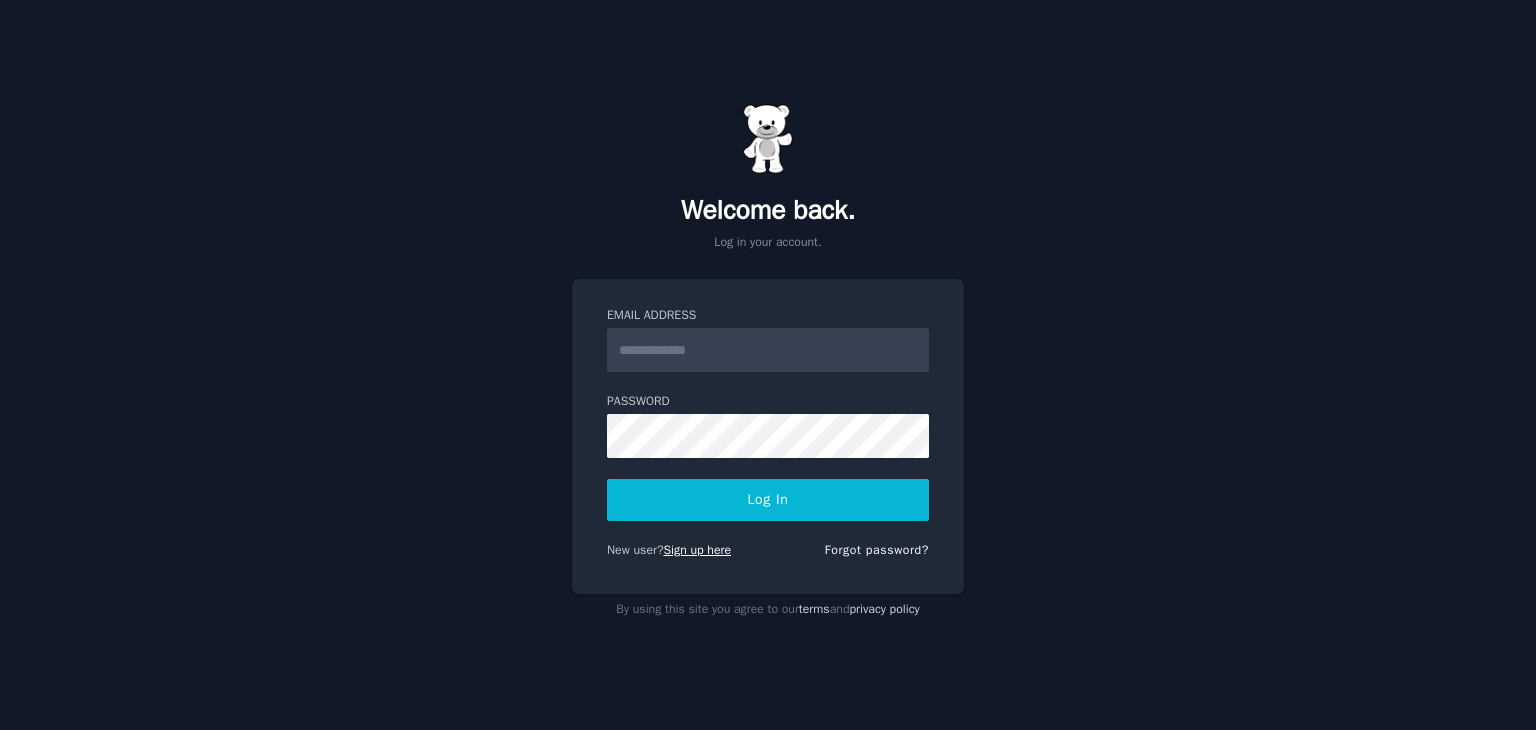 click on "Sign up here" at bounding box center [698, 550] 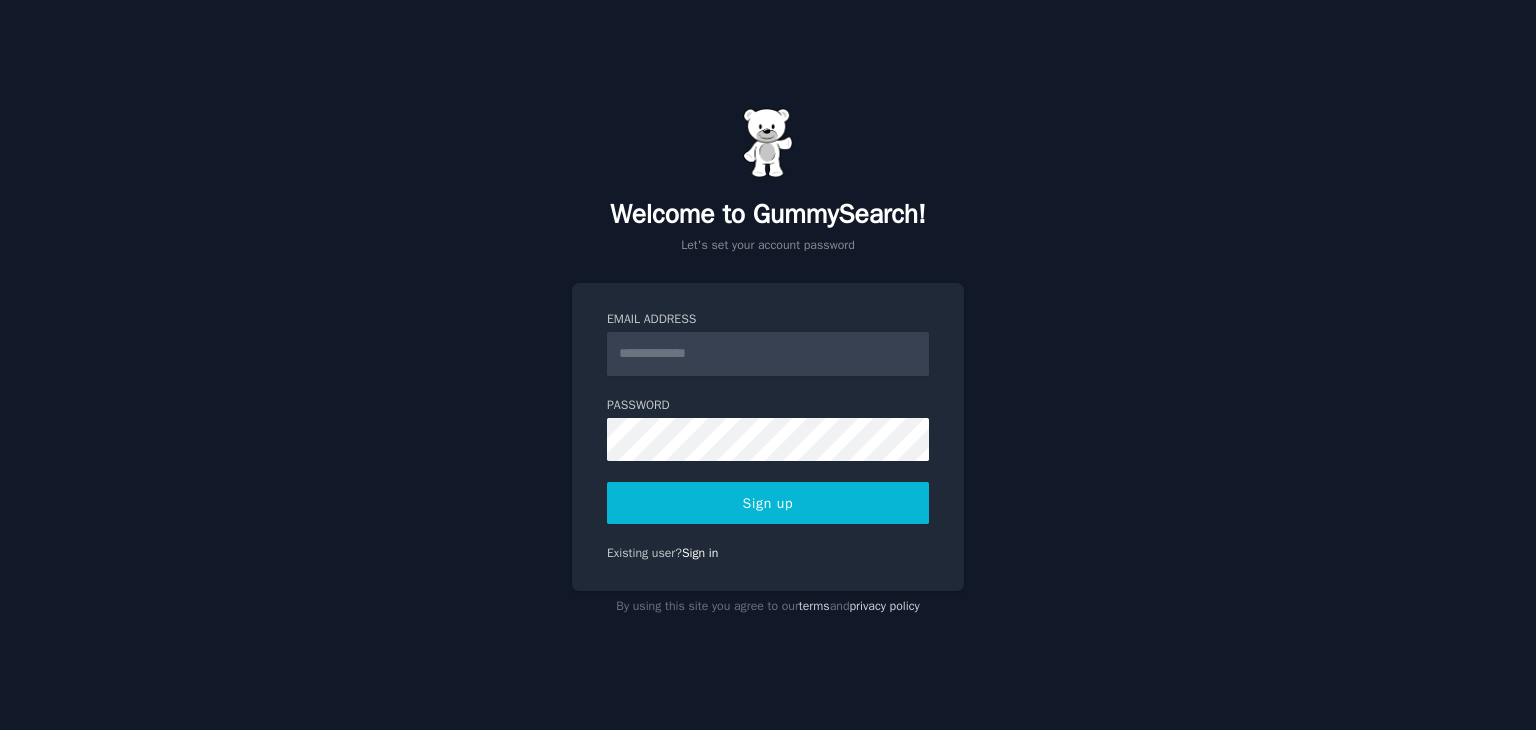 scroll, scrollTop: 0, scrollLeft: 0, axis: both 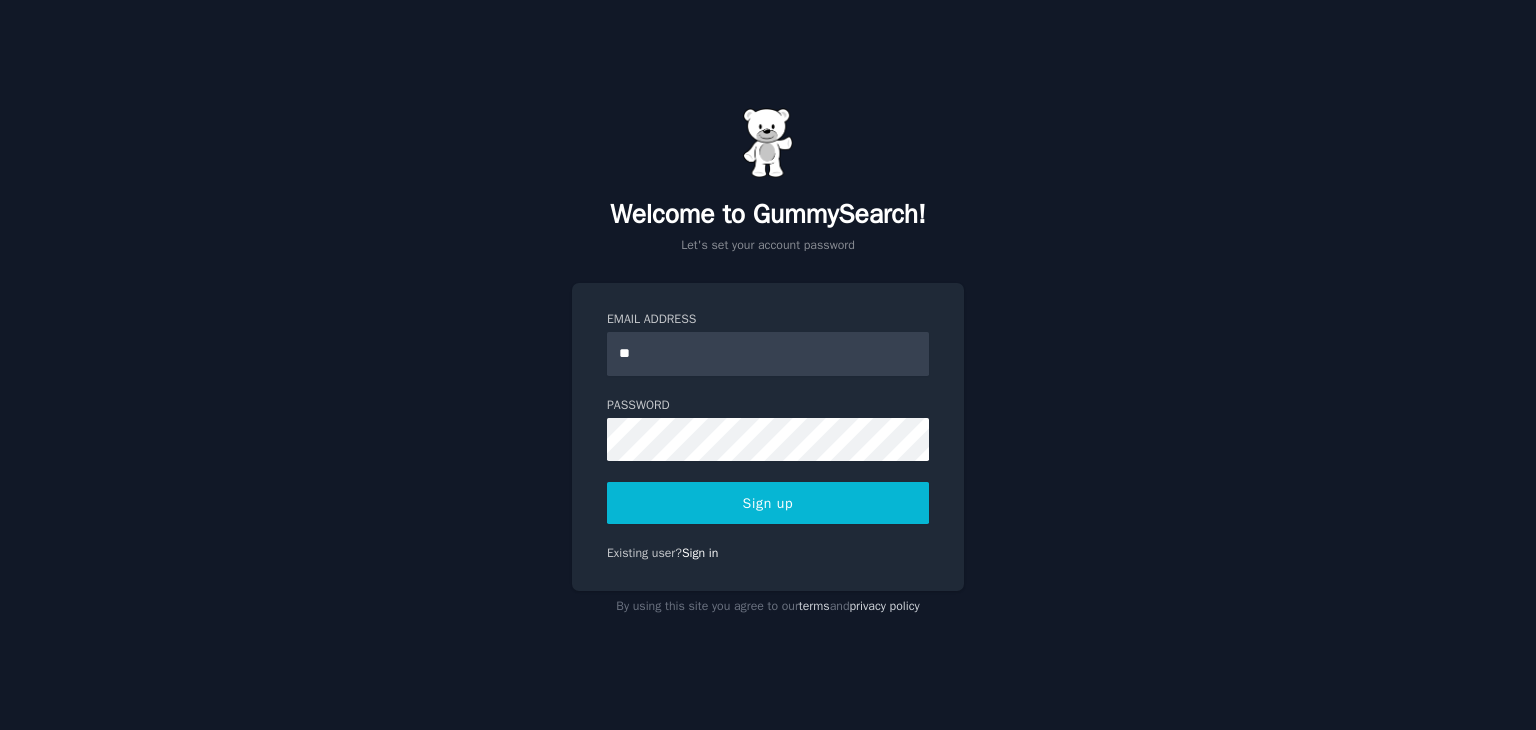 type on "*" 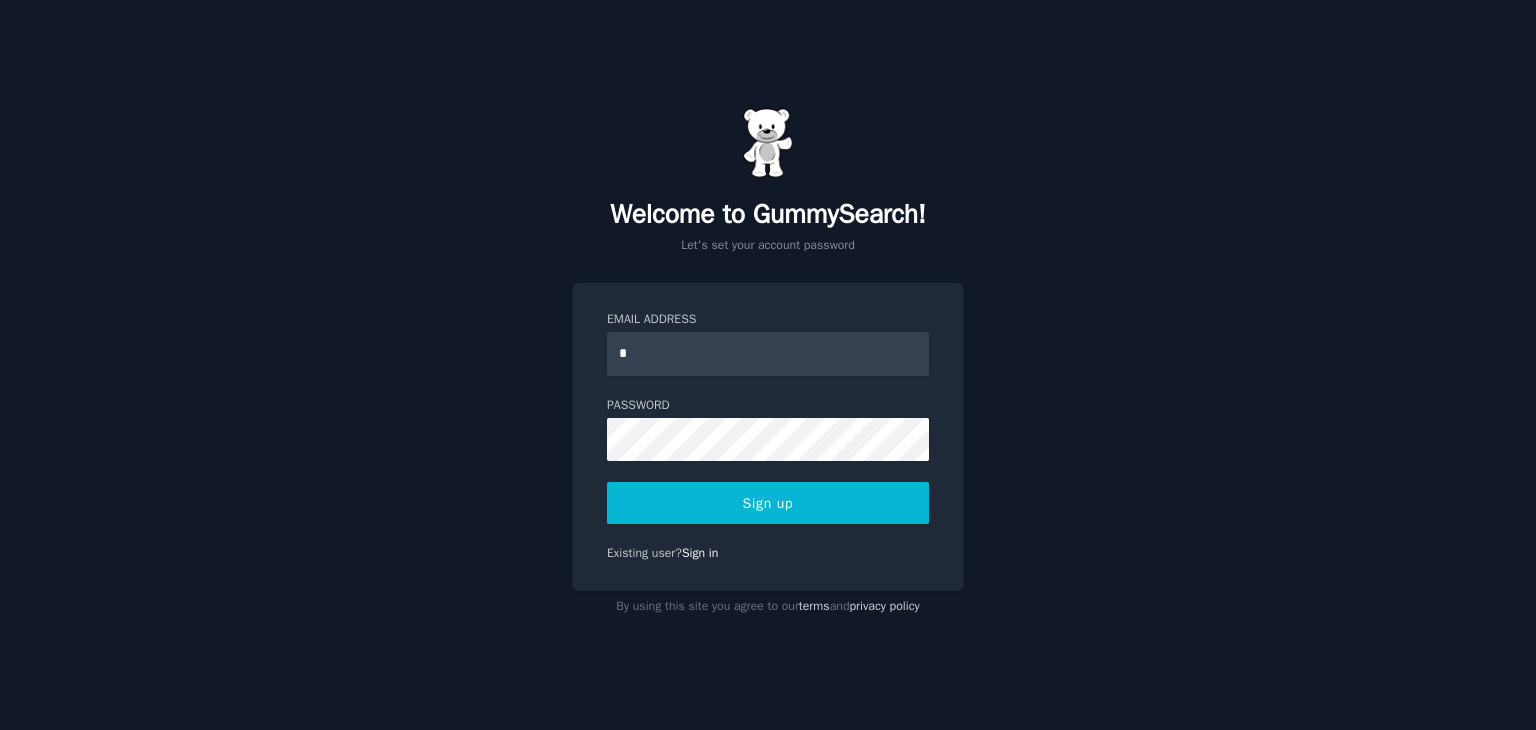 type on "**********" 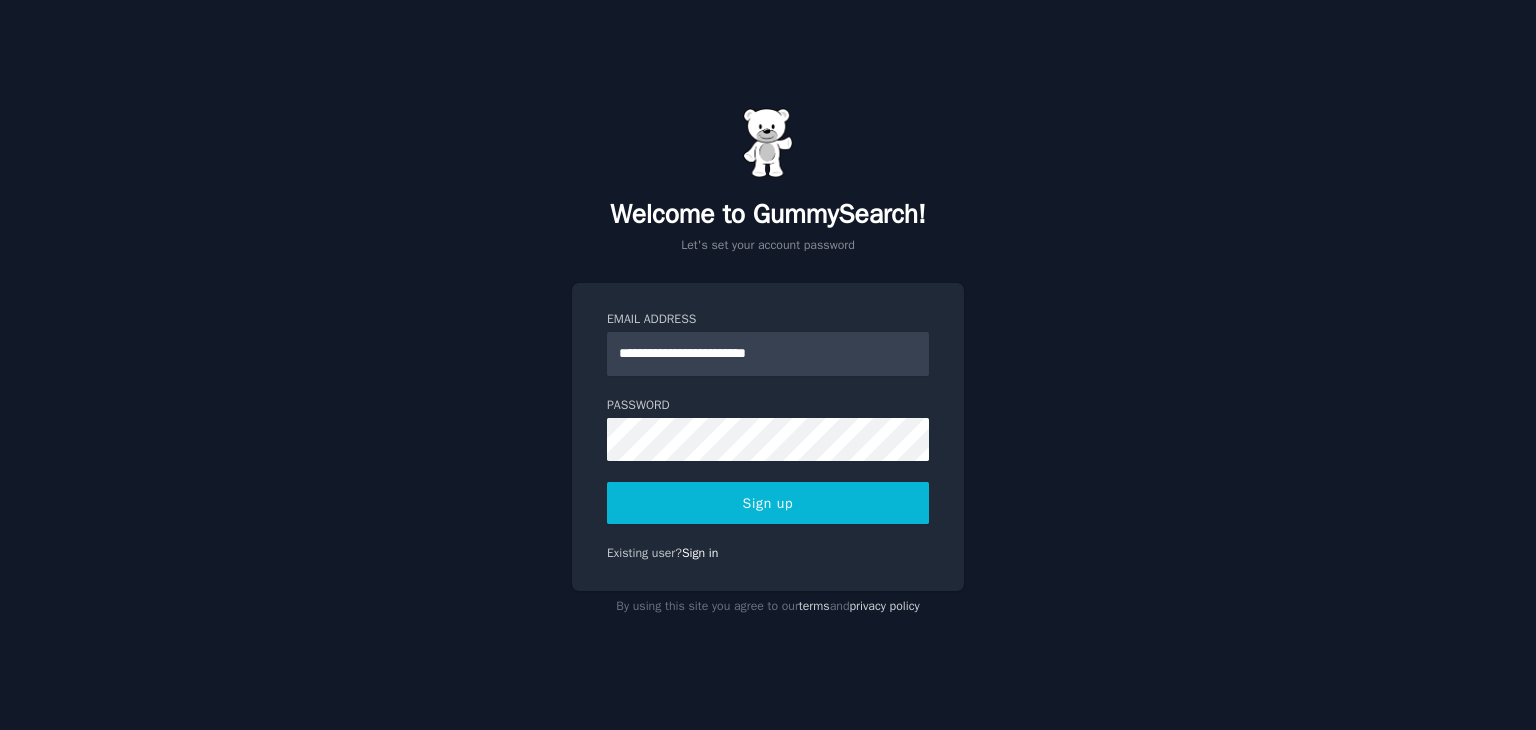 click on "Sign up" at bounding box center [768, 503] 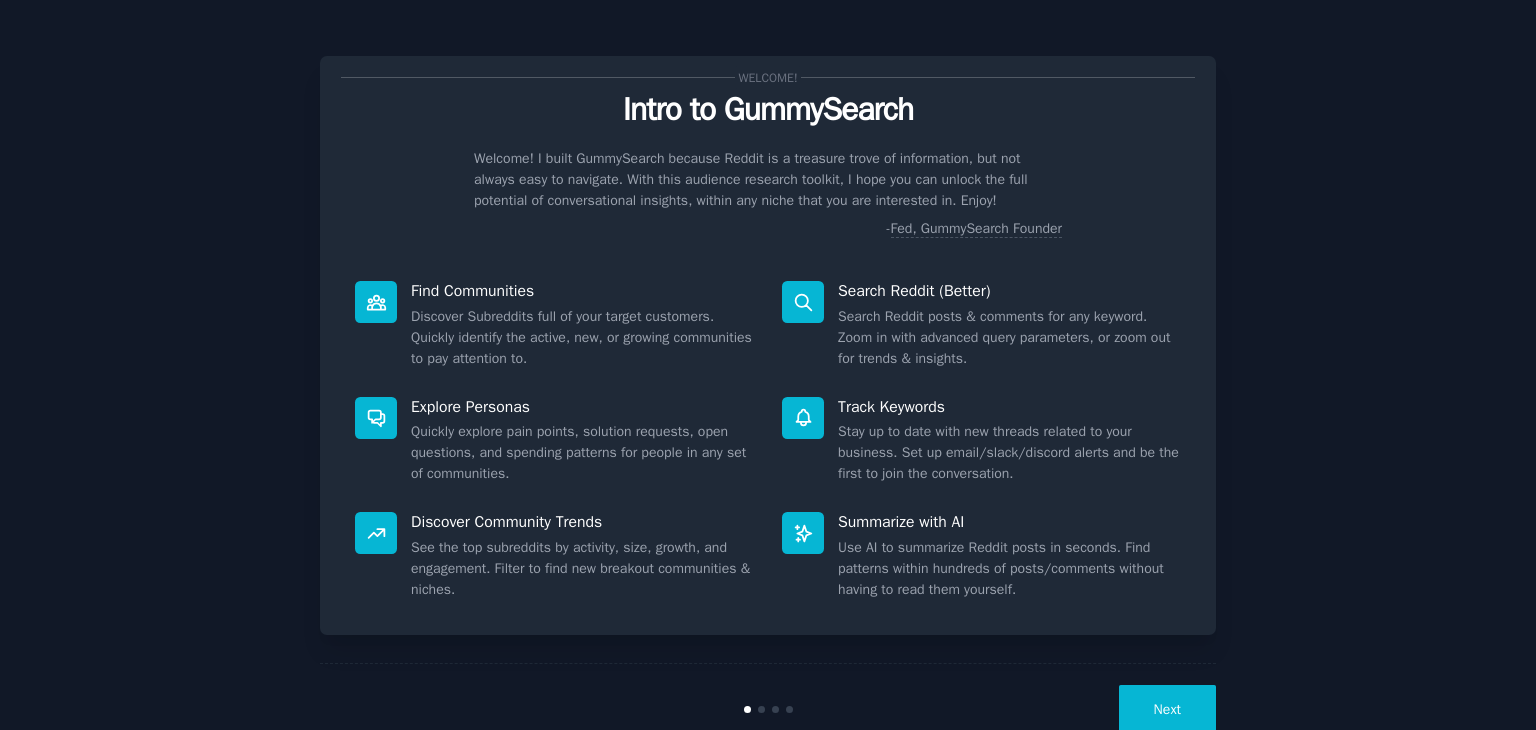 scroll, scrollTop: 0, scrollLeft: 0, axis: both 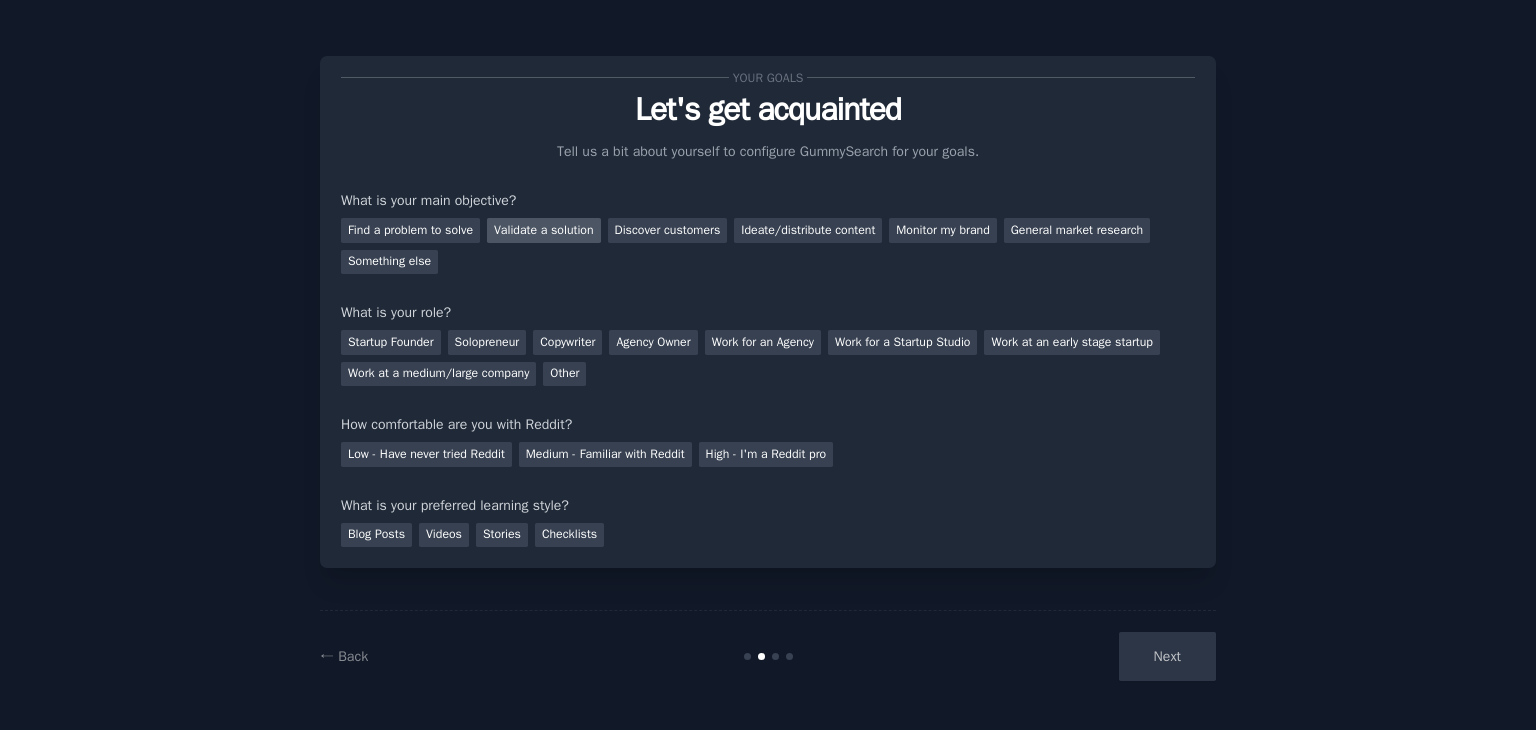 click on "Validate a solution" at bounding box center [544, 230] 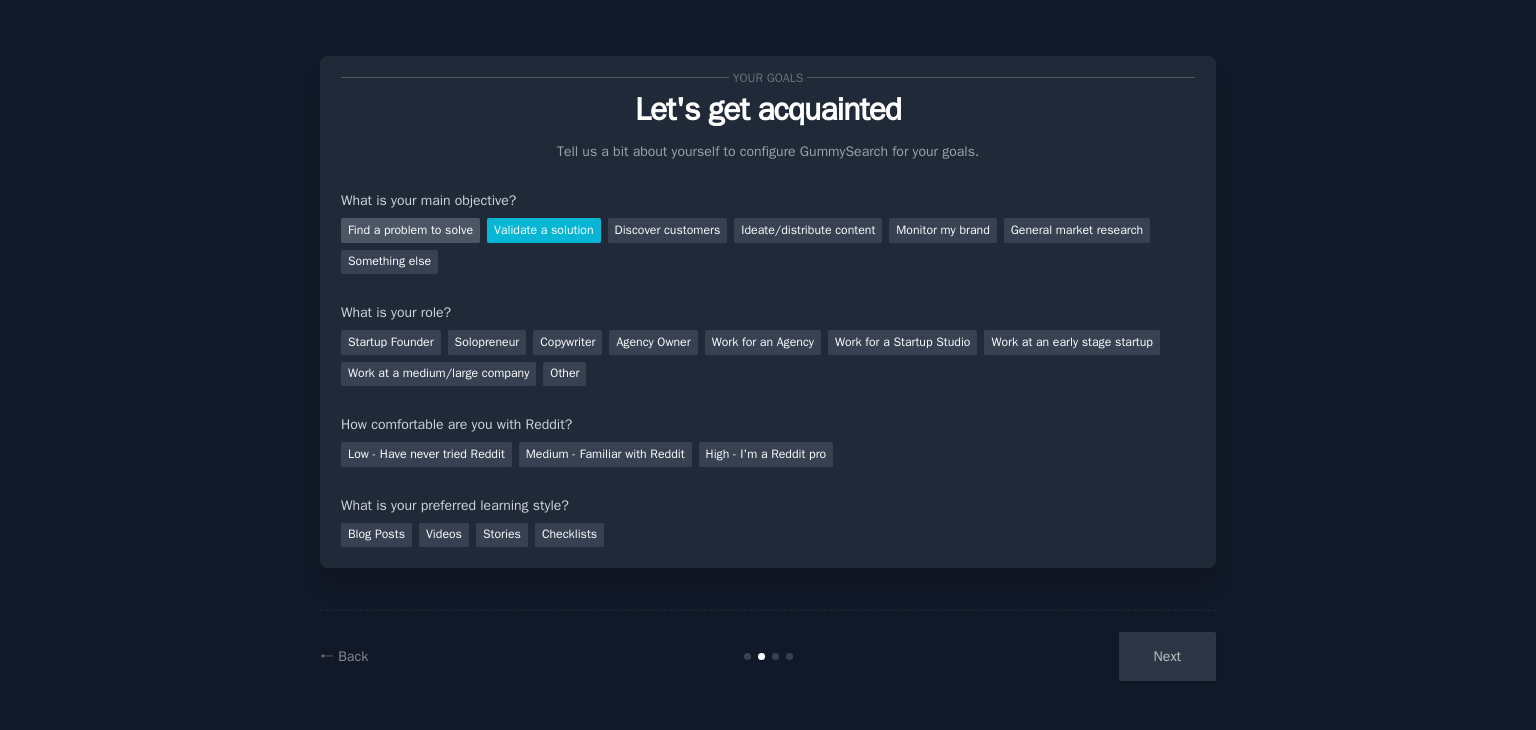 click on "Find a problem to solve" at bounding box center (410, 230) 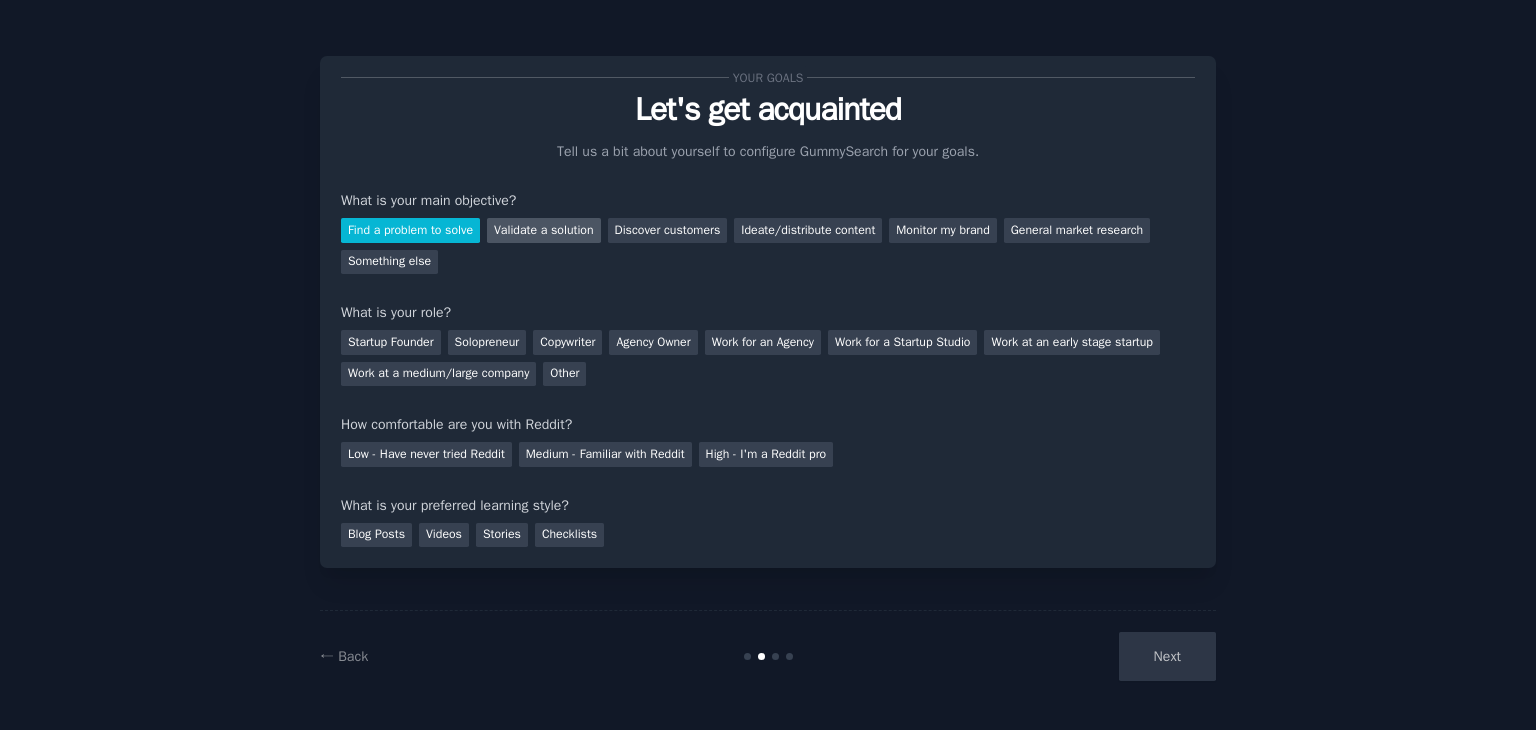 click on "Validate a solution" at bounding box center (544, 230) 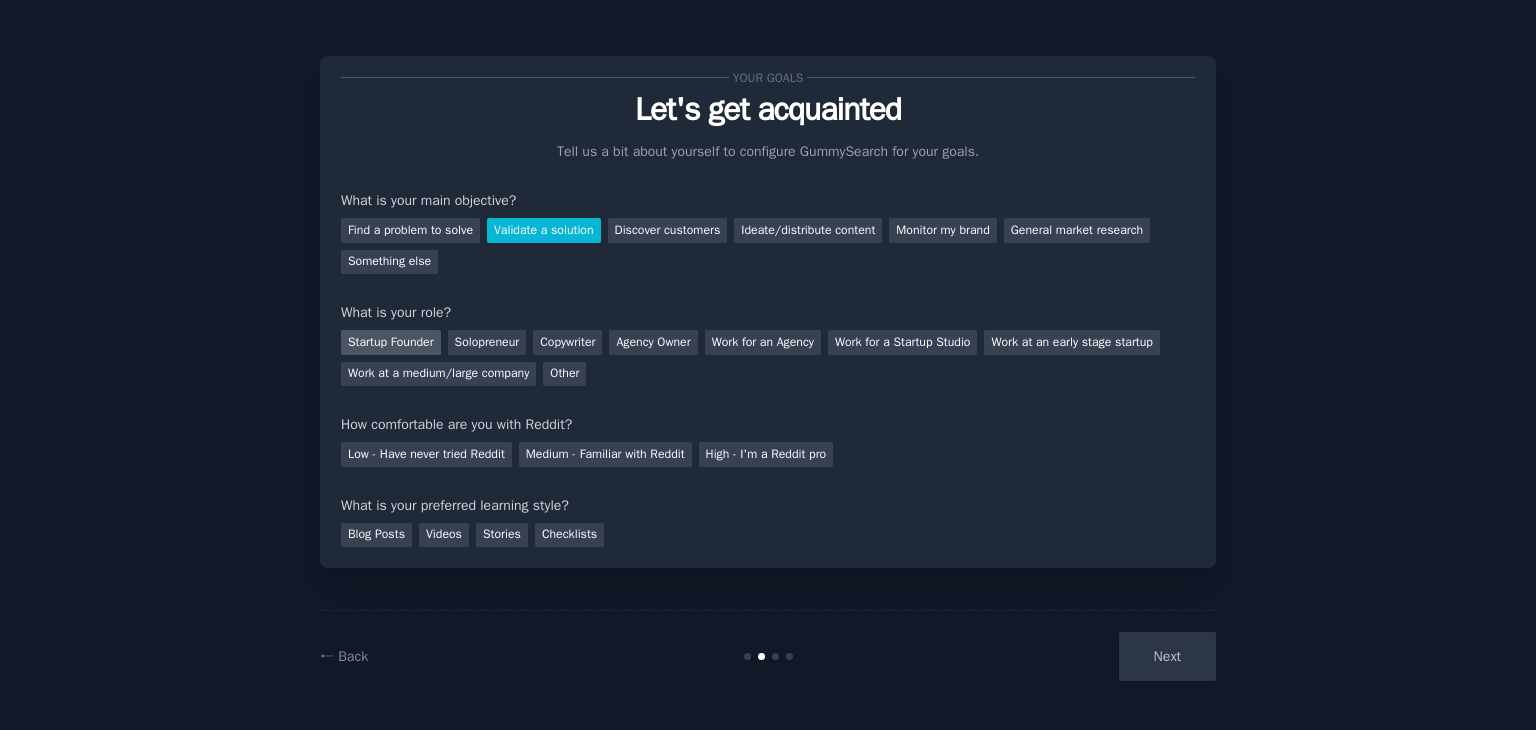 click on "Startup Founder" at bounding box center (391, 342) 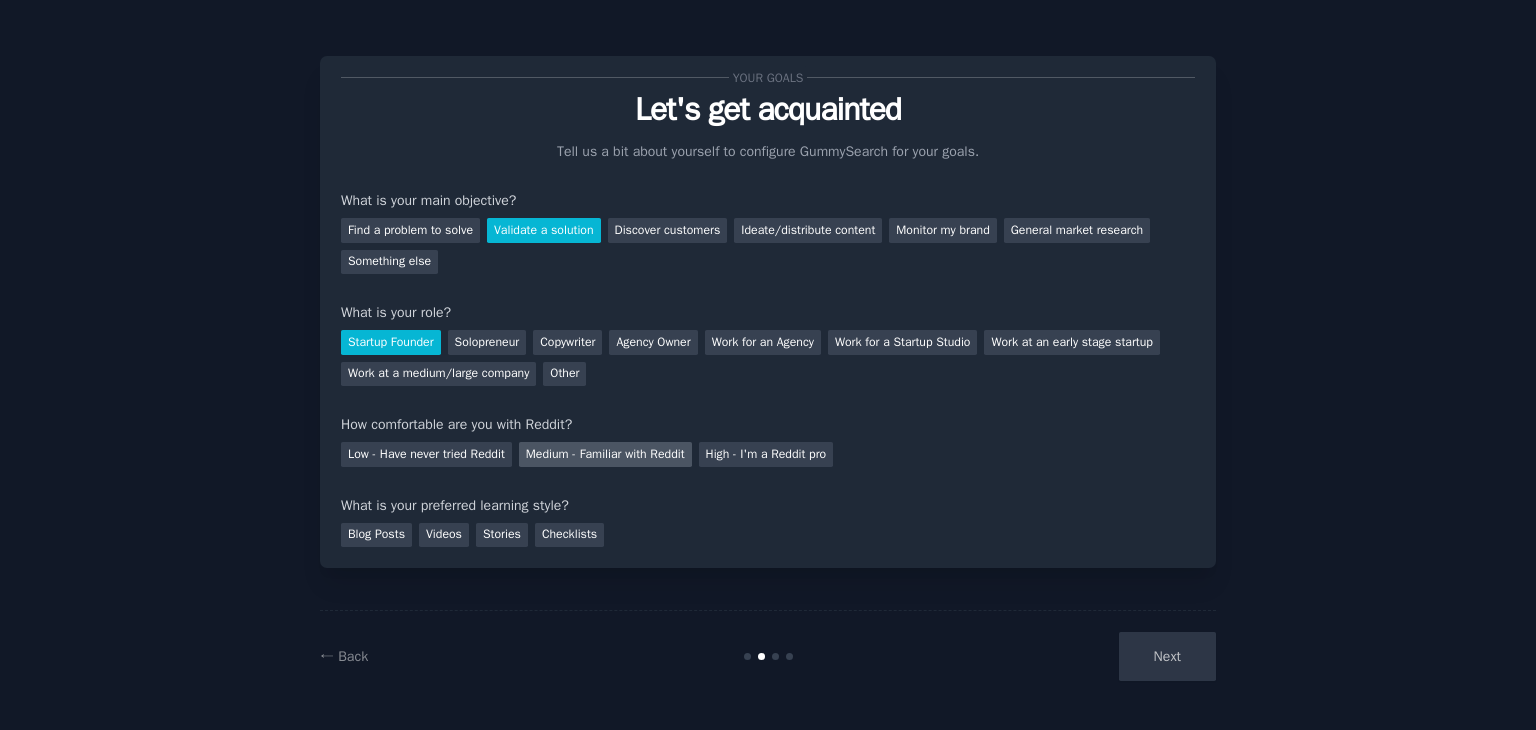 click on "Medium - Familiar with Reddit" at bounding box center (605, 454) 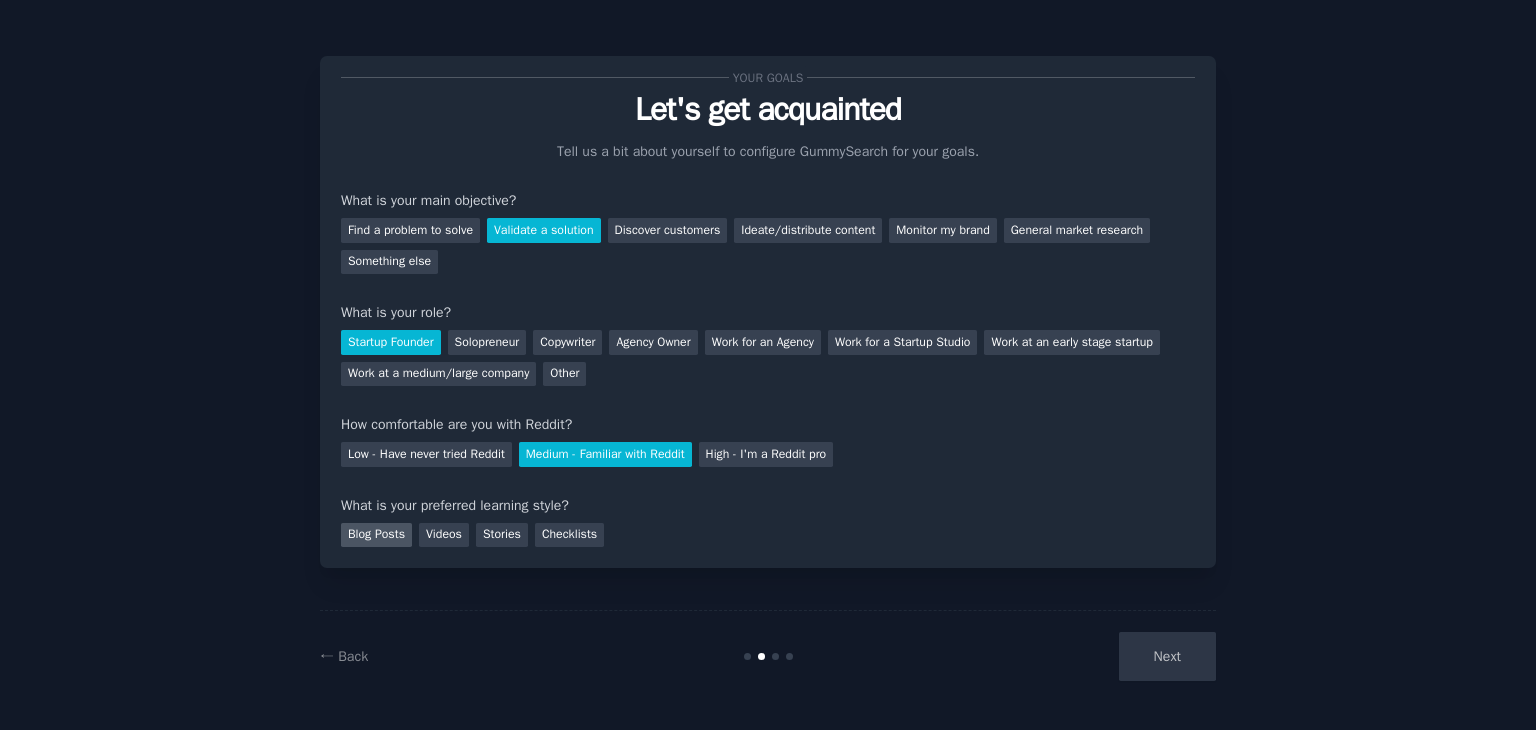 click on "Blog Posts" at bounding box center [376, 535] 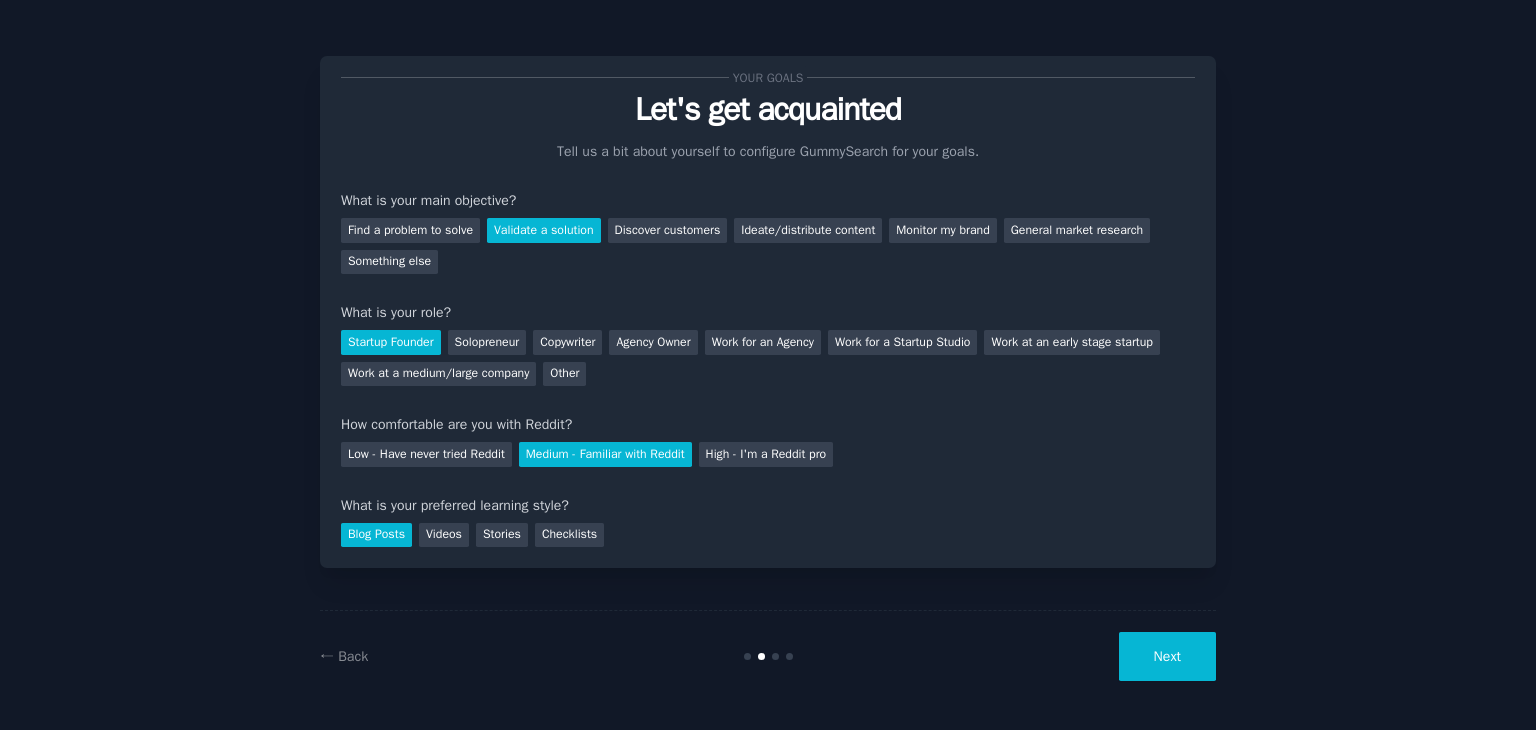click on "Next" at bounding box center (1167, 656) 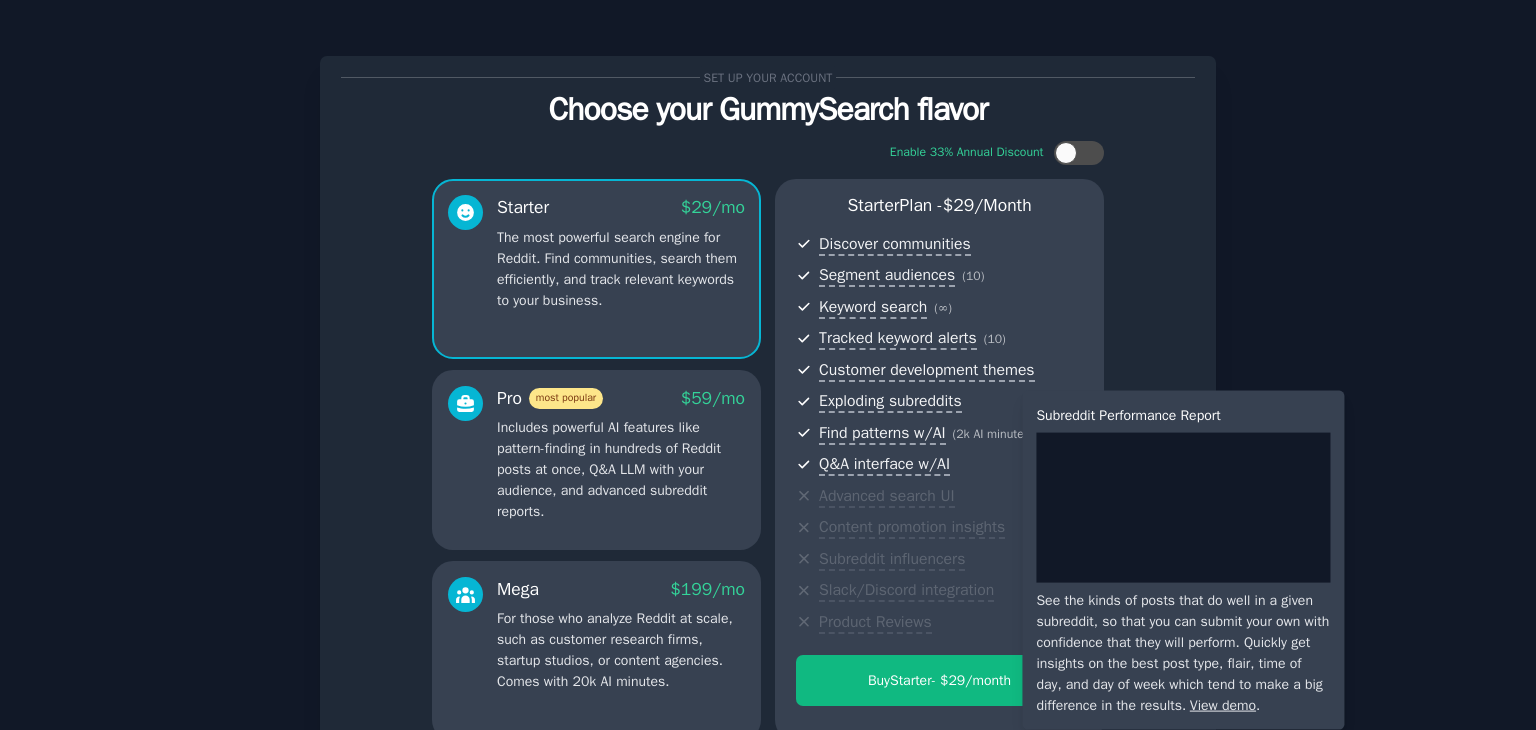 scroll, scrollTop: 200, scrollLeft: 0, axis: vertical 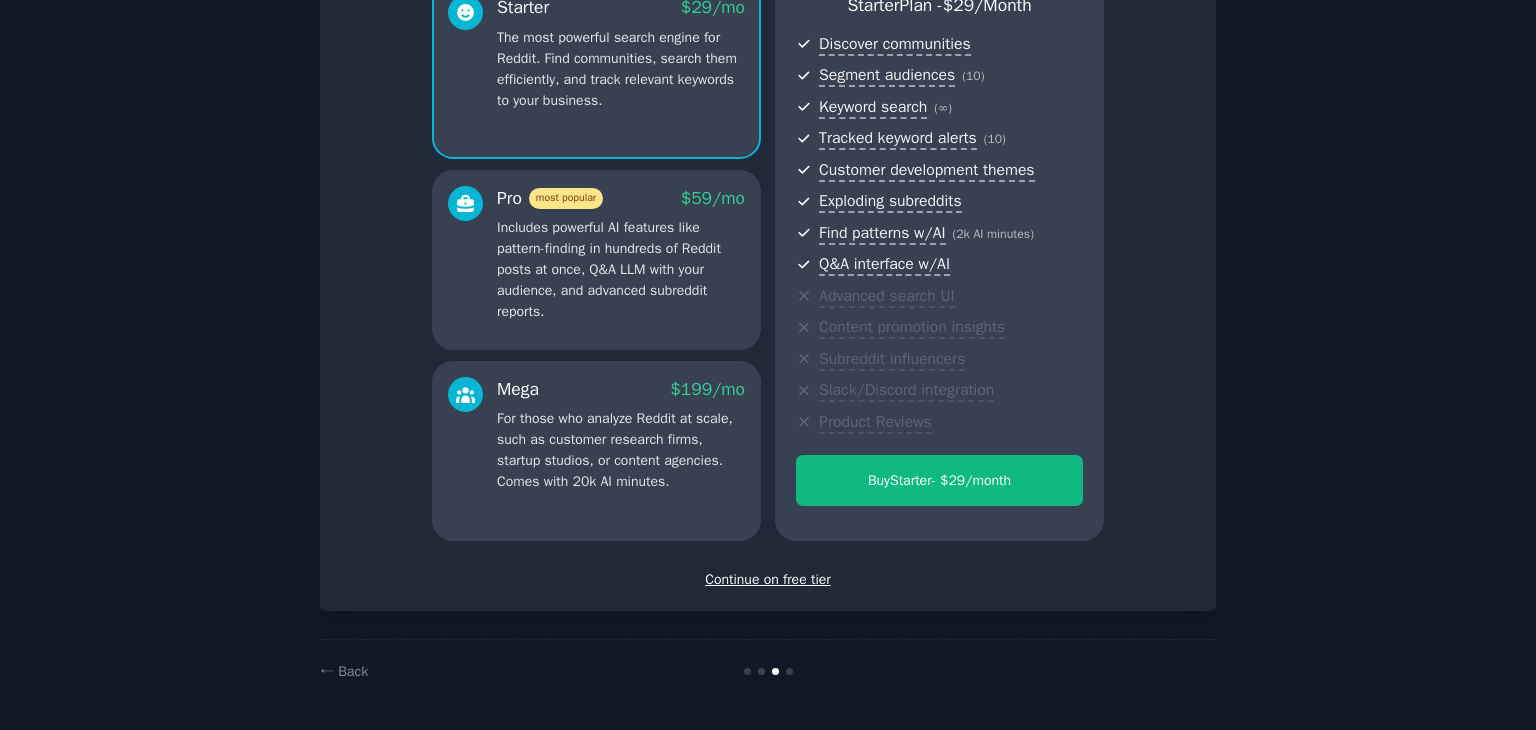 click on "Continue on free tier" at bounding box center (768, 579) 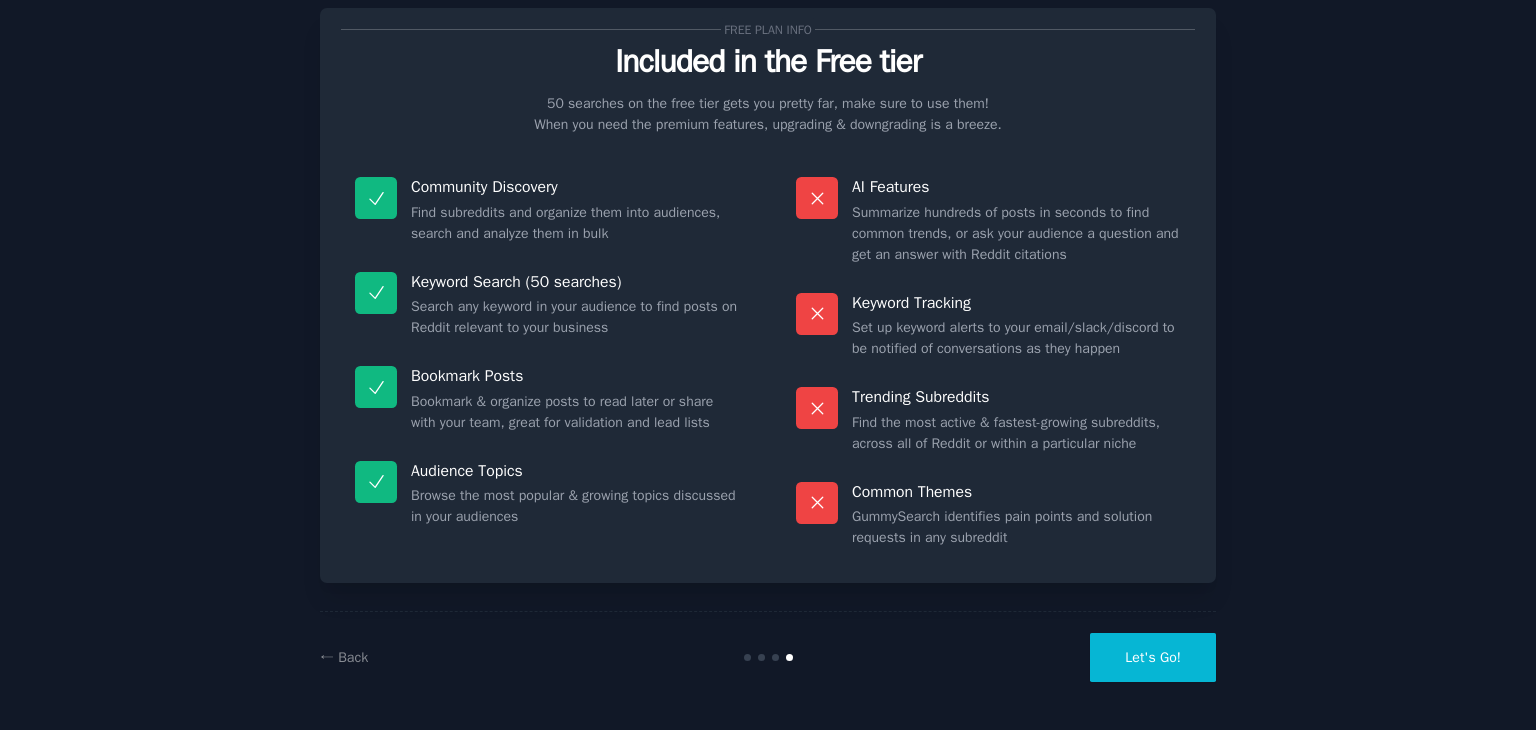 click on "Let's Go!" at bounding box center (1153, 657) 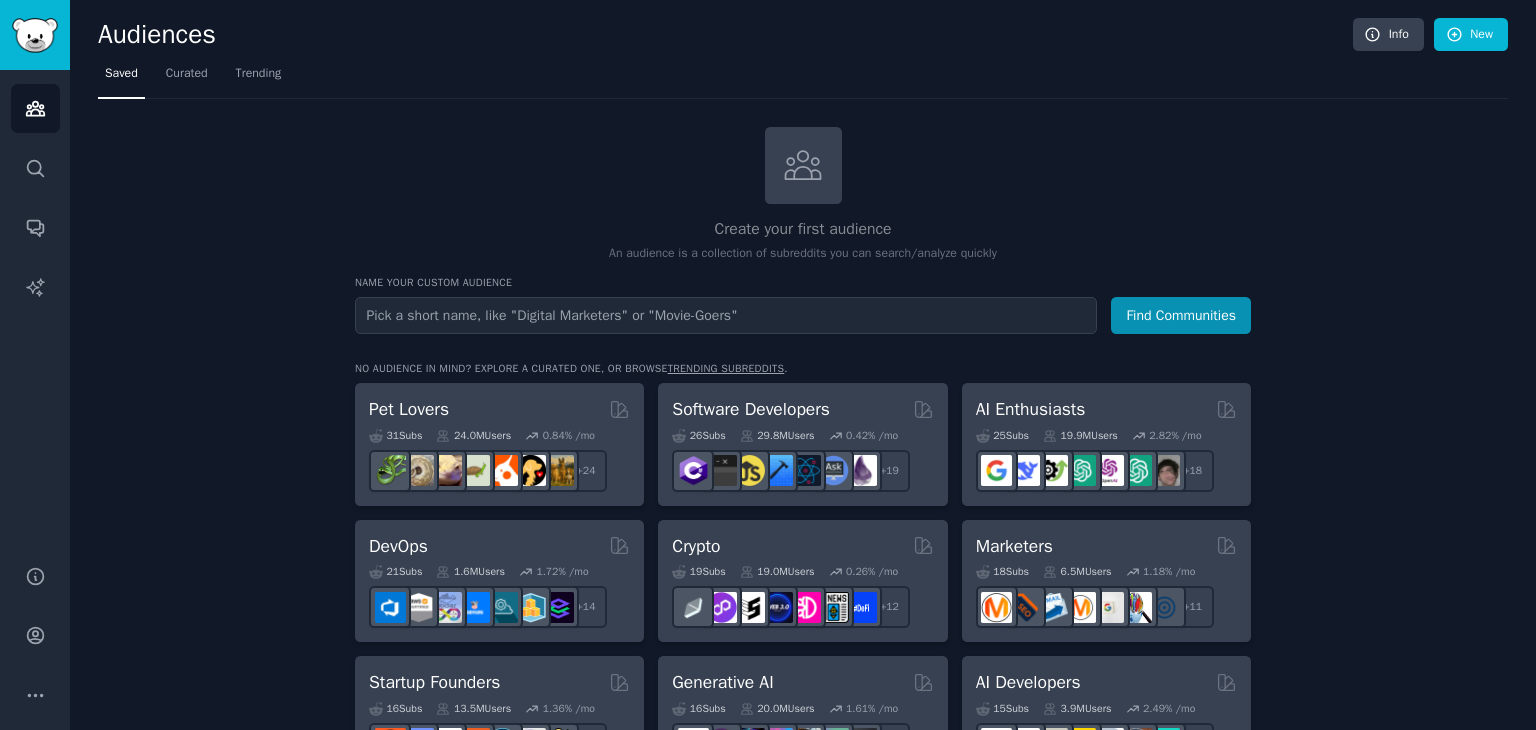 click at bounding box center [726, 315] 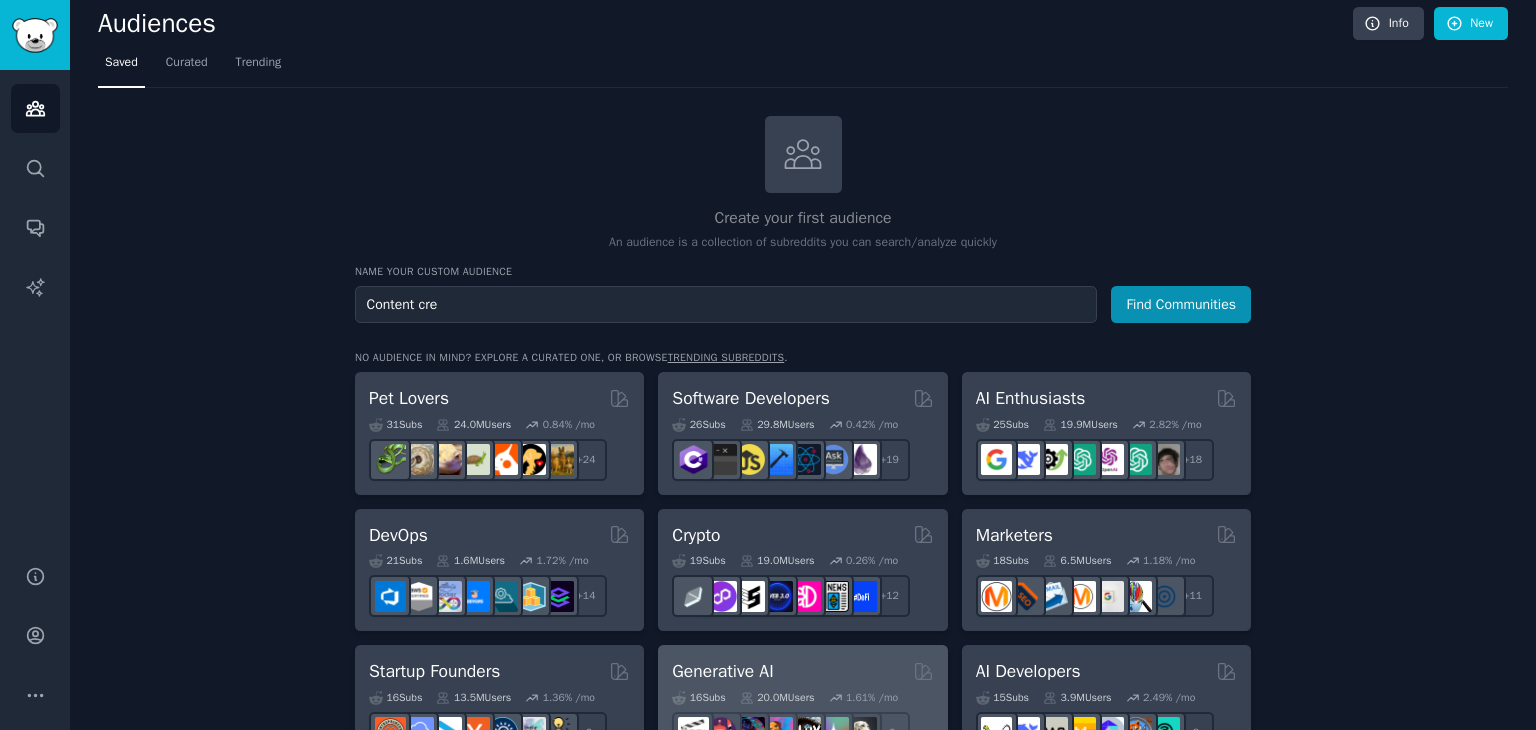 scroll, scrollTop: 0, scrollLeft: 0, axis: both 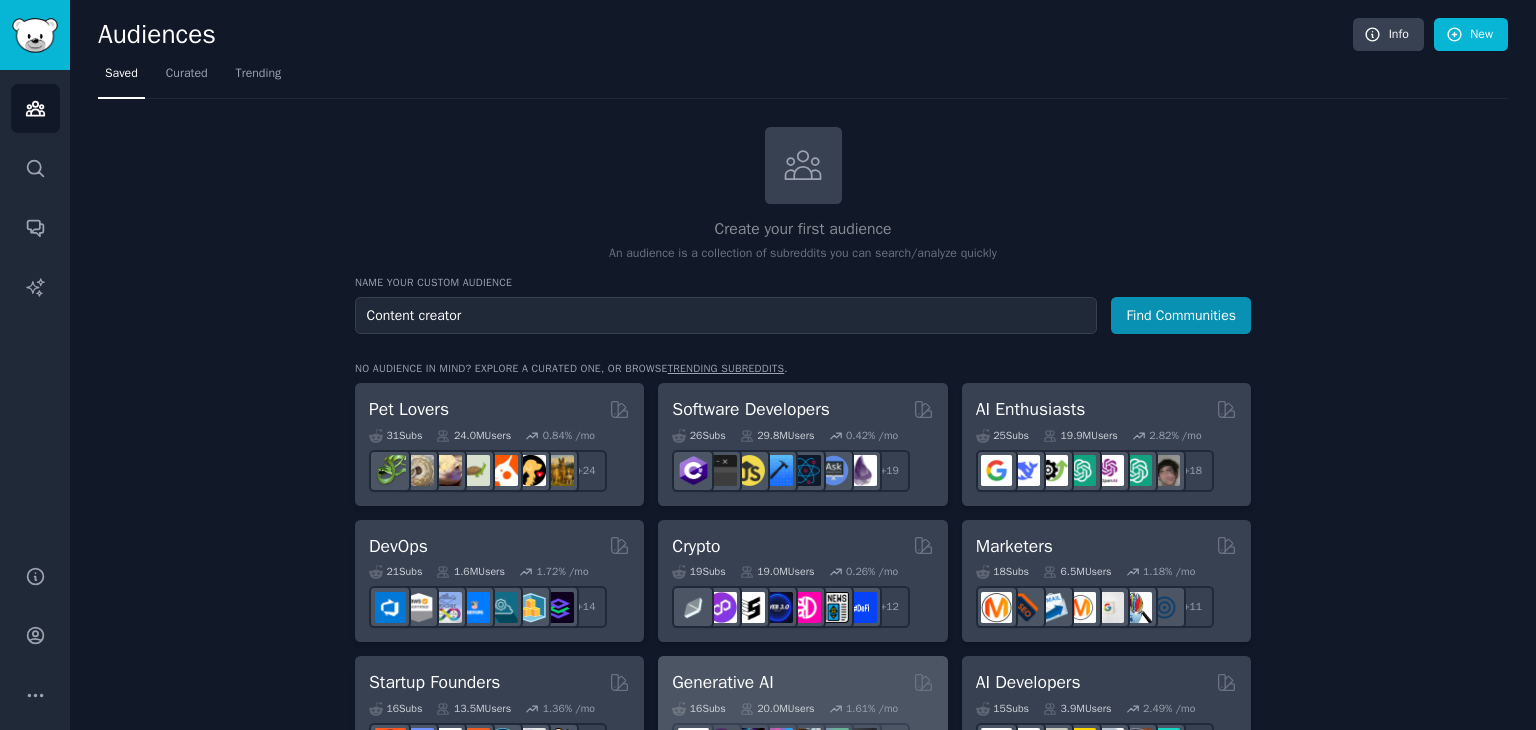 type on "Content creator" 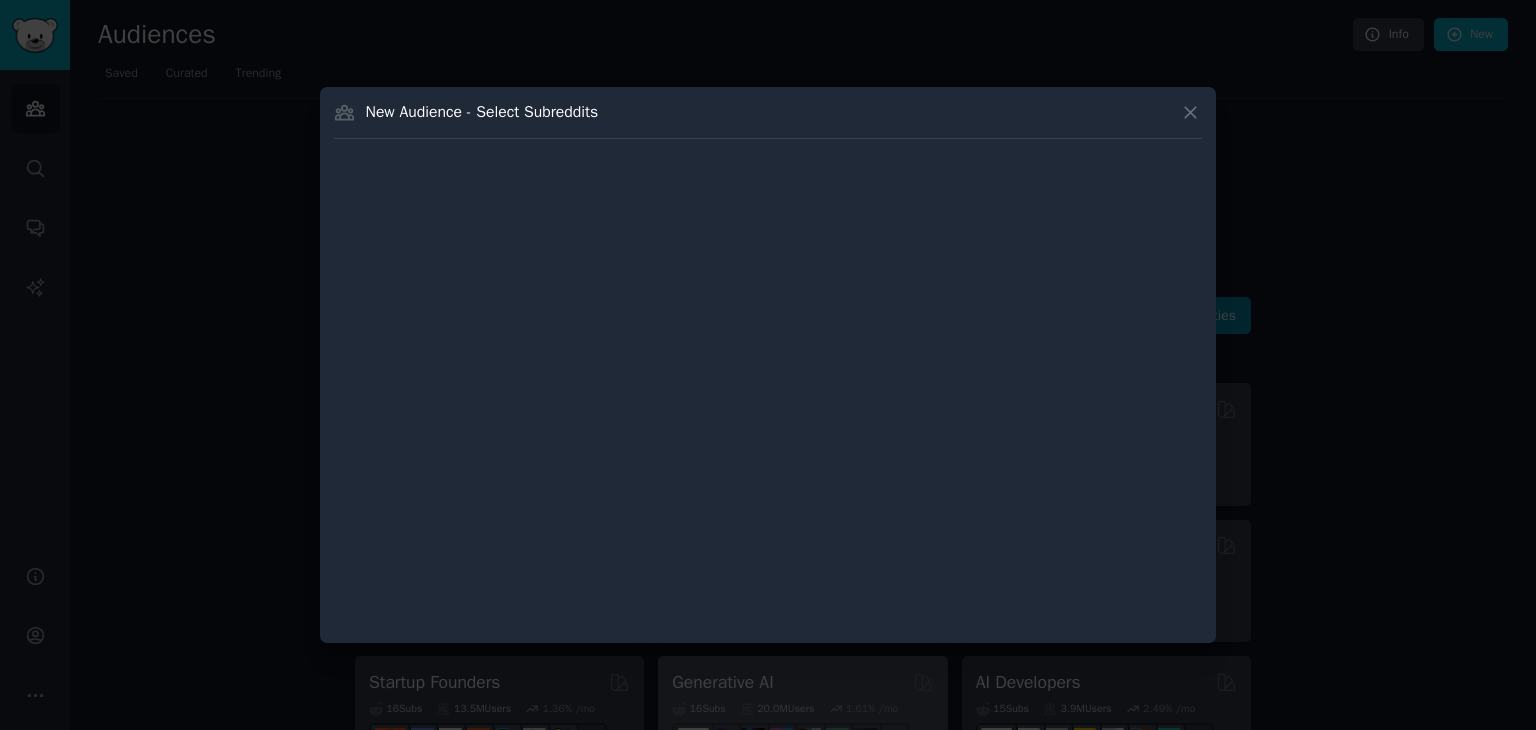 type 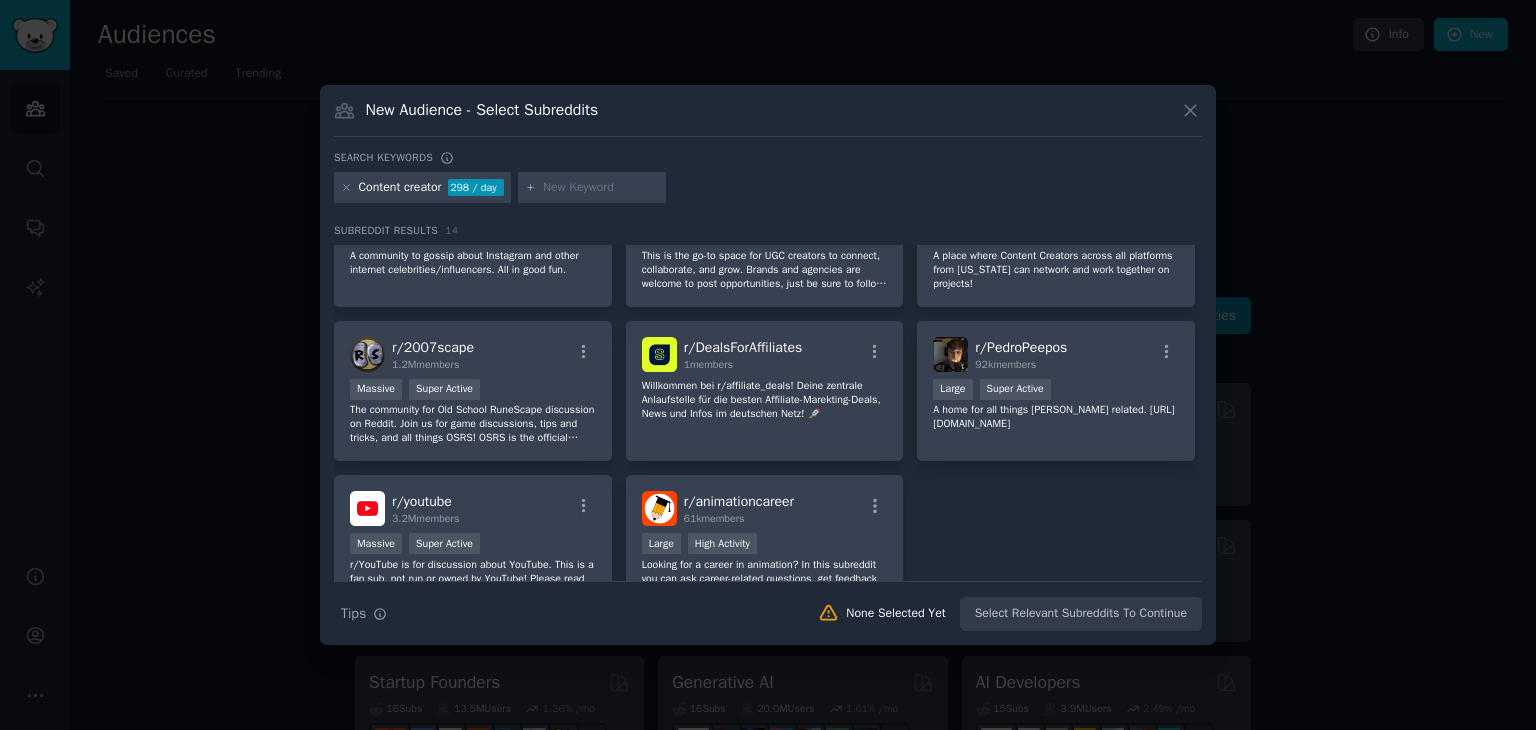 scroll, scrollTop: 0, scrollLeft: 0, axis: both 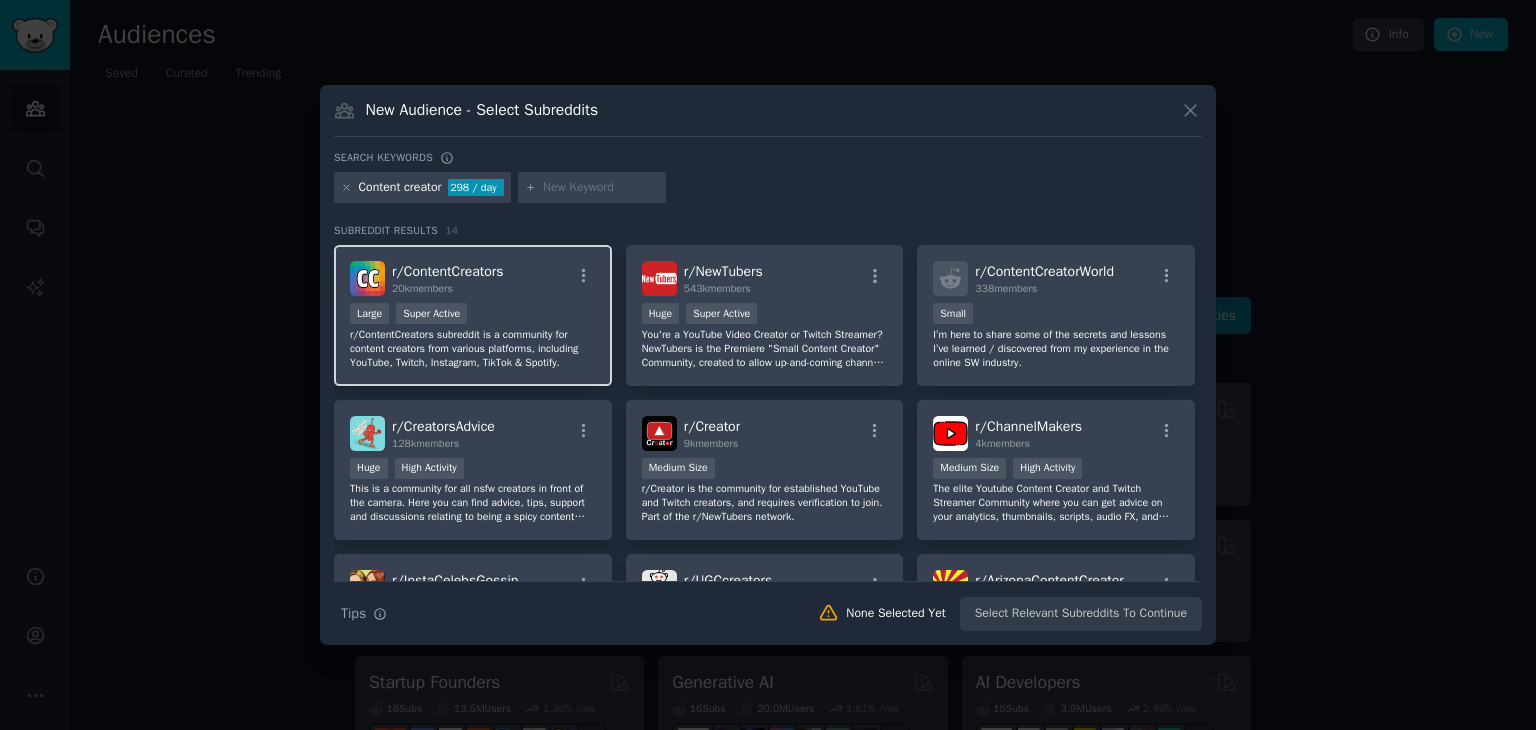 click on "r/ContentCreators subreddit is a community for content creators from various platforms, including YouTube, Twitch, Instagram, TikTok & Spotify." at bounding box center [473, 349] 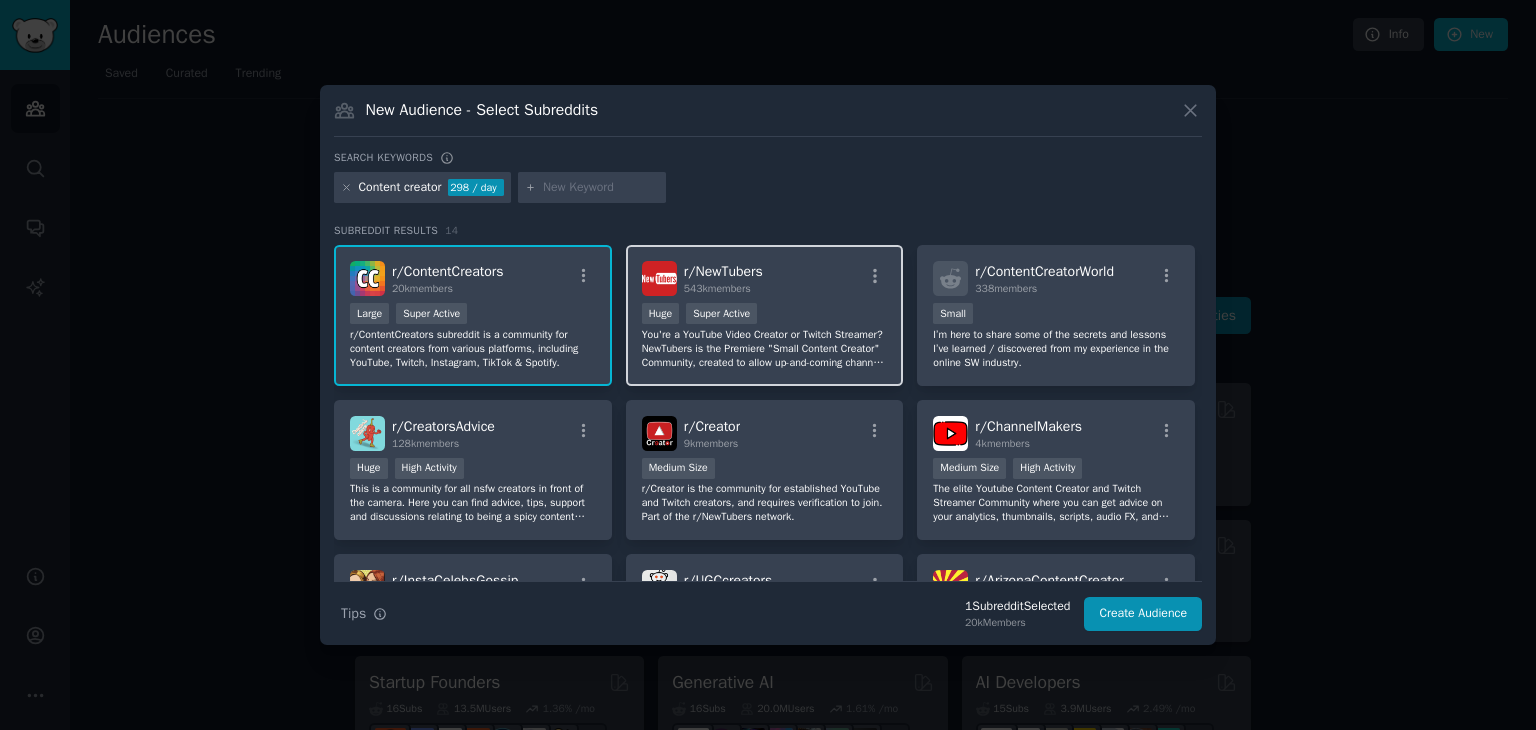 click on "r/ NewTubers 543k  members >= 95th percentile for submissions / day Huge Super Active You're a YouTube Video Creator or Twitch Streamer? NewTubers is the Premiere "Small Content Creator" Community, created to allow up-and-coming channels to improve with resources, critiques, and cooperation among tens of thousands of peers! We teach you how to Start, Build, and Sustain your Content Career!" at bounding box center [765, 315] 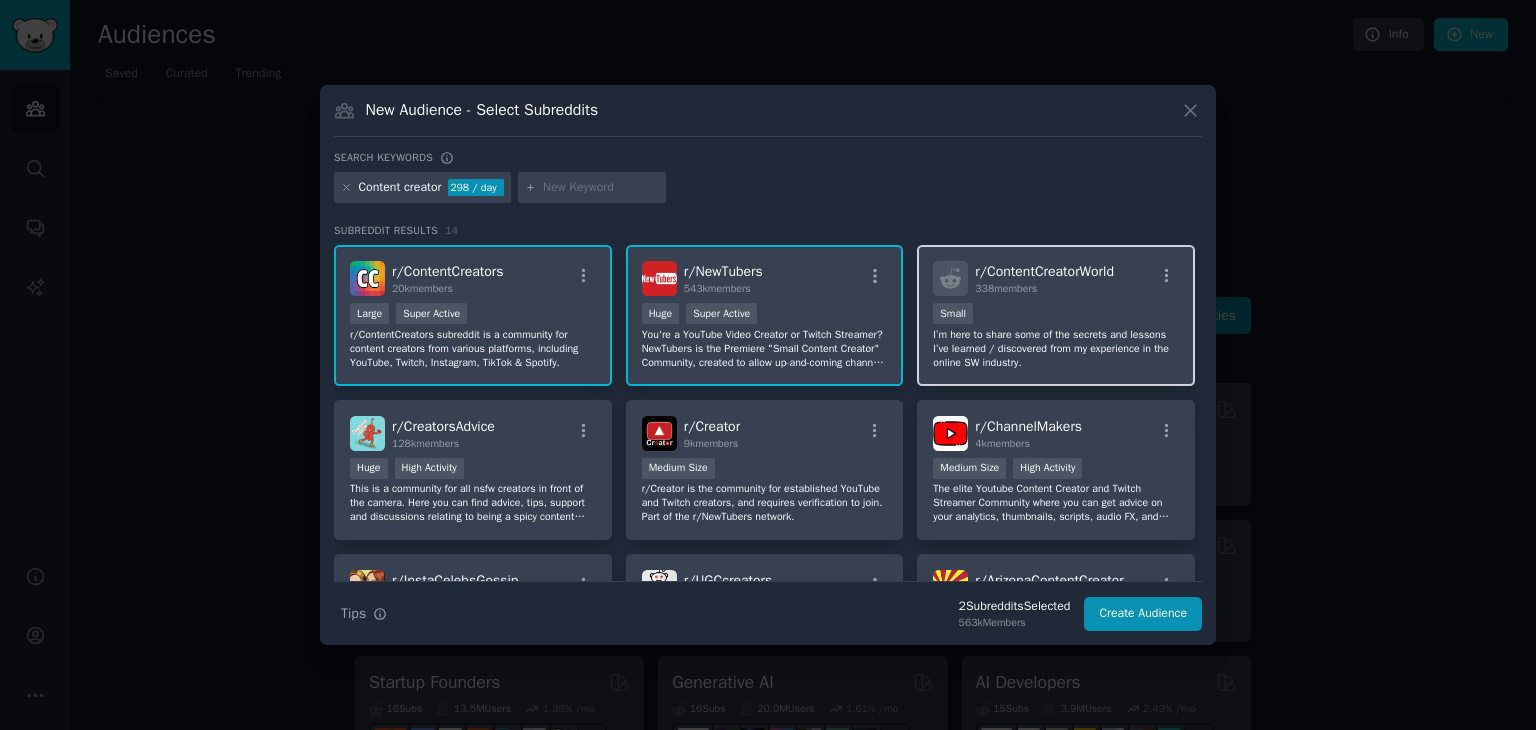 click on "r/ ContentCreatorWorld 338  members Small I’m here to share some of the secrets and lessons I’ve learned / discovered from my experience in the online SW industry." at bounding box center [1056, 315] 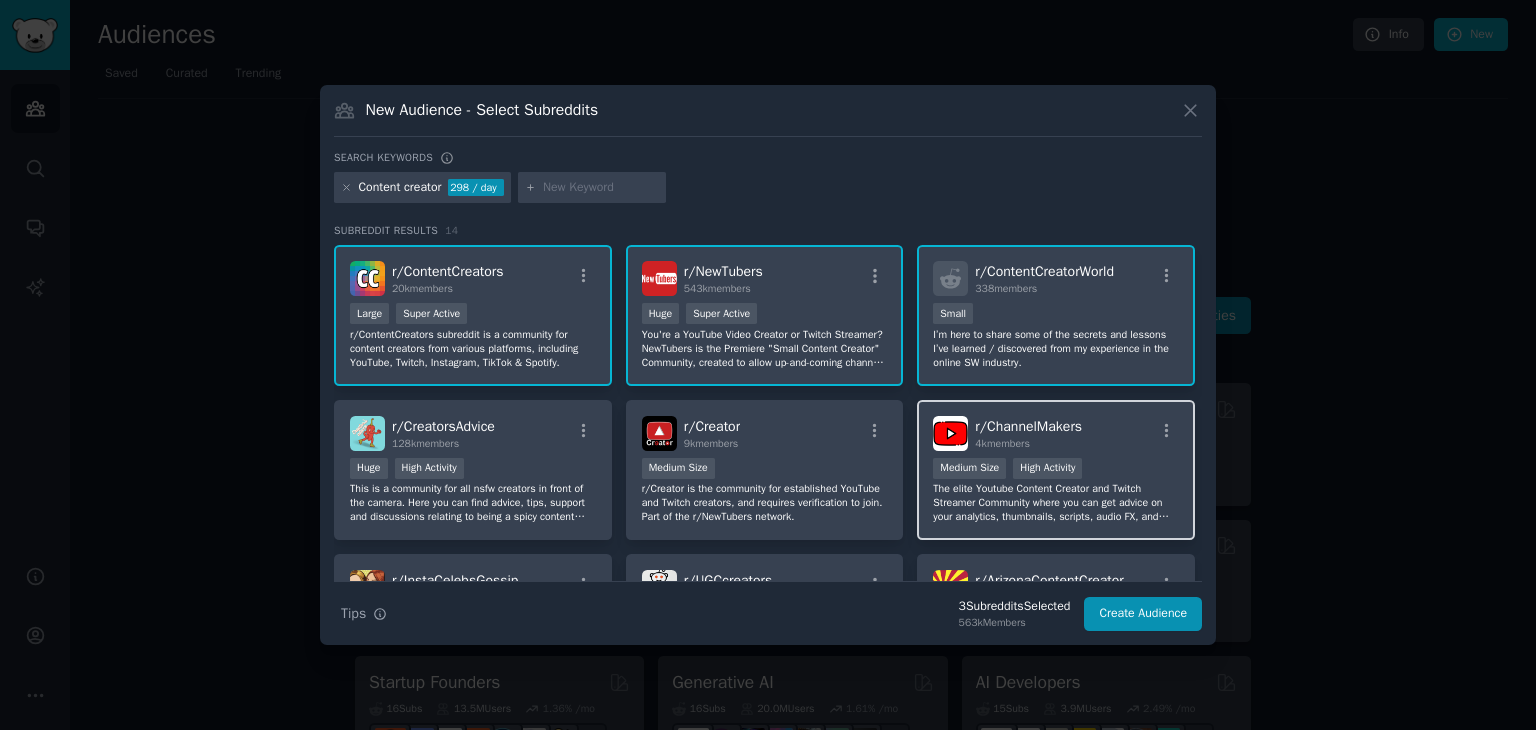 click on "r/ ChannelMakers" at bounding box center [1028, 426] 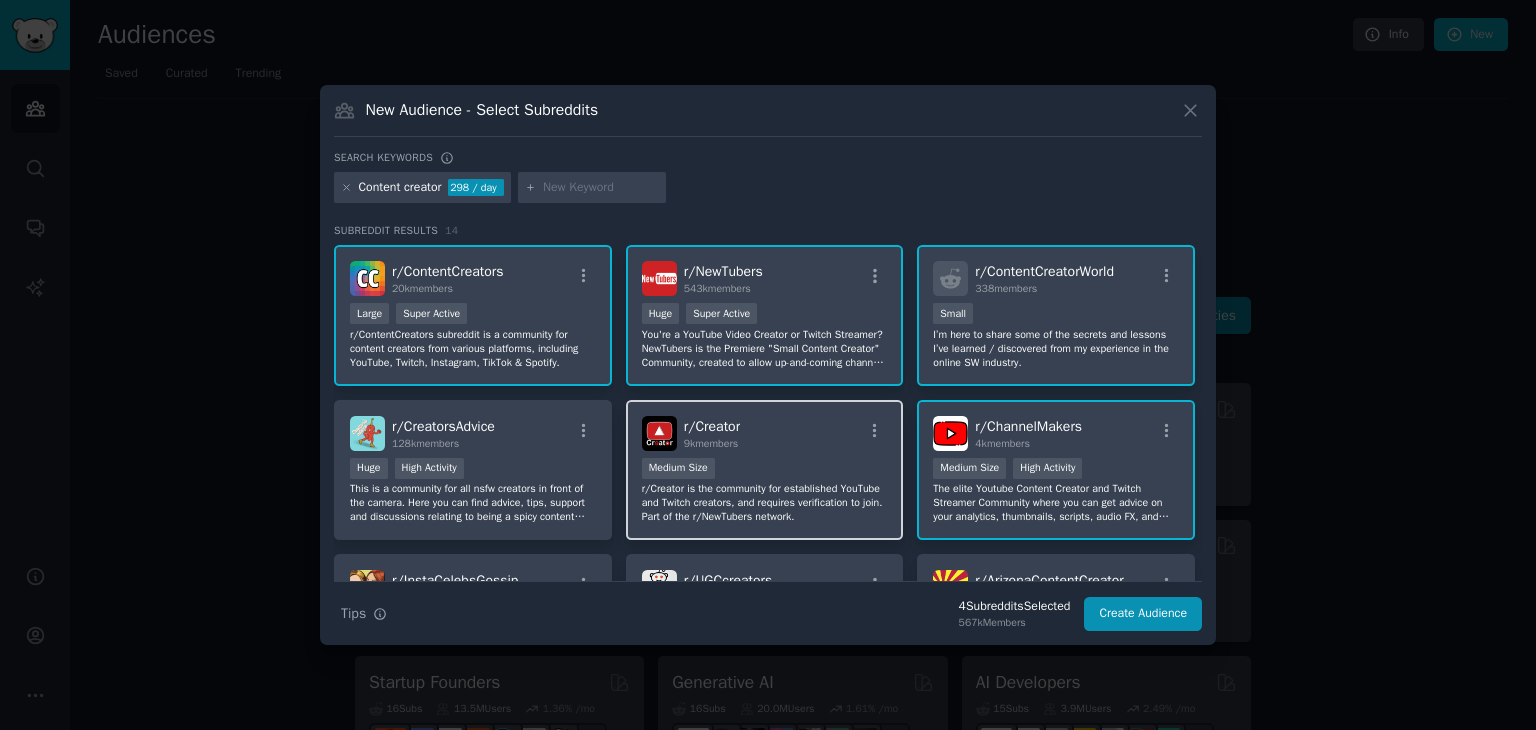 click on "r/ Creator 9k  members" at bounding box center [765, 433] 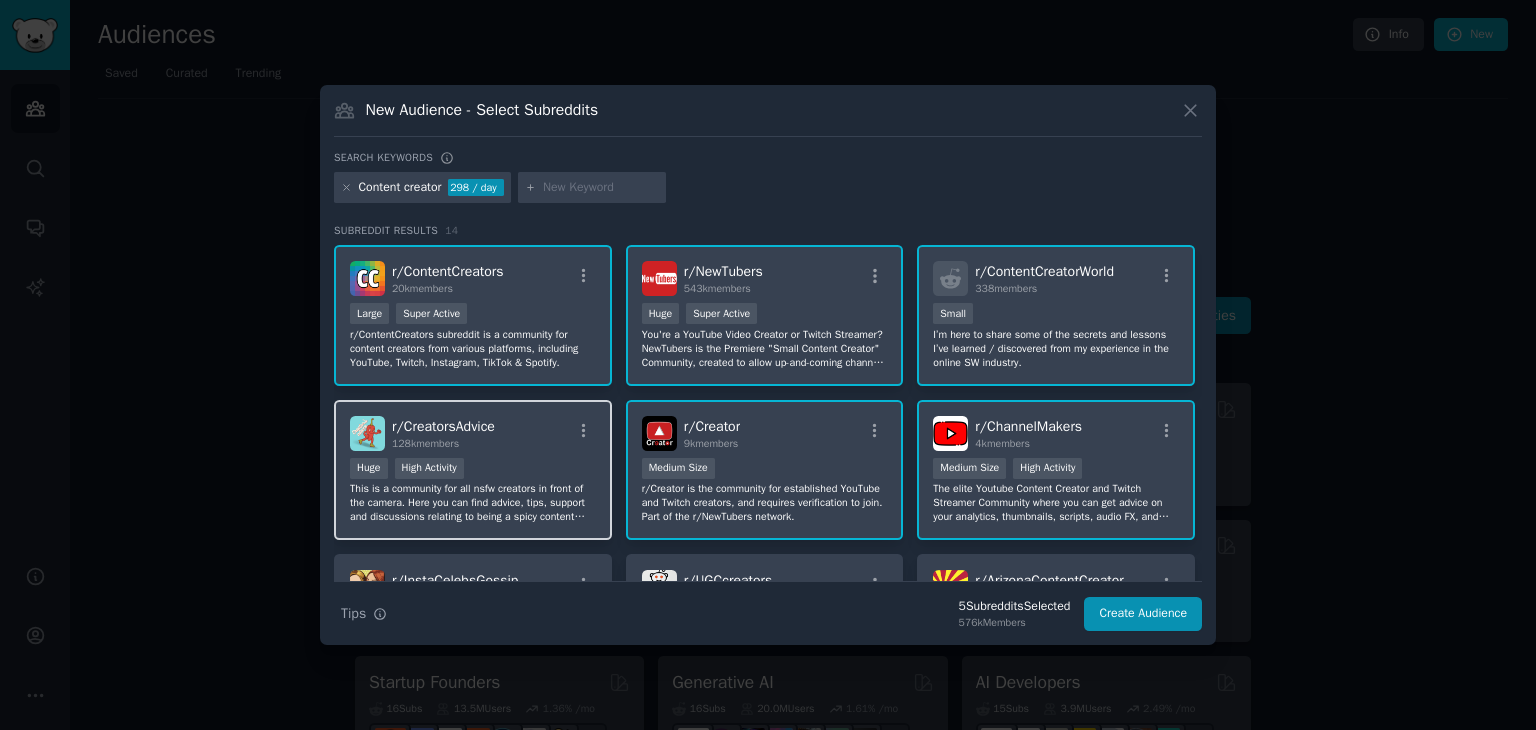 click on "r/ CreatorsAdvice 128k  members" at bounding box center [473, 433] 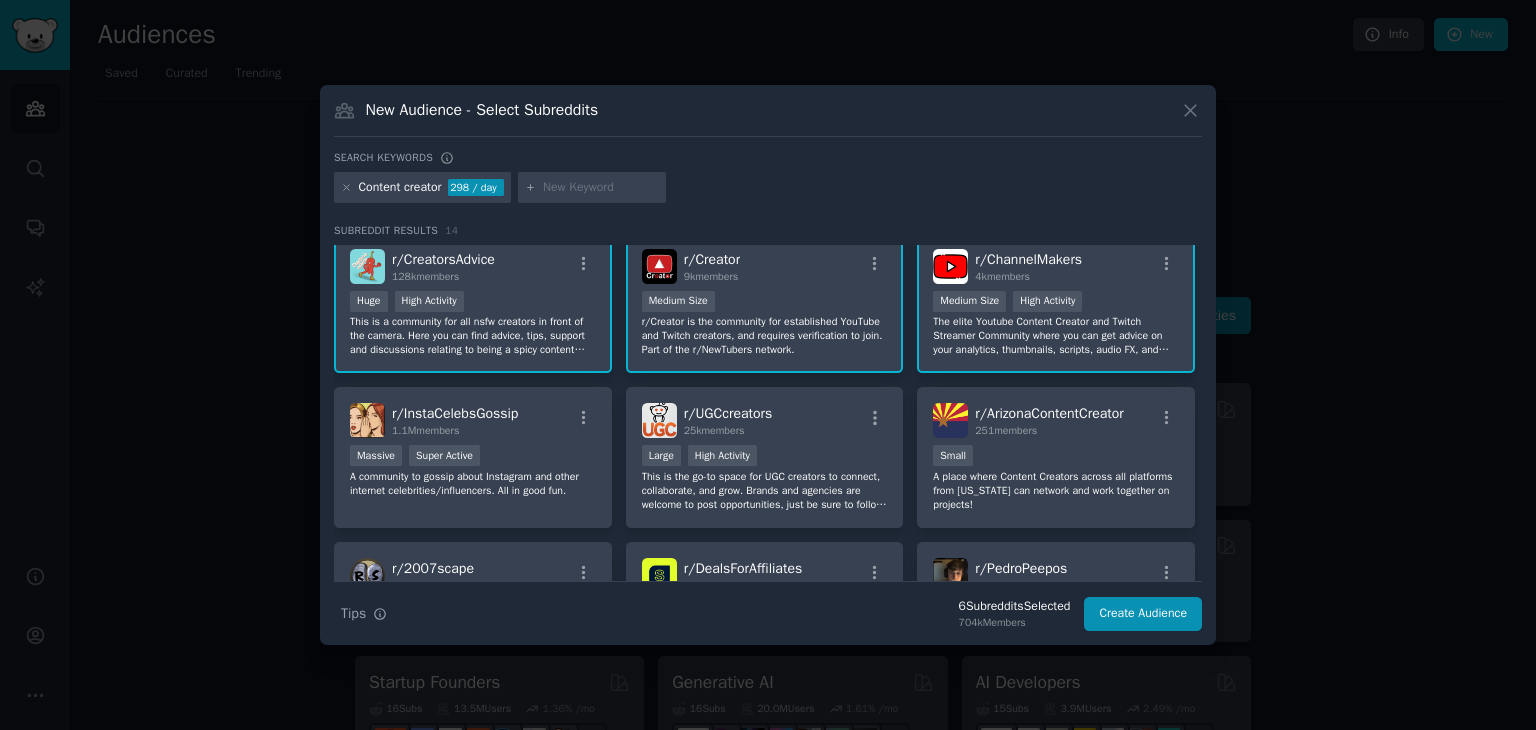 scroll, scrollTop: 175, scrollLeft: 0, axis: vertical 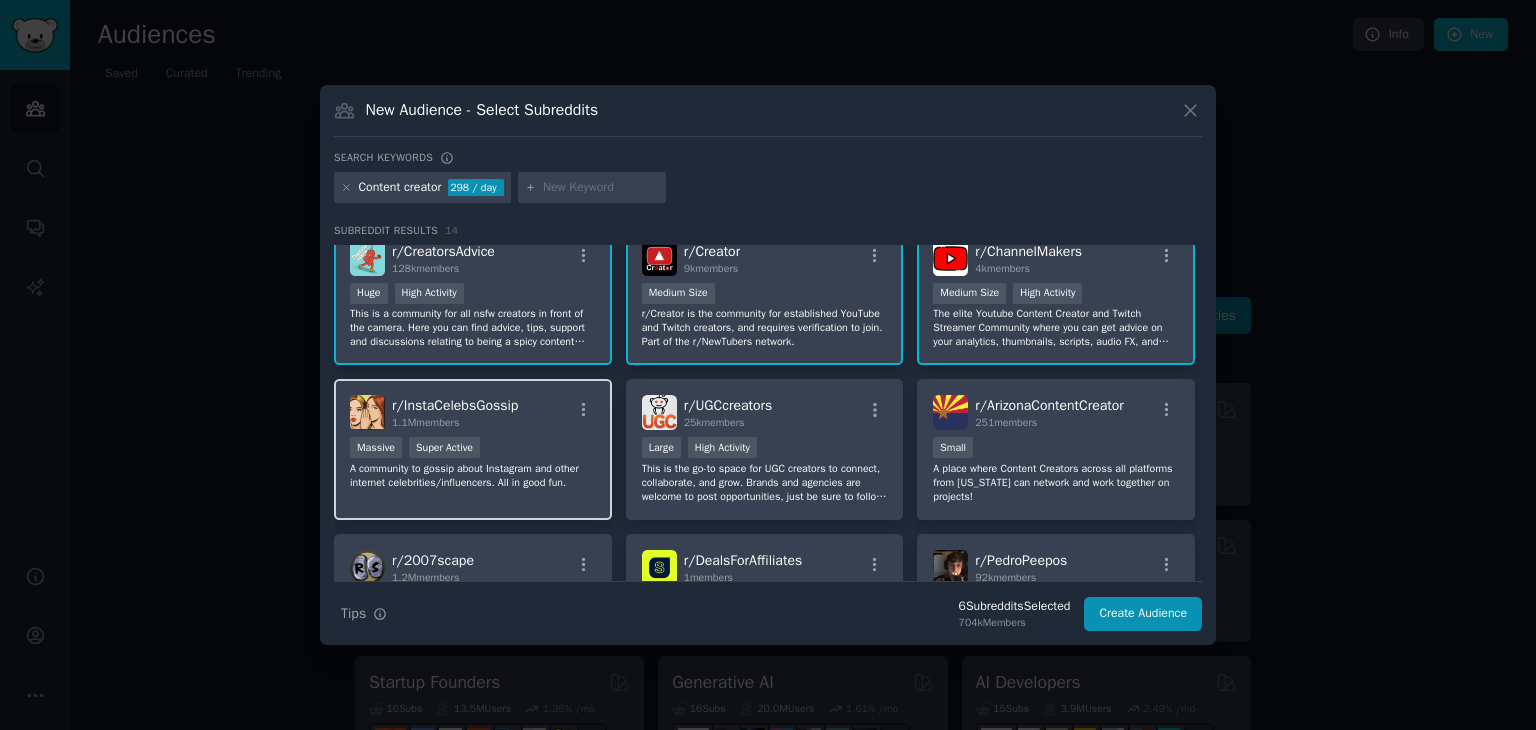 click on "r/ InstaCelebsGossip 1.1M  members" at bounding box center [473, 412] 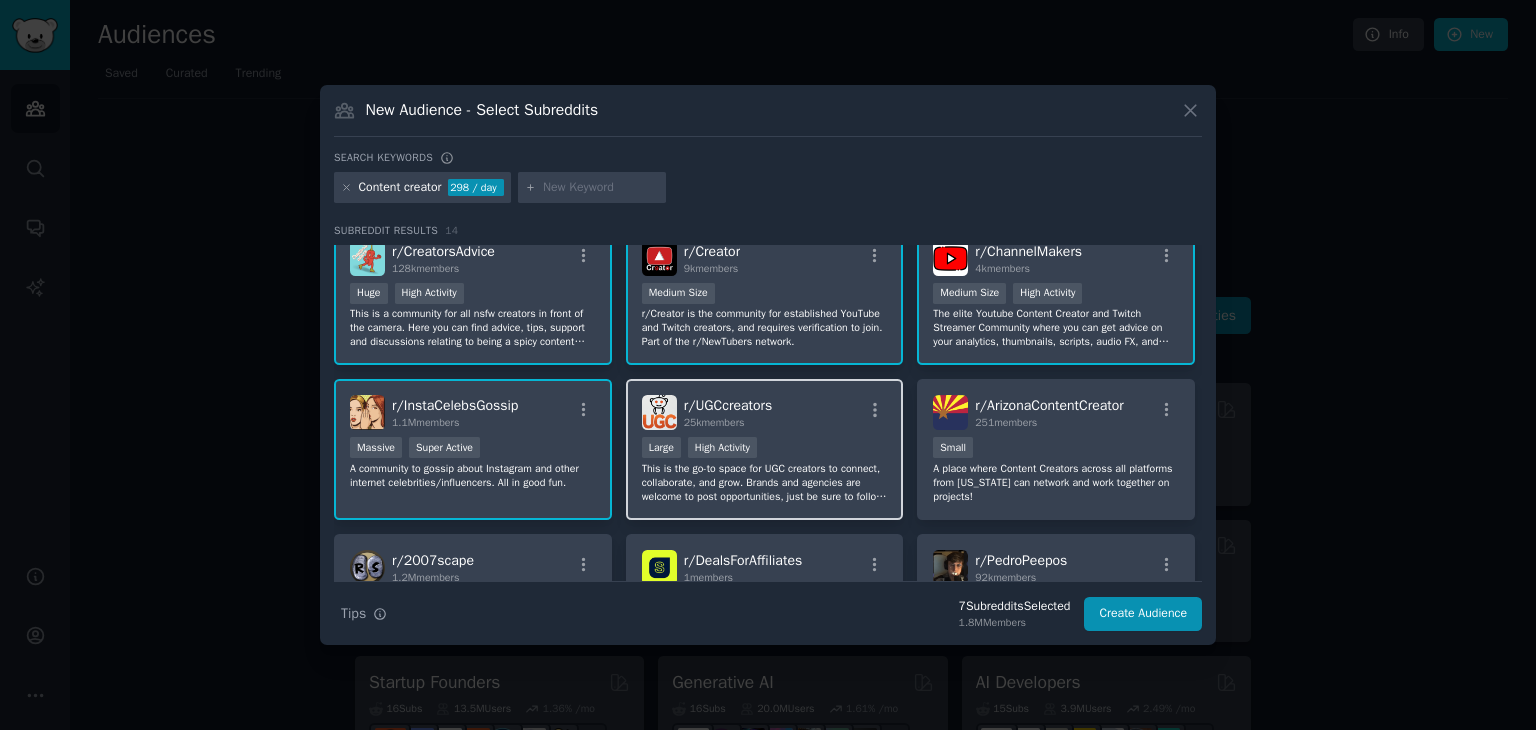 click on "25k  members" at bounding box center [714, 422] 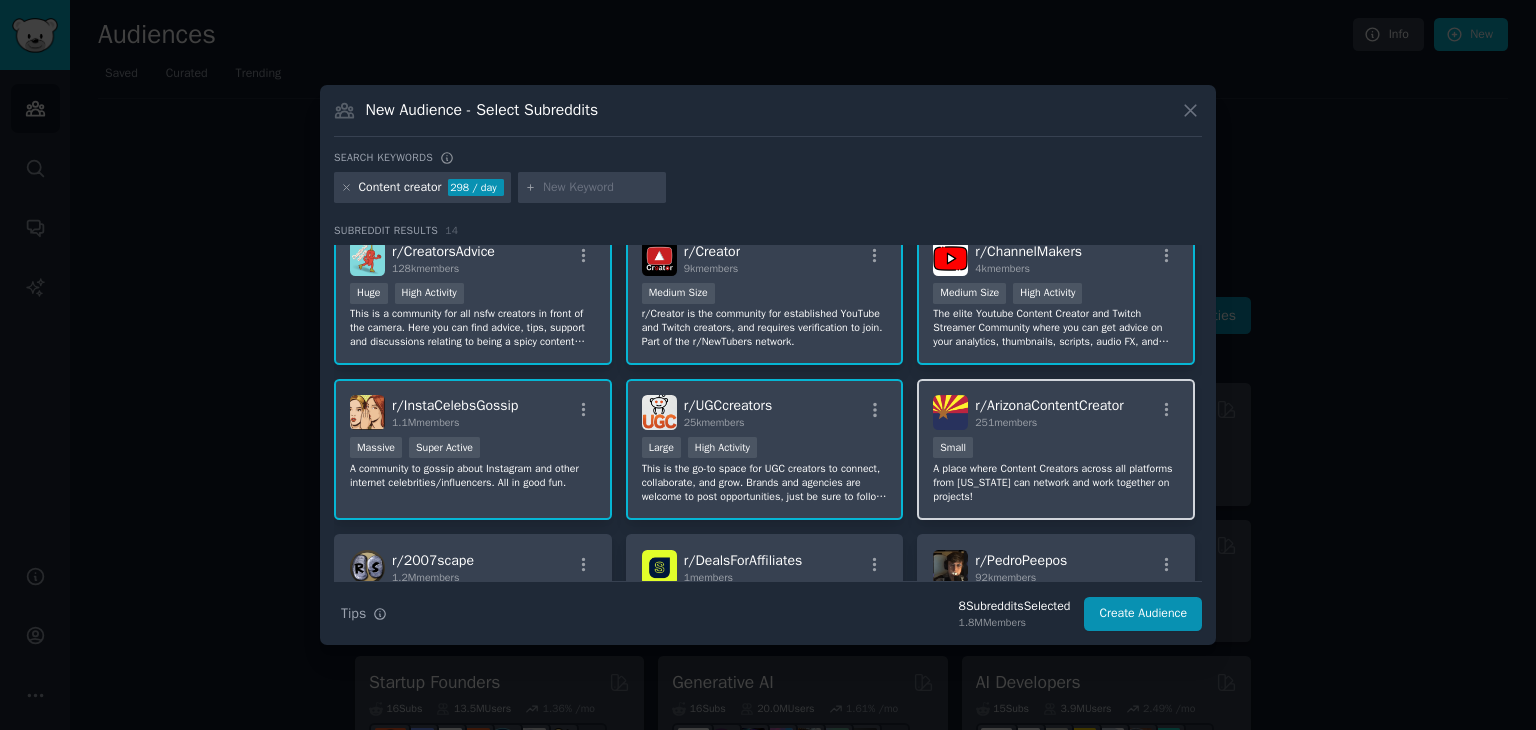 click on "r/ ArizonaContentCreator" at bounding box center [1049, 405] 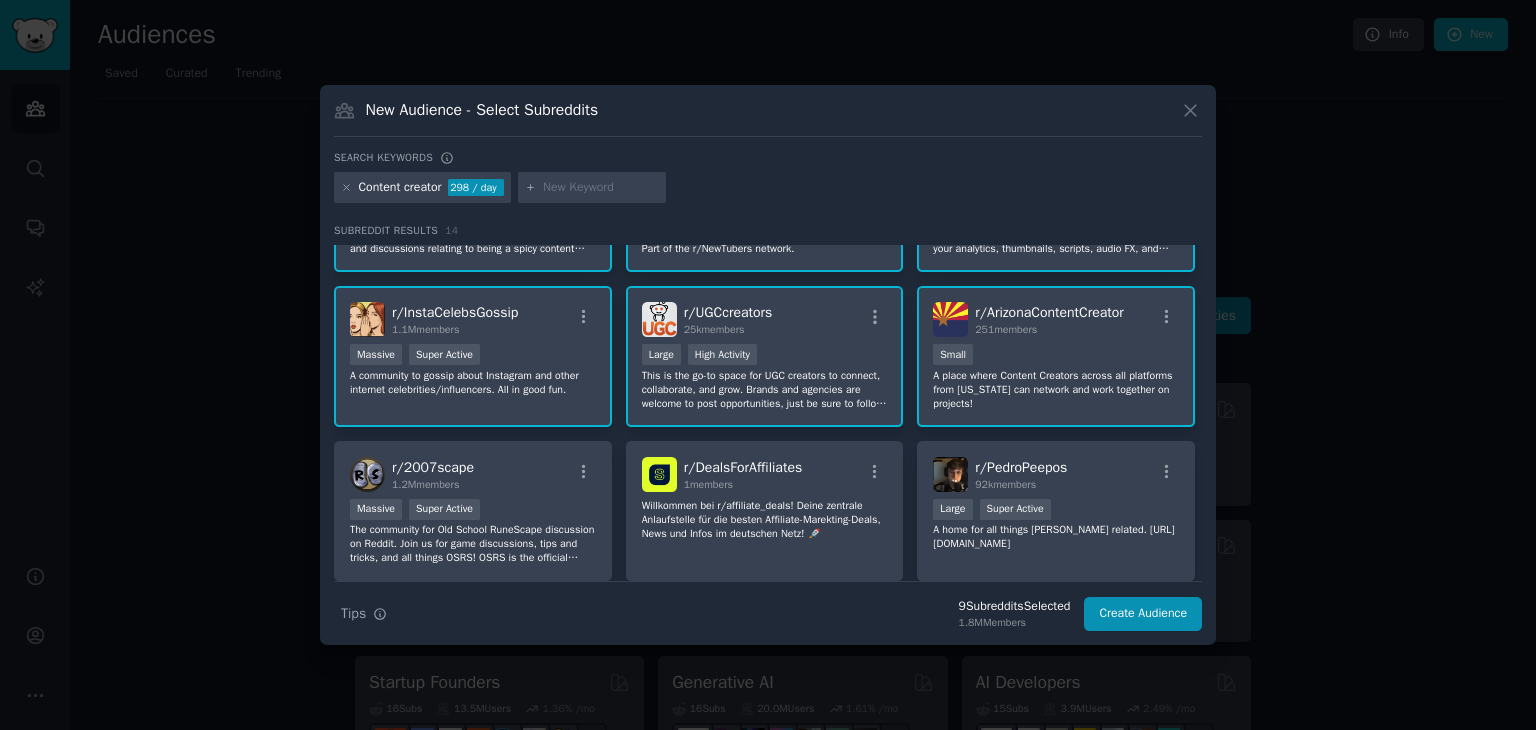 scroll, scrollTop: 268, scrollLeft: 0, axis: vertical 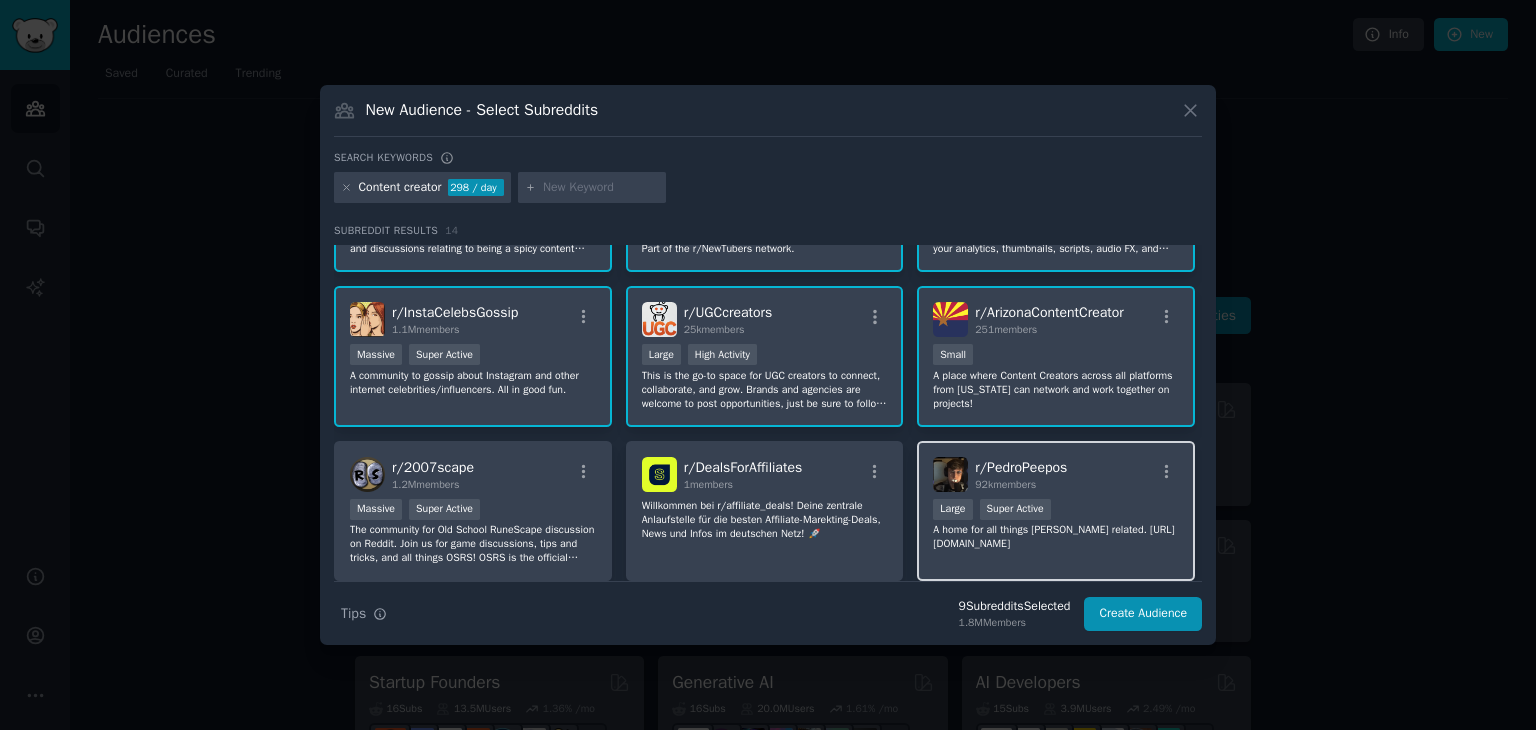 click on "r/ PedroPeepos" at bounding box center [1021, 467] 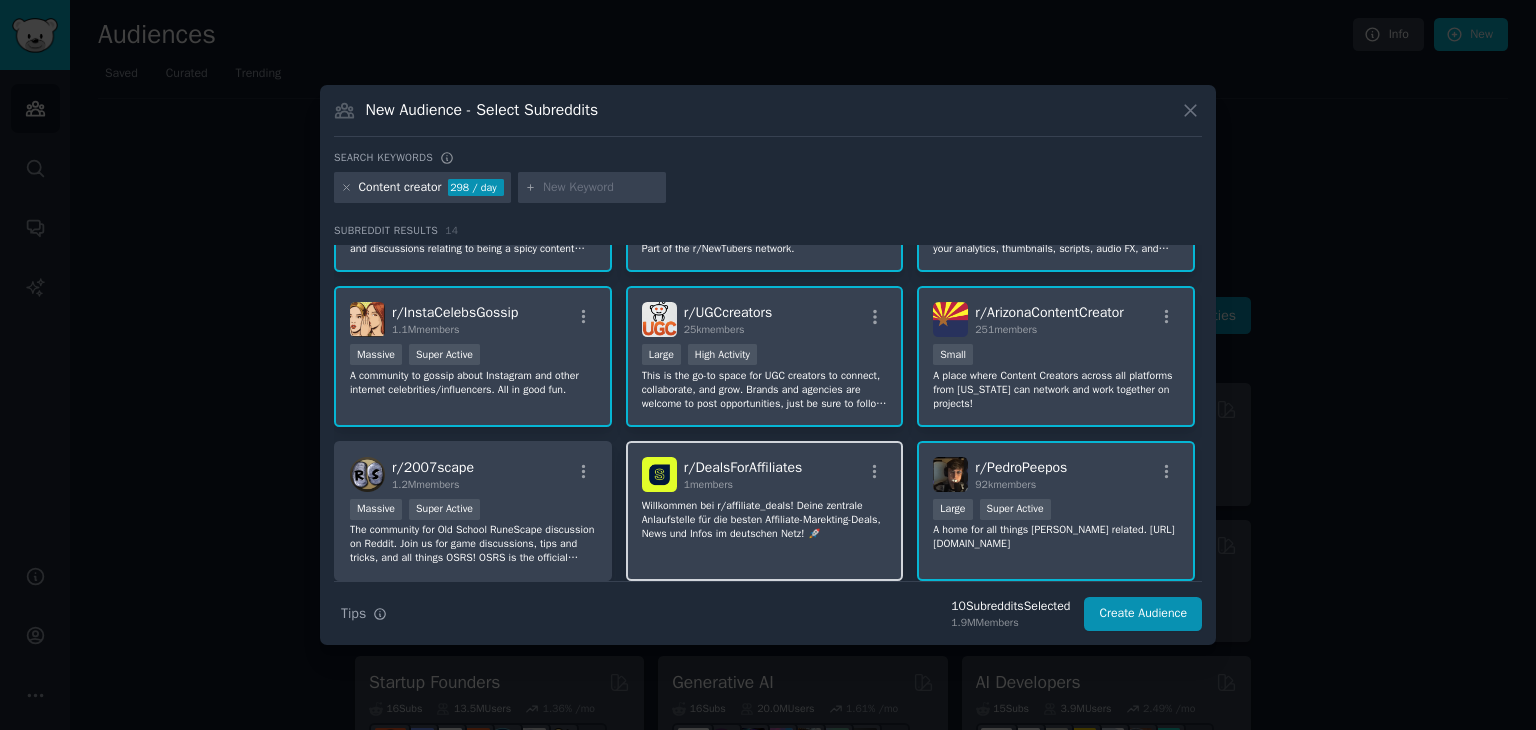 click on "Willkommen bei r/affiliate_deals!
Deine zentrale Anlaufstelle für die besten Affiliate-Marekting-Deals, News und Infos im deutschen Netz! 🚀" 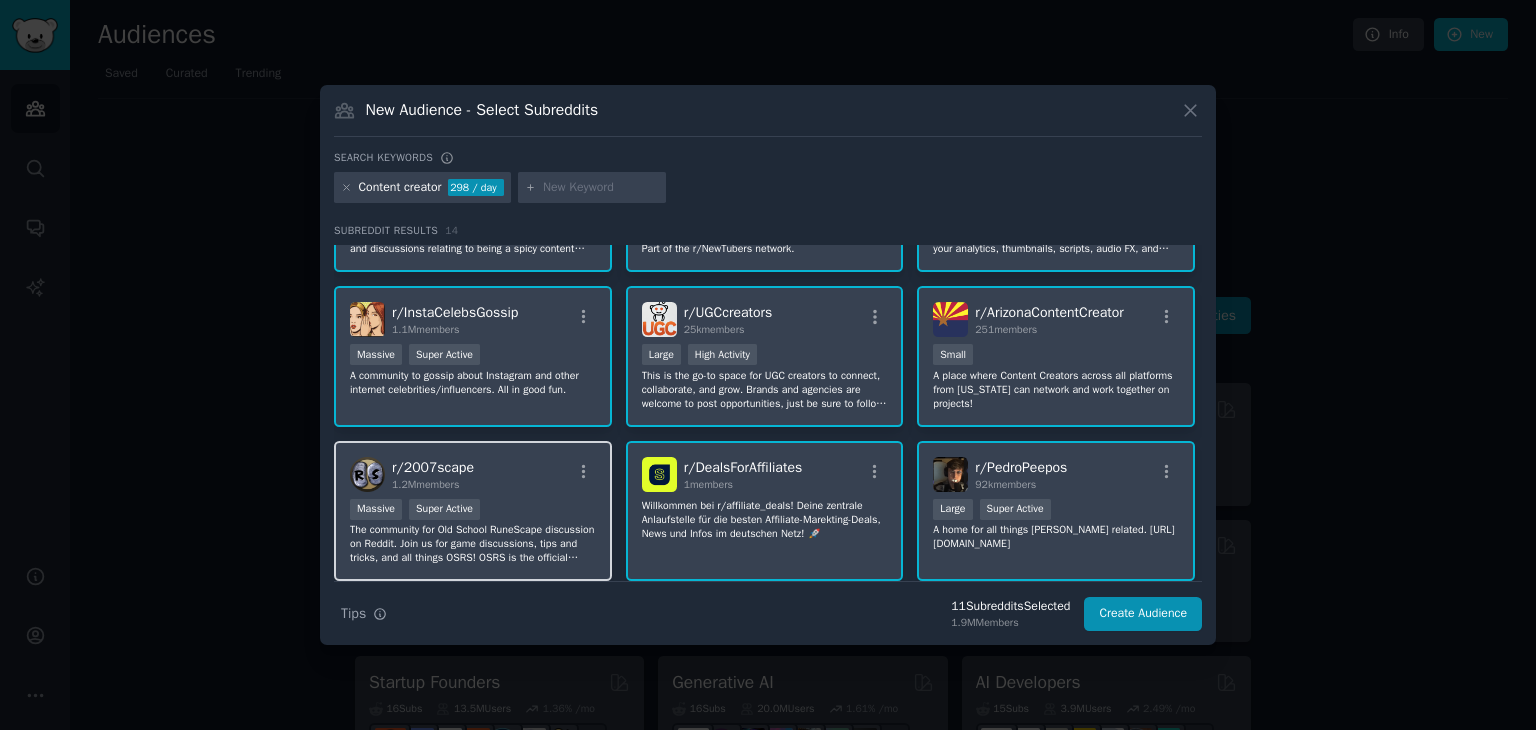 click on "The community for Old School RuneScape discussion on Reddit.
Join us for game discussions, tips and tricks, and all things OSRS!
OSRS is the official legacy version of RuneScape, the largest free-to-play MMORPG." at bounding box center [473, 544] 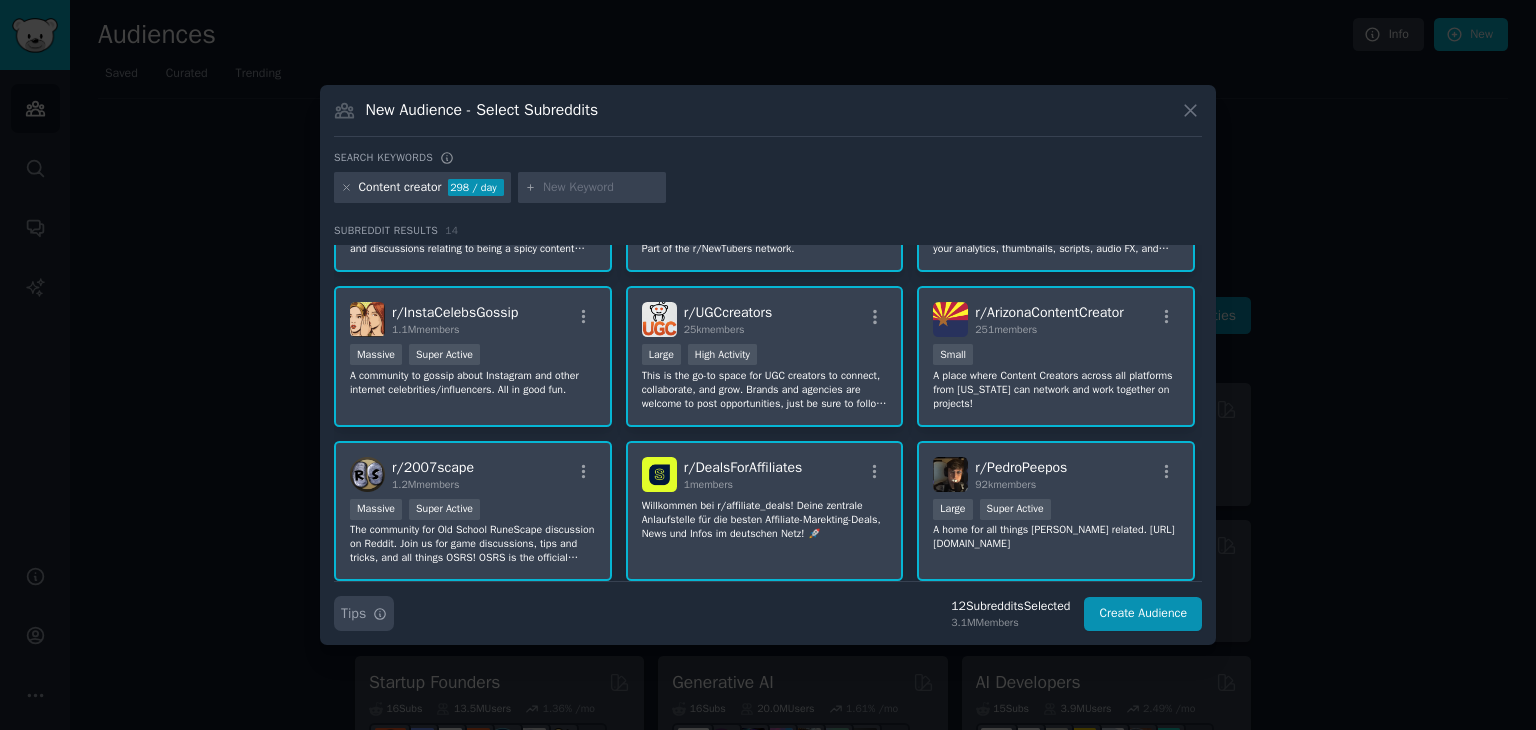 click 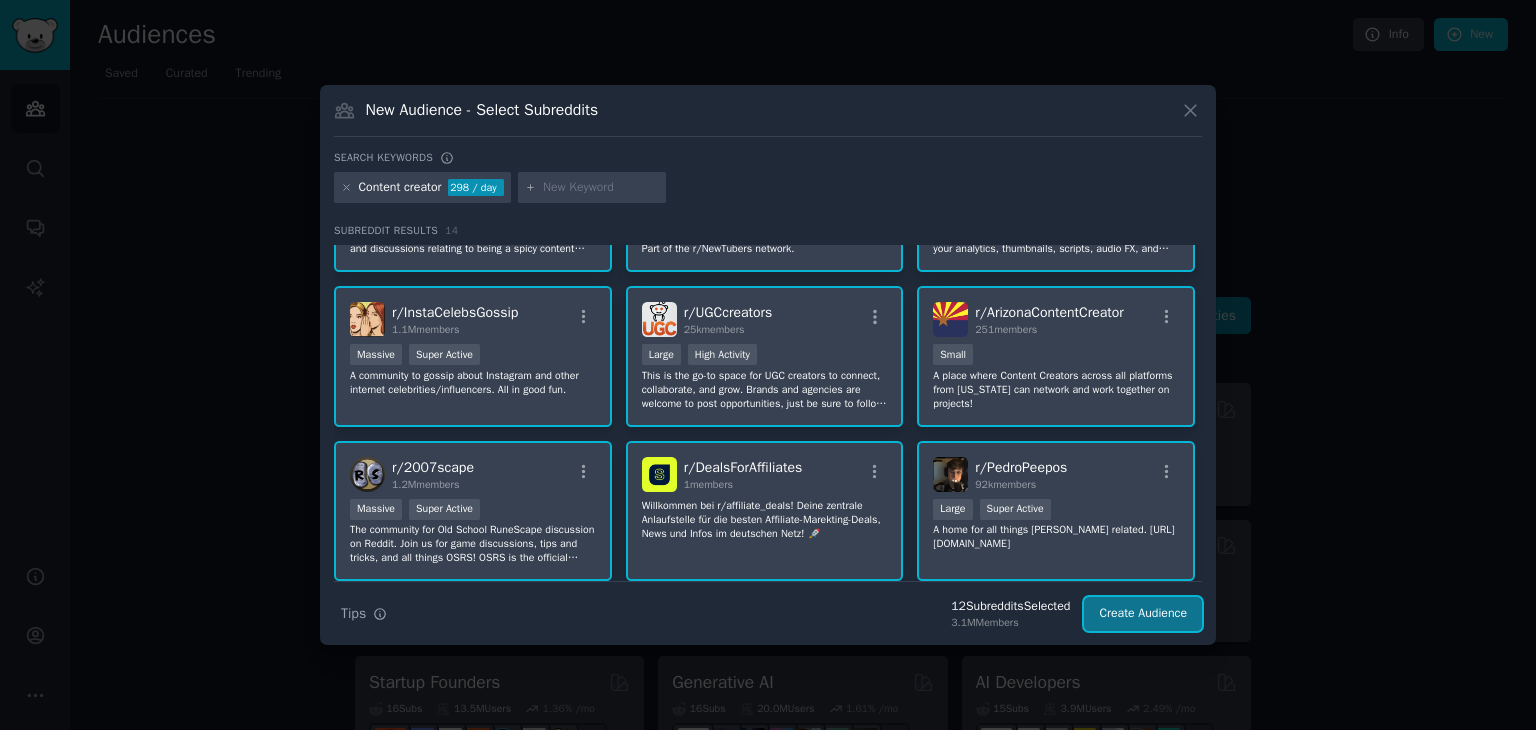 click on "Create Audience" at bounding box center (1143, 614) 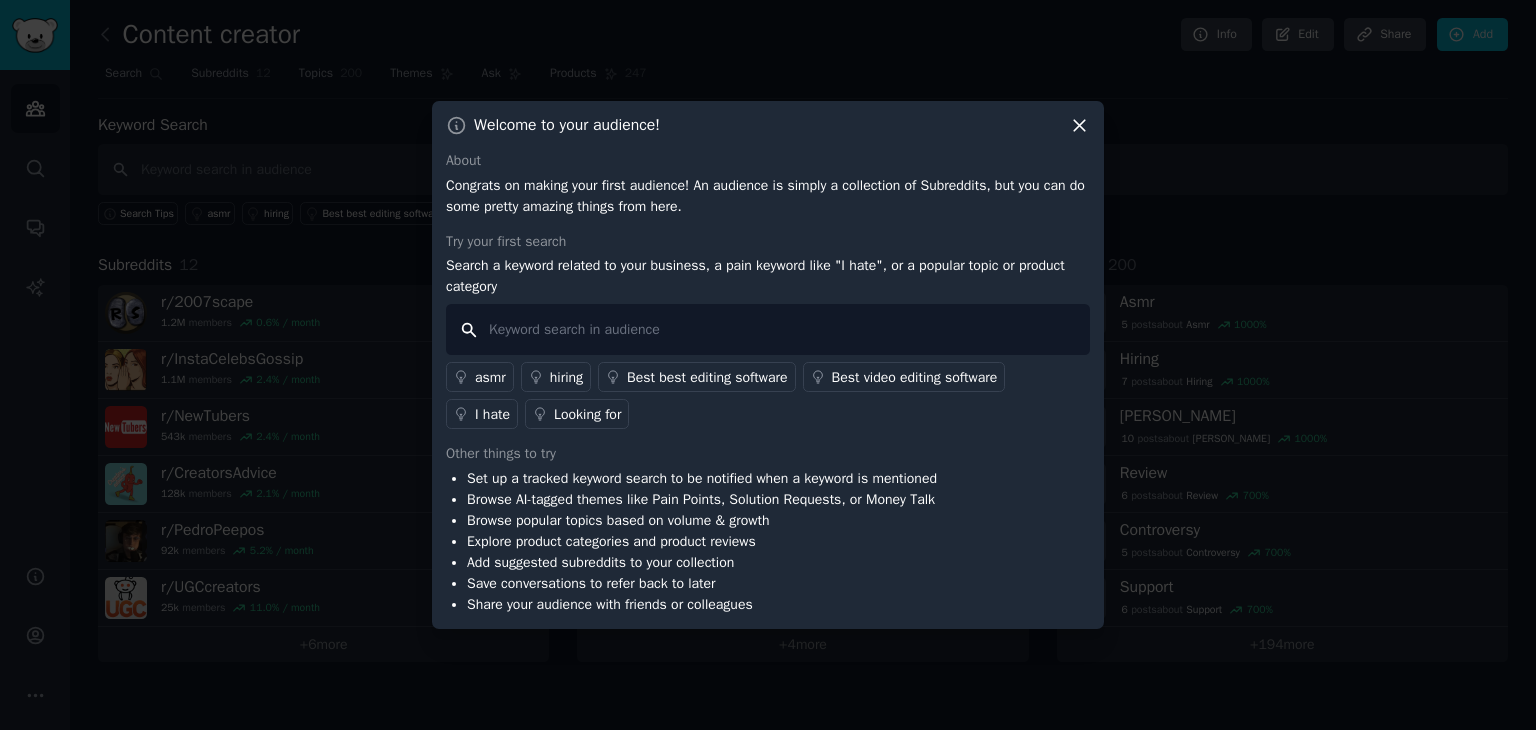click at bounding box center (768, 329) 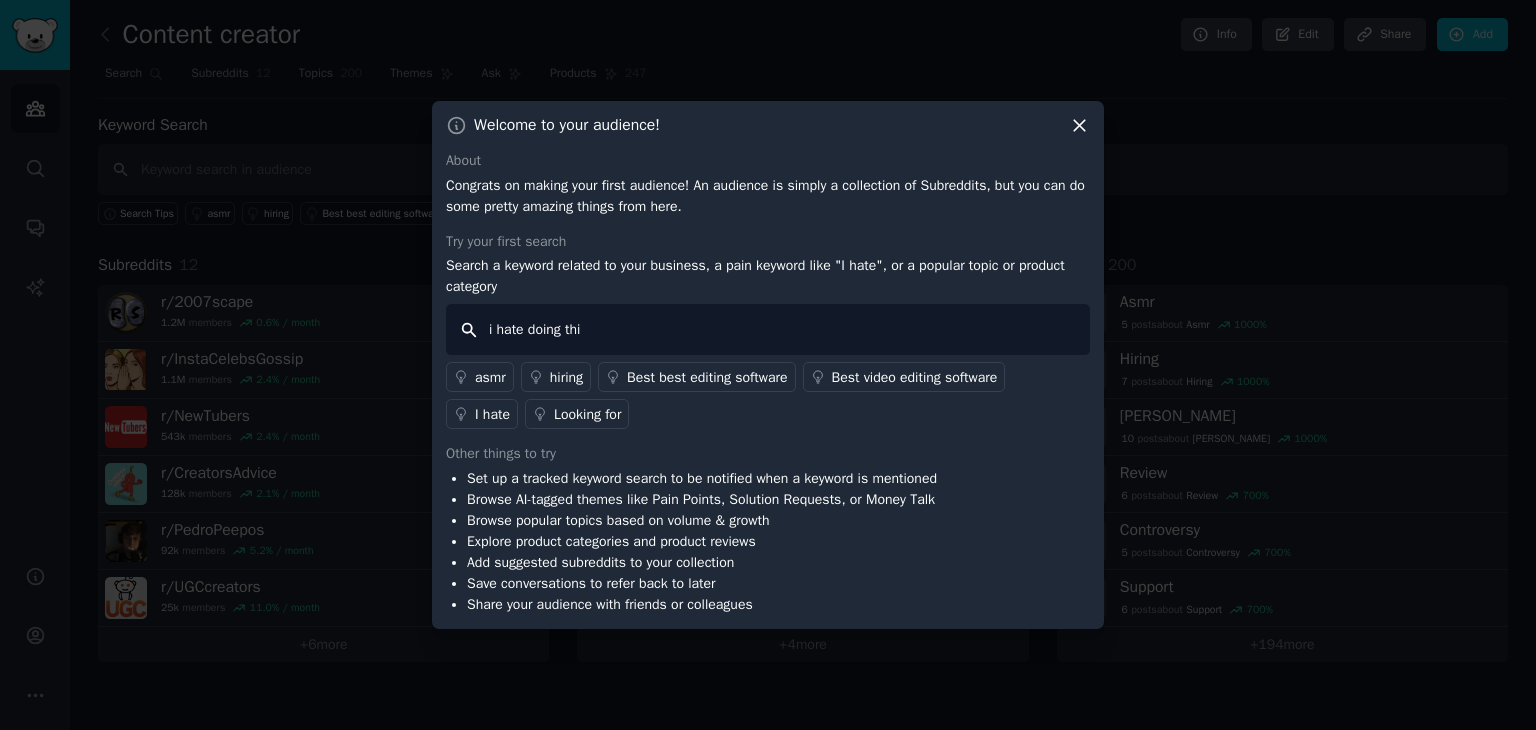 type on "i hate doing this" 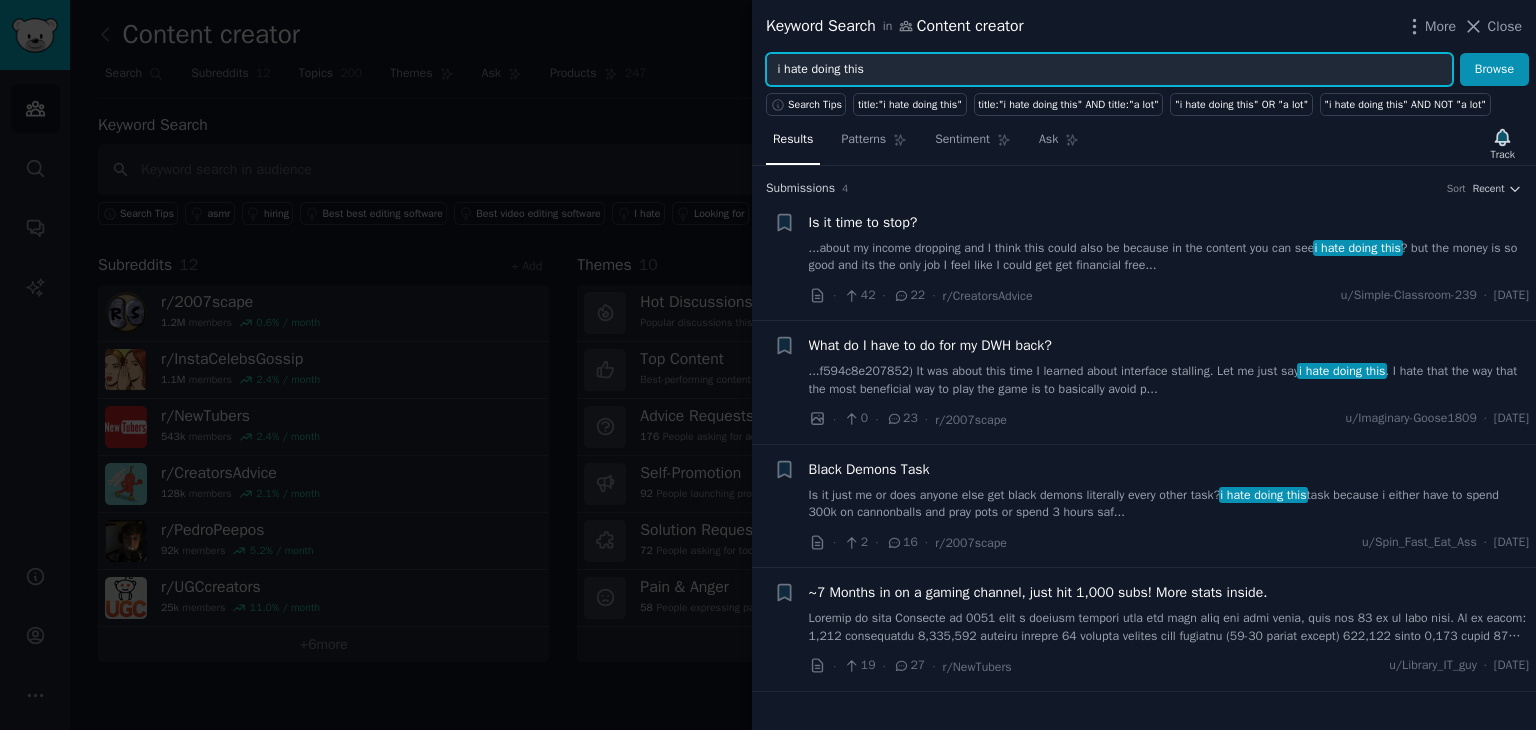 click on "i hate doing this" at bounding box center (1109, 70) 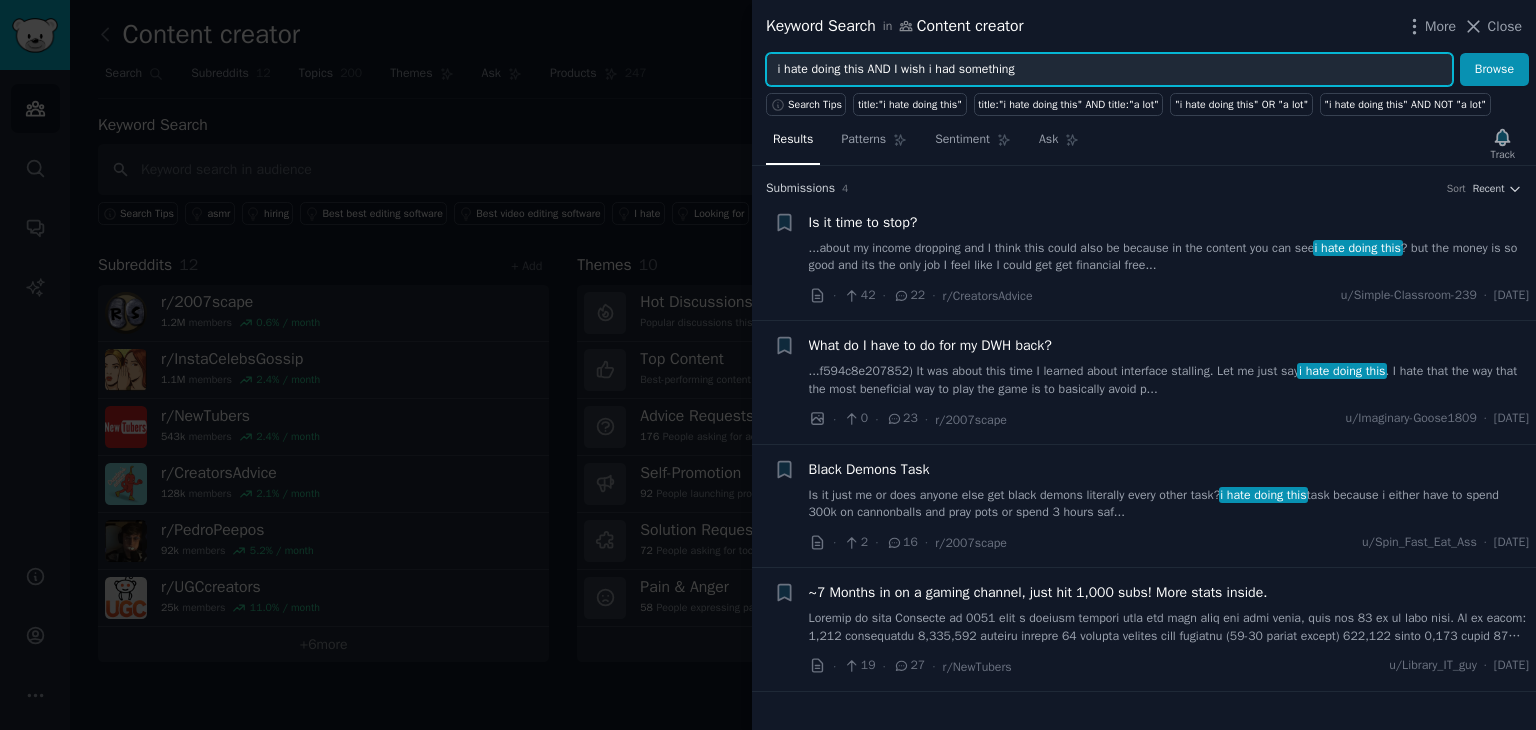 type on "i hate doing this AND I wish i had something" 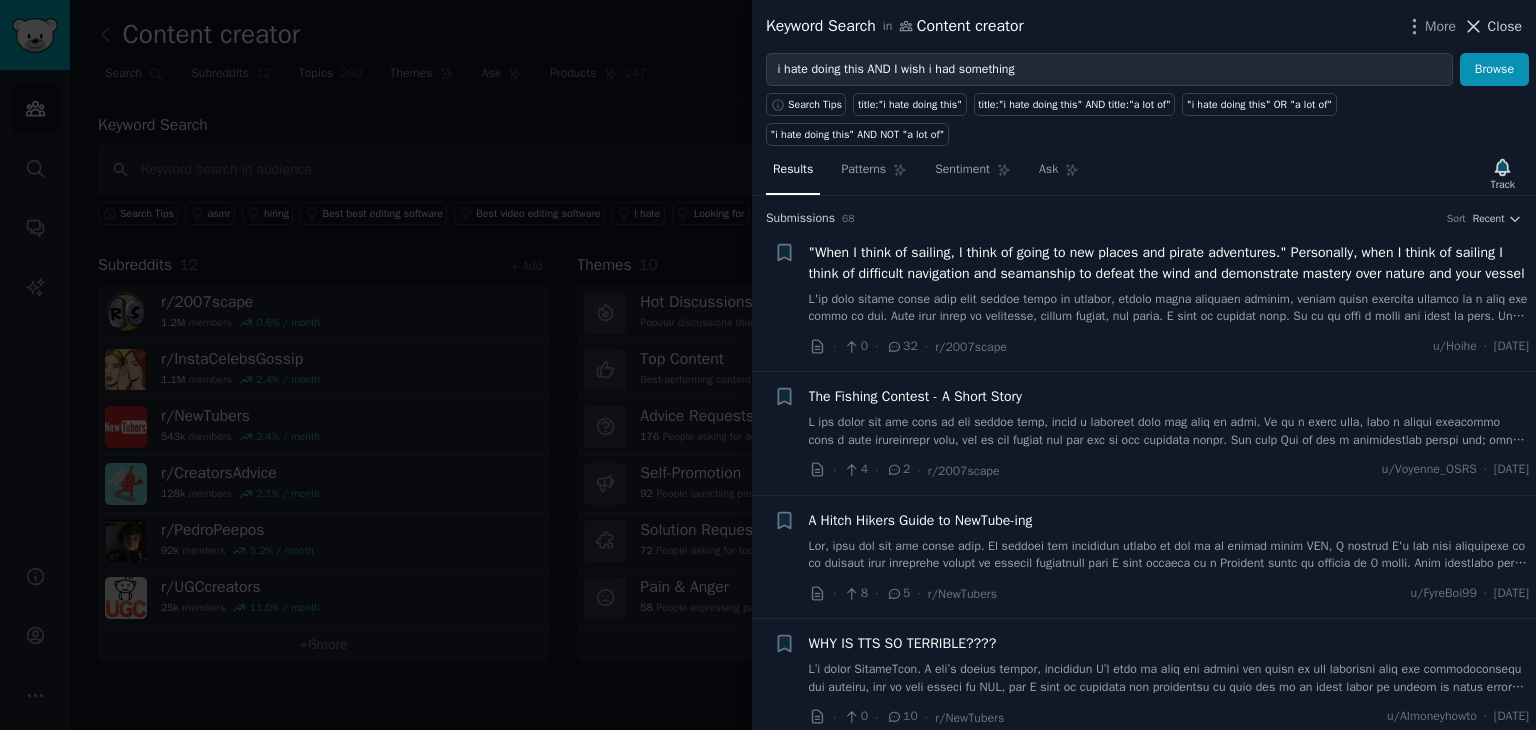 click on "Close" at bounding box center [1492, 26] 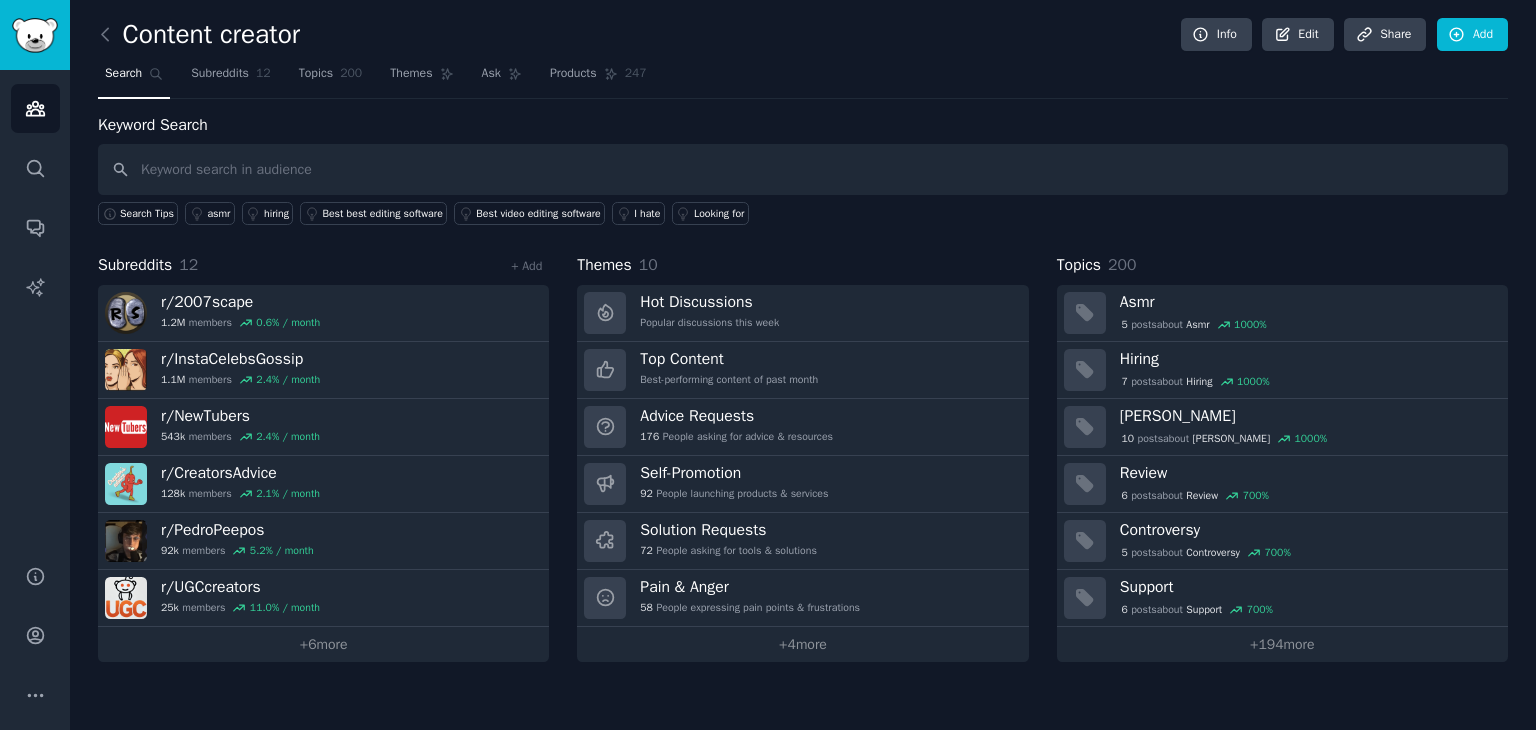 click on "Content creator Info Edit Share Add Search Subreddits 12 Topics 200 Themes Ask Products 247 Keyword Search Search Tips asmr hiring Best best editing software Best video editing software I hate Looking for Subreddits 12 + Add r/ 2007scape 1.2M  members 0.6 % / month r/ InstaCelebsGossip 1.1M  members 2.4 % / month r/ NewTubers 543k  members 2.4 % / month r/ CreatorsAdvice 128k  members 2.1 % / month r/ PedroPeepos 92k  members 5.2 % / month r/ UGCcreators 25k  members 11.0 % / month +  6  more Themes 10 Hot Discussions Popular discussions this week Top Content Best-performing content of past month Advice Requests 176 People asking for advice & resources Self-Promotion 92 People launching products & services Solution Requests 72 People asking for tools & solutions Pain & Anger 58 People expressing pain points & frustrations +  4  more Topics 200 Asmr 5  post s  about  Asmr 1000 % Hiring 7  post s  about  Hiring 1000 % [PERSON_NAME] 10  post s  about  [PERSON_NAME] 1000 % Review 6  post s  about  Review 700 % 5 s %" 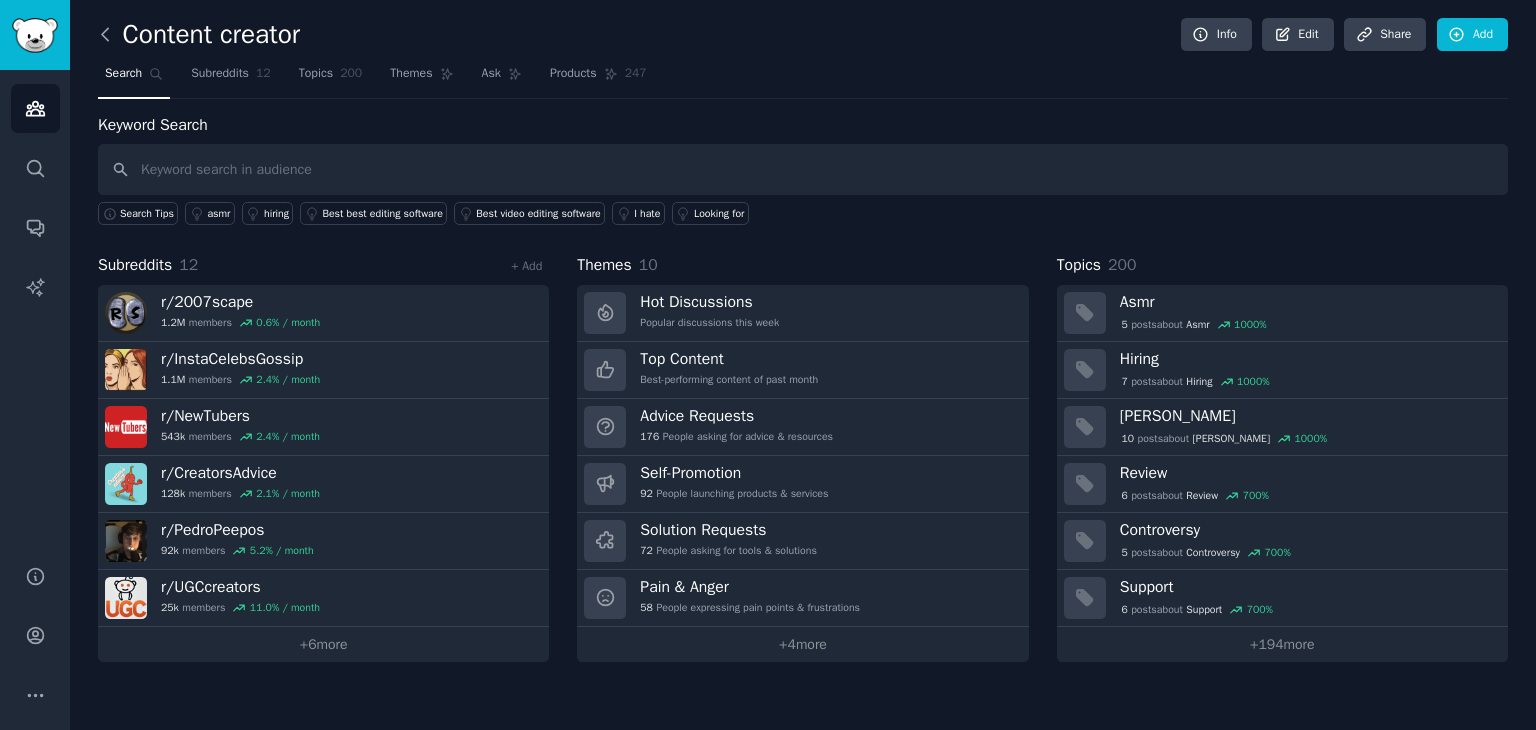 click 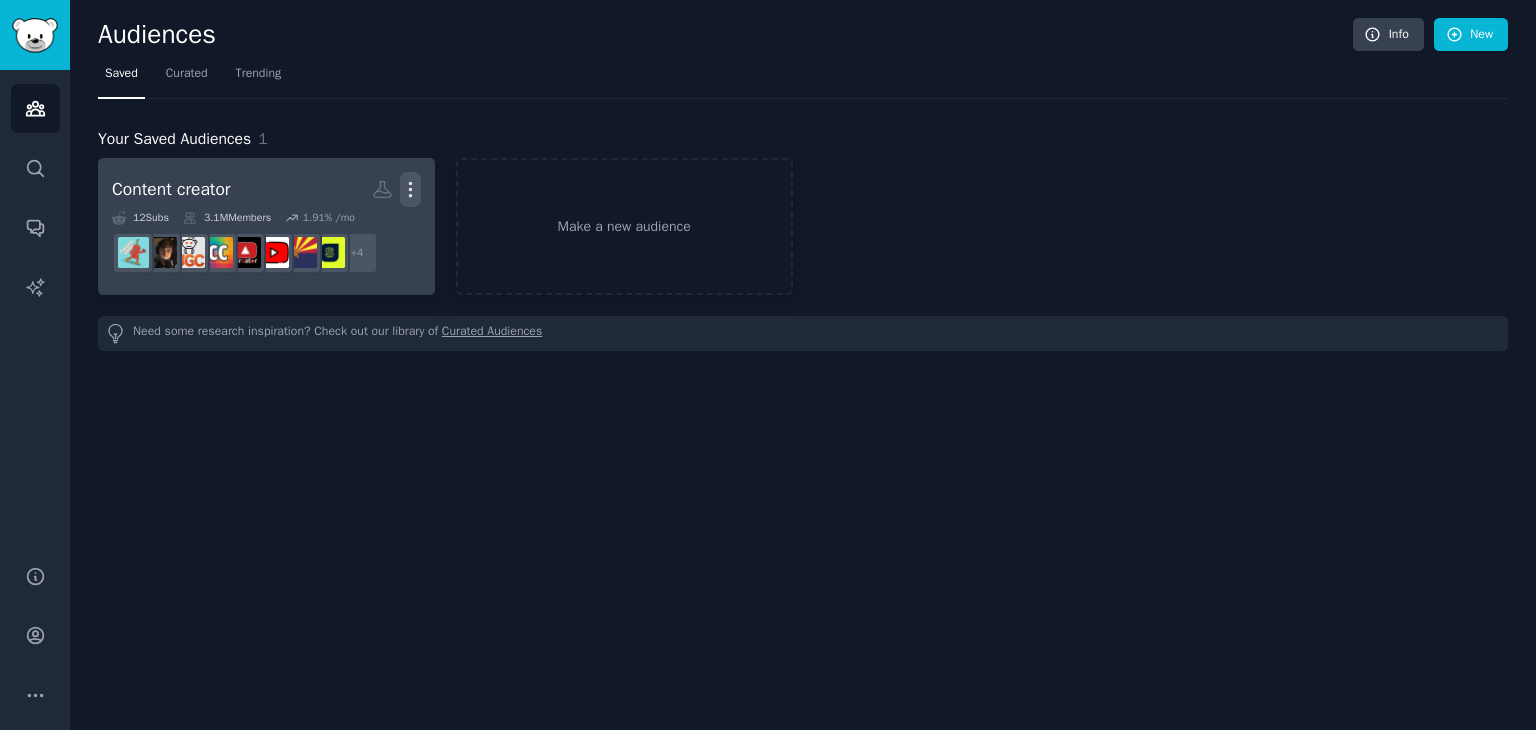 click on "More" at bounding box center [410, 189] 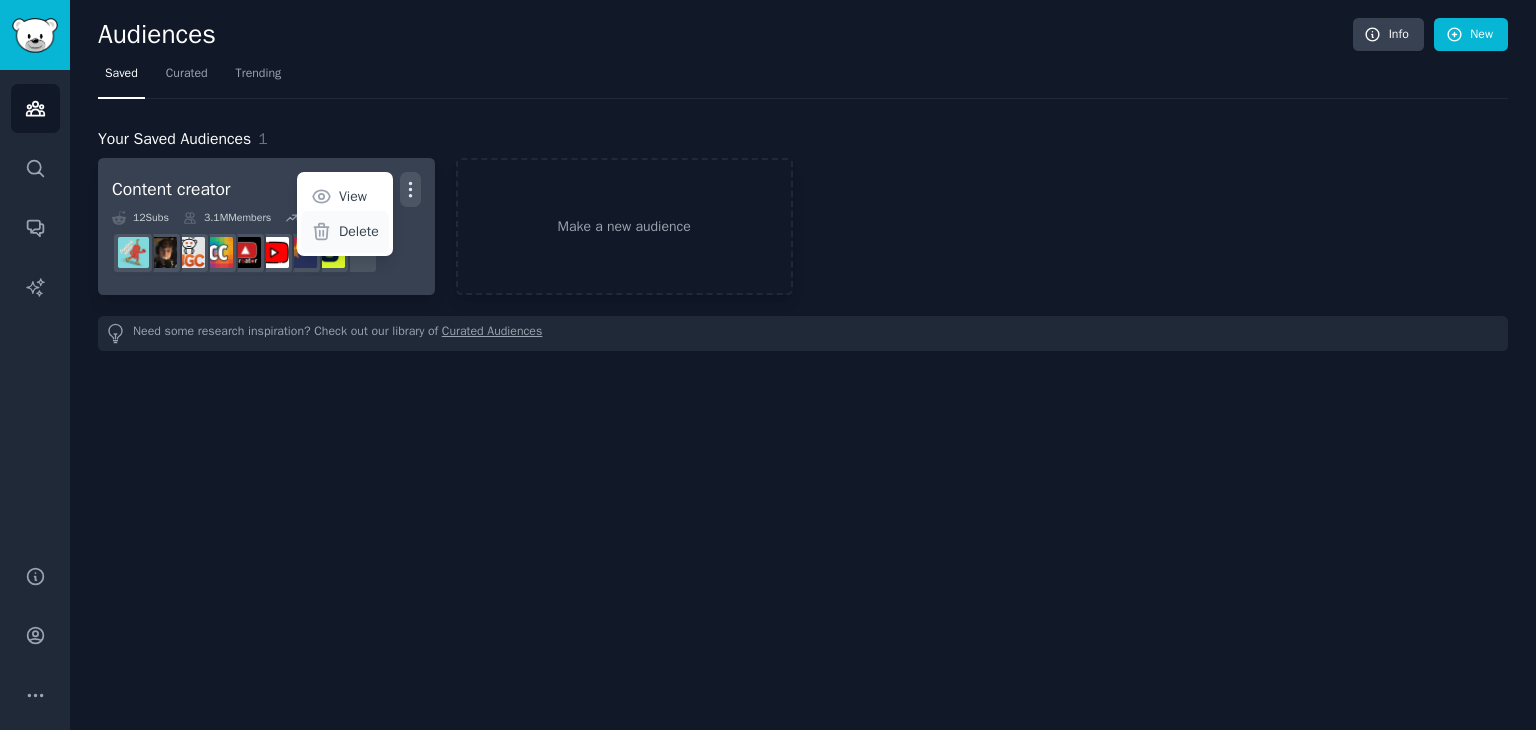click on "Delete" at bounding box center [359, 231] 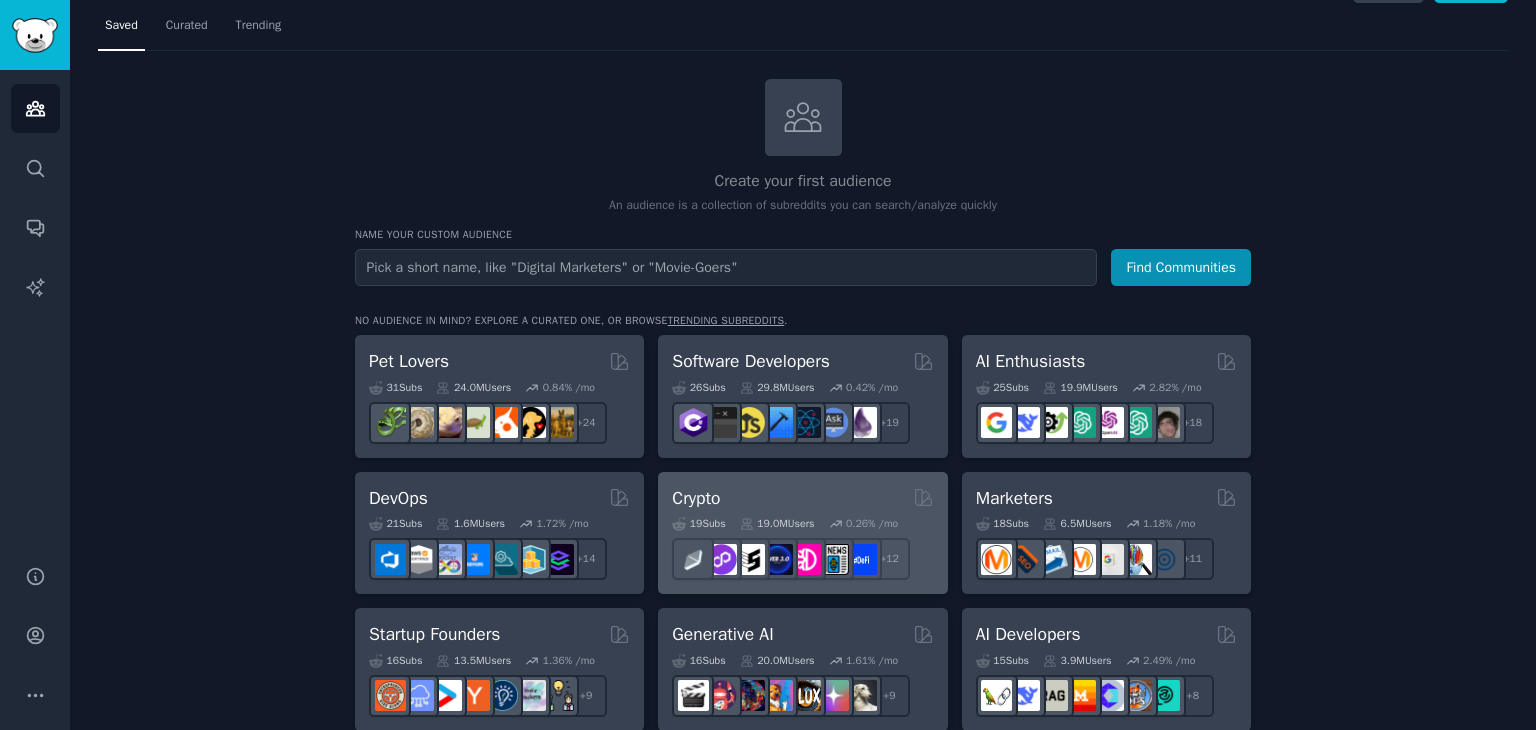 scroll, scrollTop: 50, scrollLeft: 0, axis: vertical 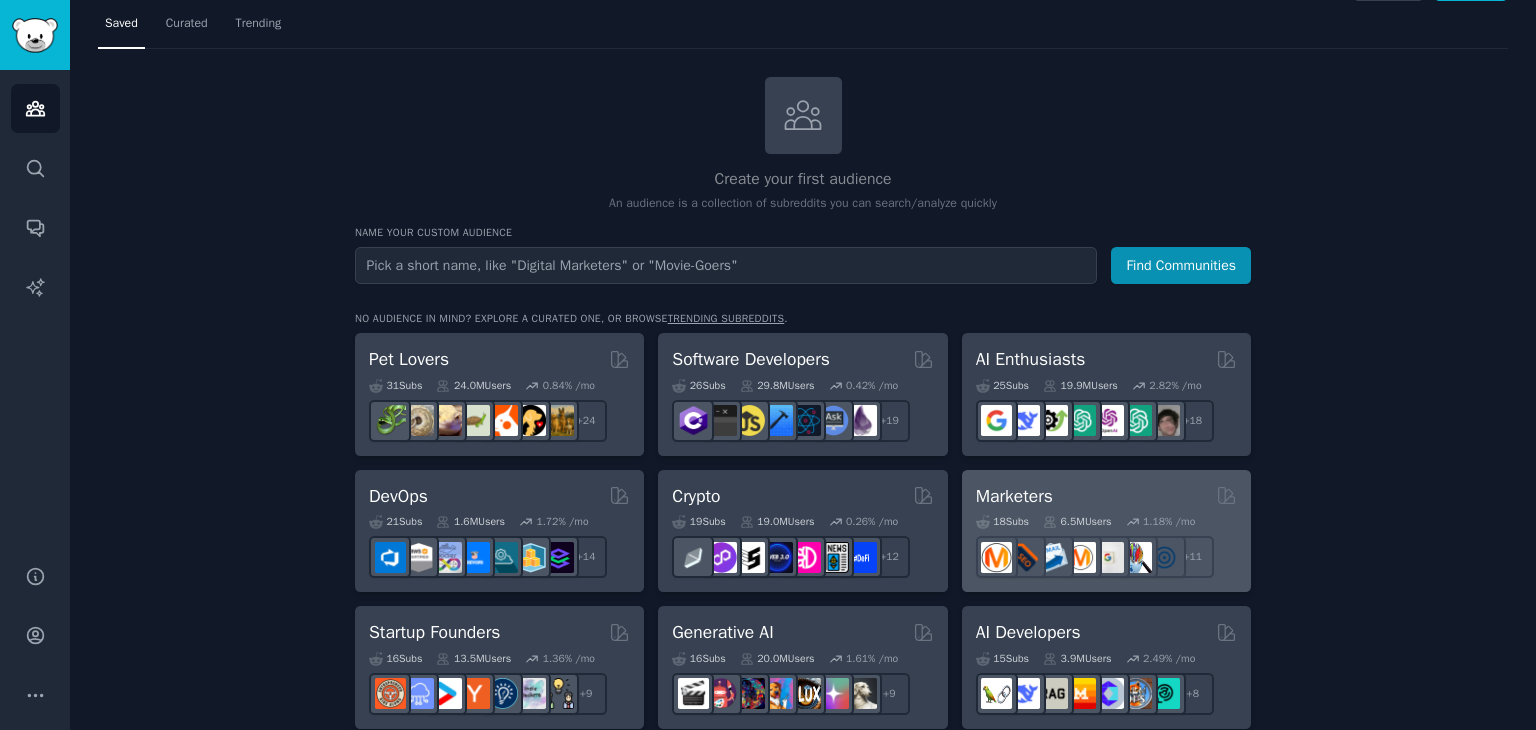 click on "Marketers" at bounding box center [1014, 496] 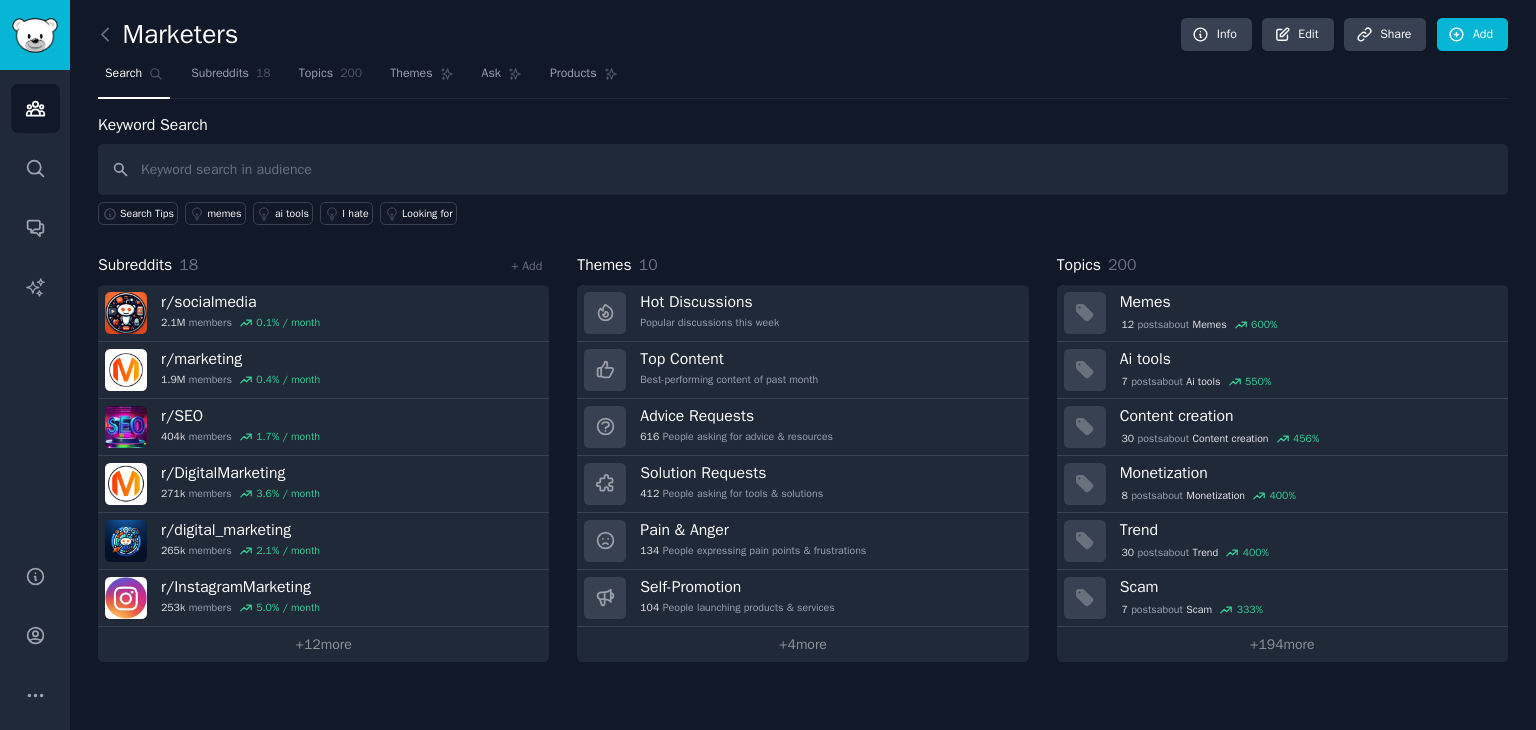 click at bounding box center (803, 169) 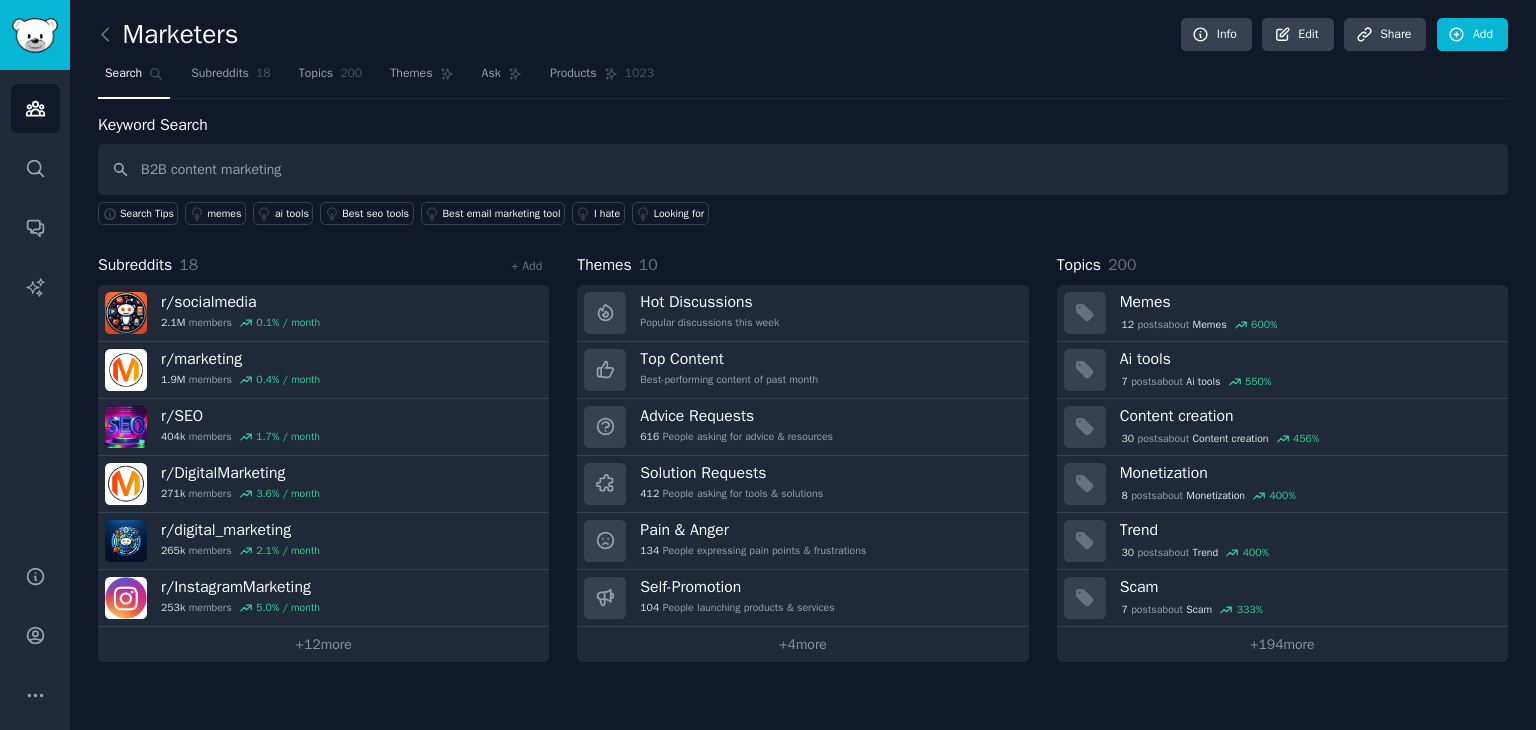 type on "B2B content marketing" 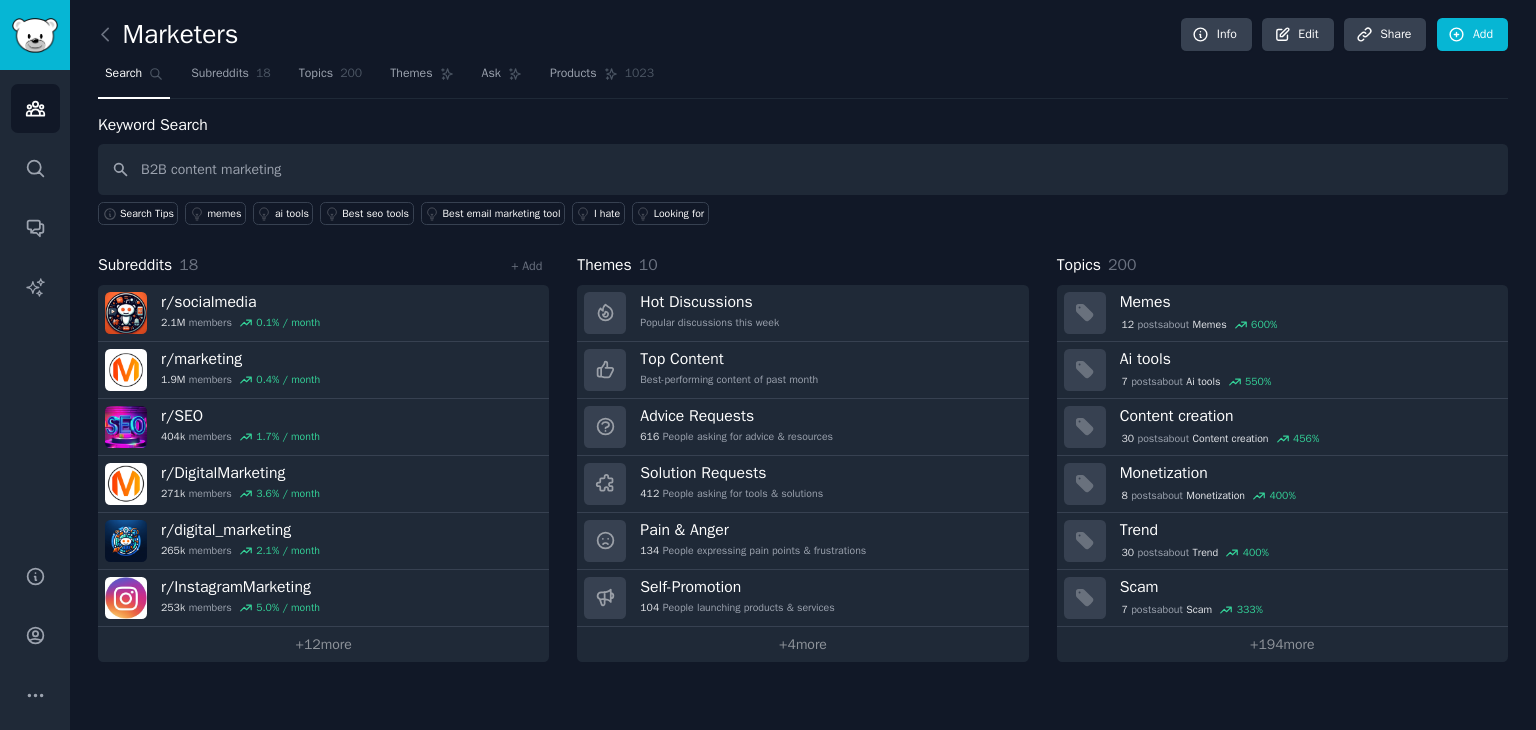 type 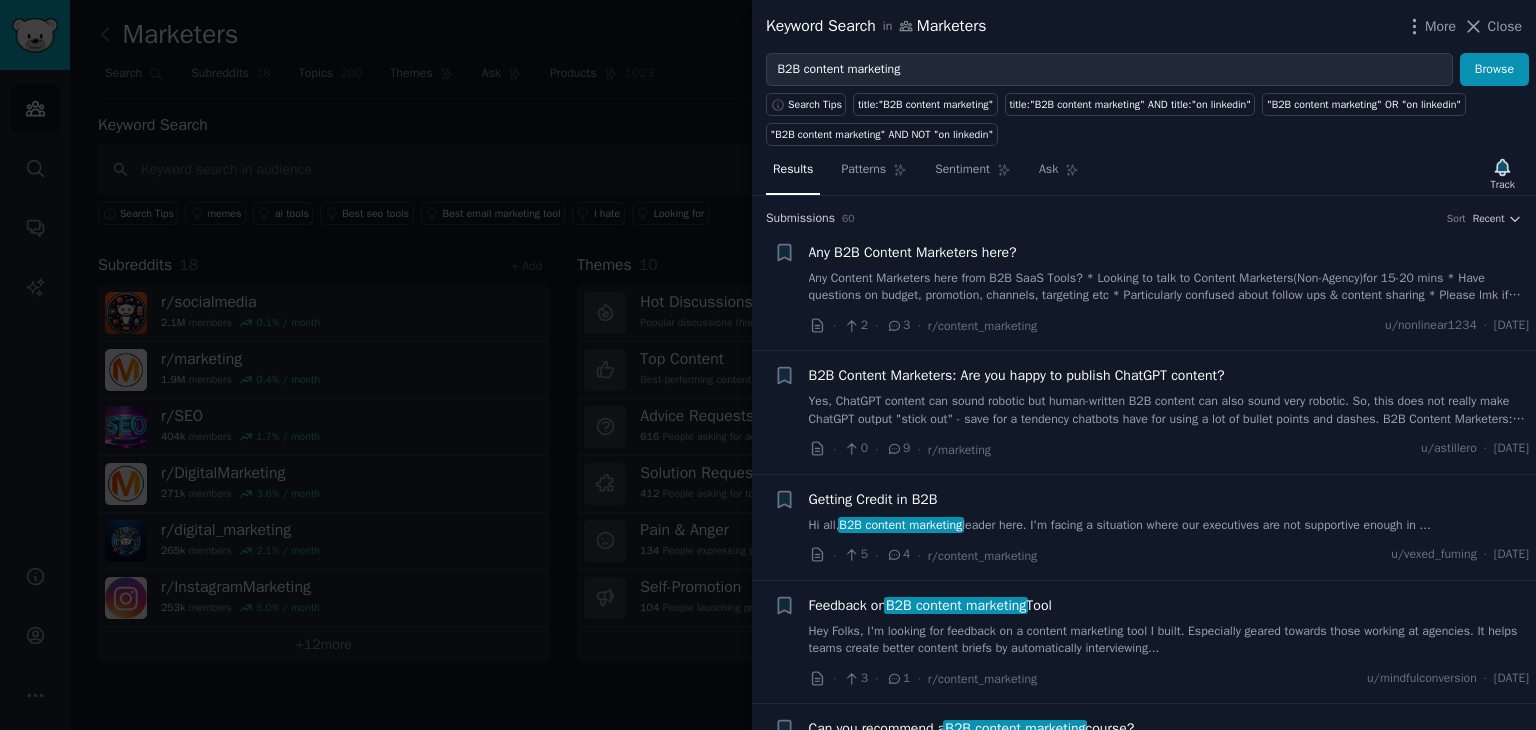 click on "Any B2B Content Marketers here?" at bounding box center (913, 252) 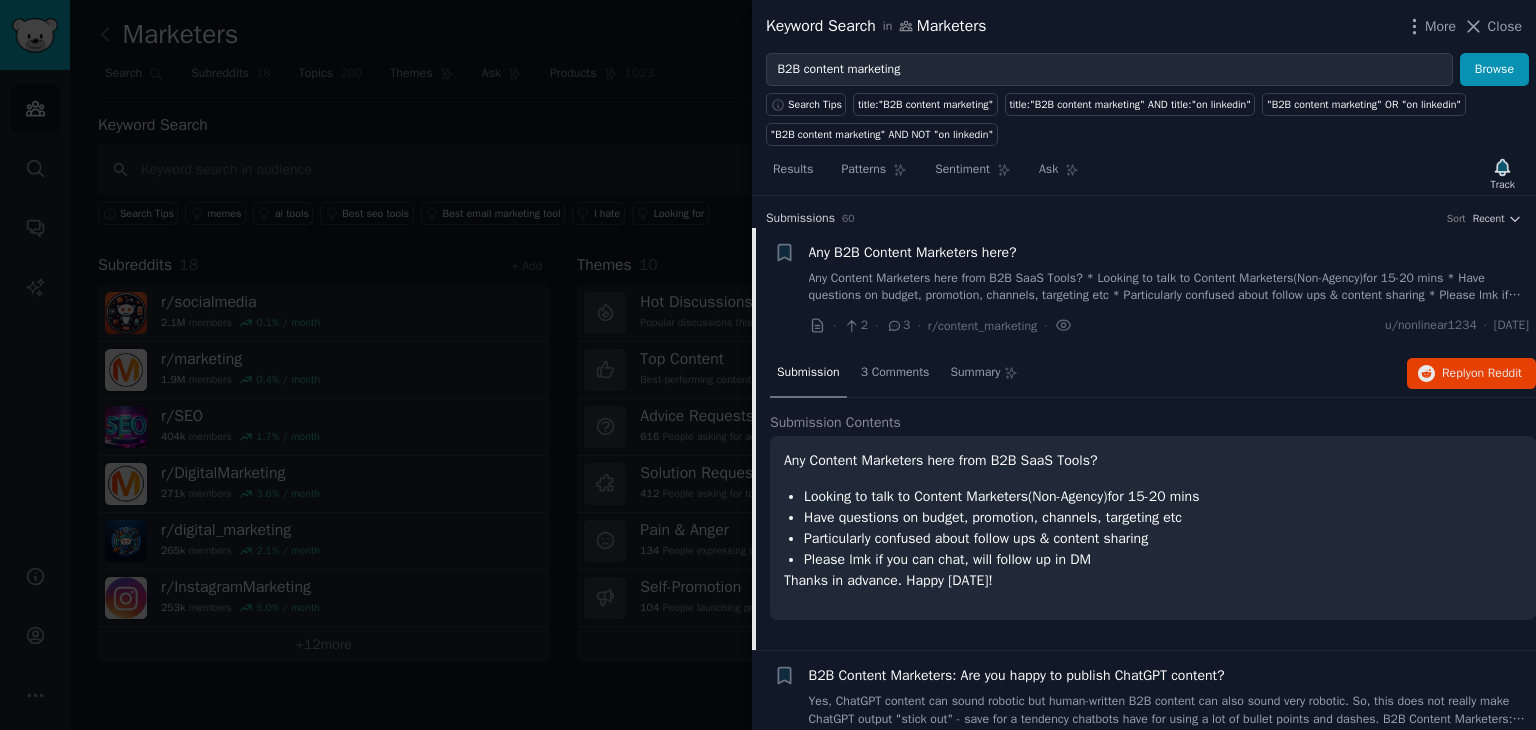 scroll, scrollTop: 31, scrollLeft: 0, axis: vertical 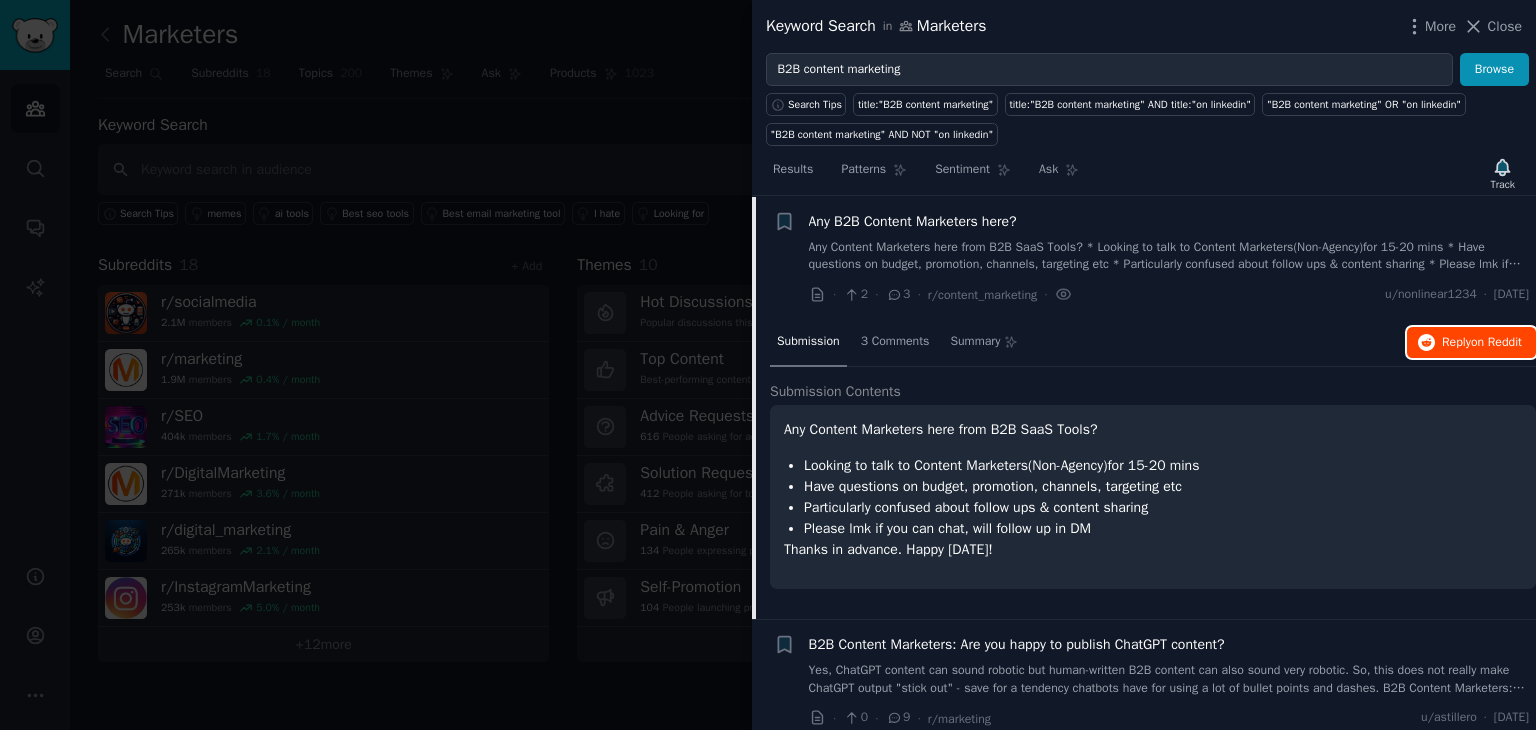 click 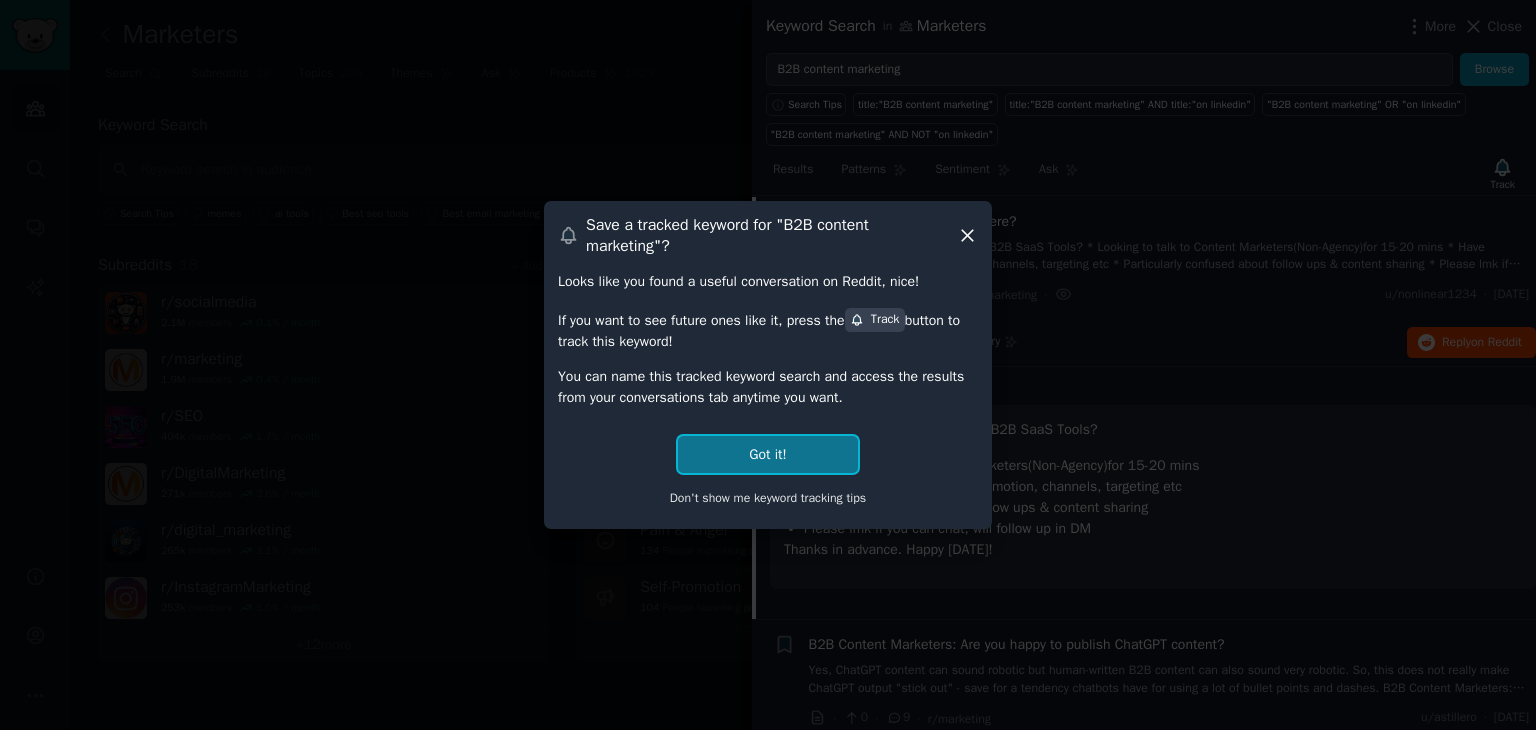 click on "Got it!" at bounding box center [767, 454] 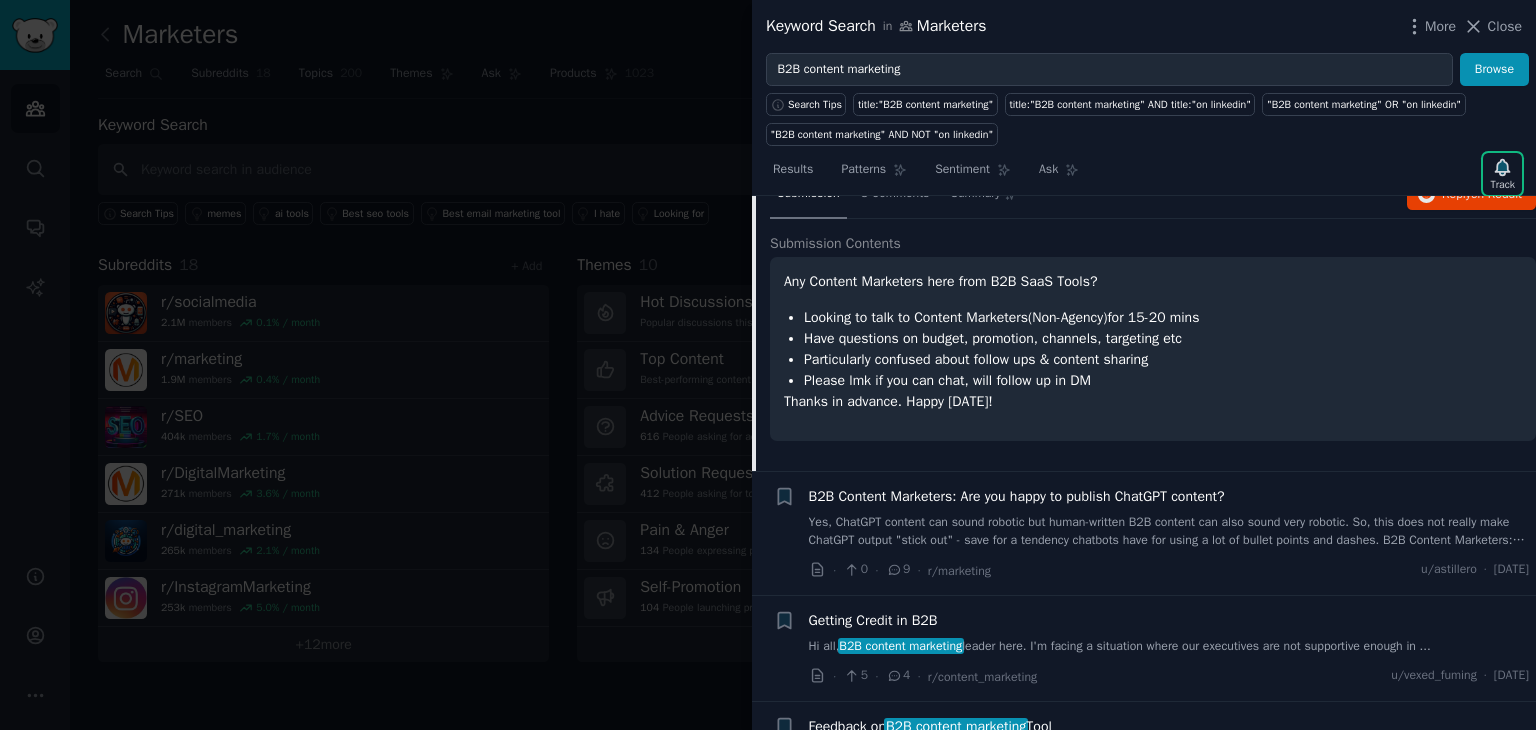 scroll, scrollTop: 0, scrollLeft: 0, axis: both 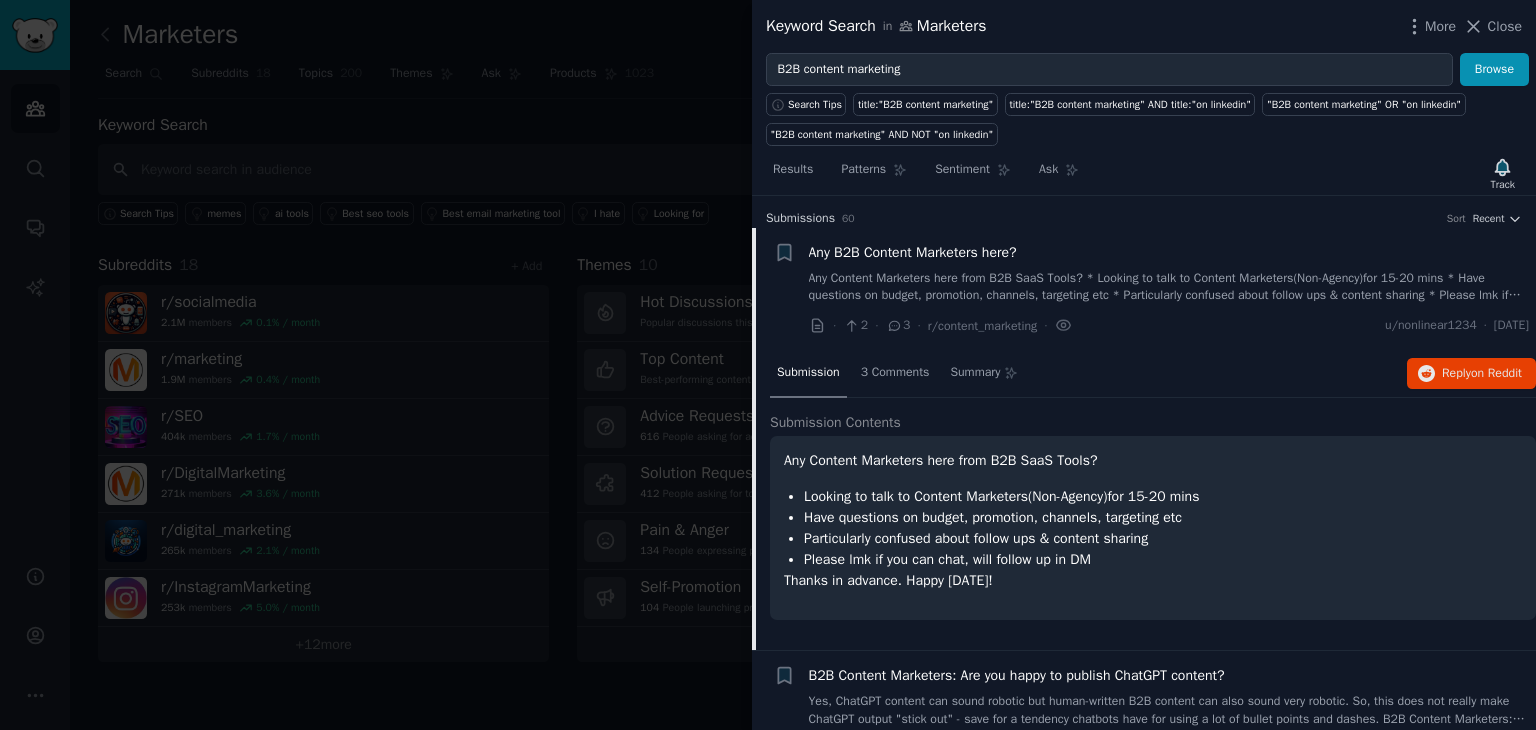 click on "More Close" at bounding box center [1463, 26] 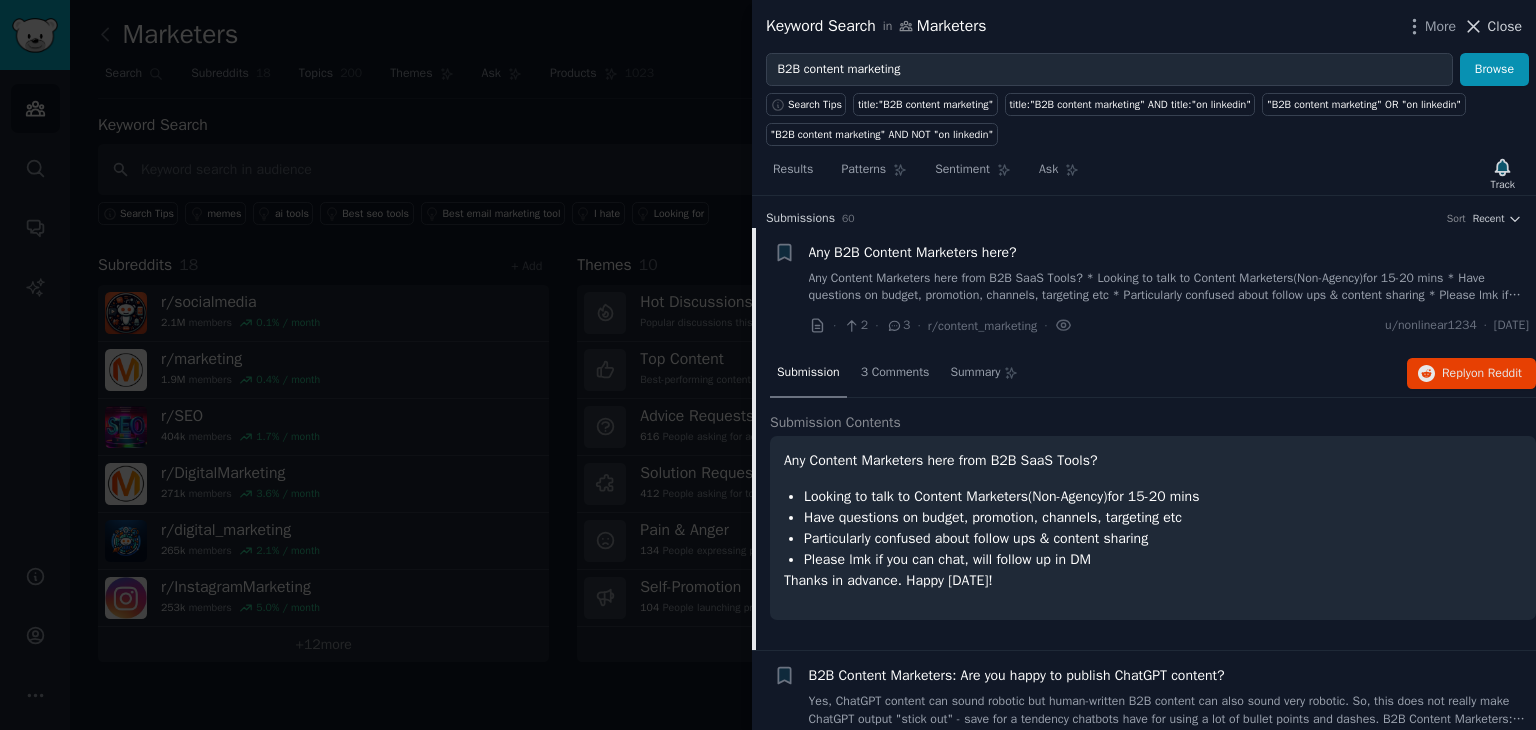 click 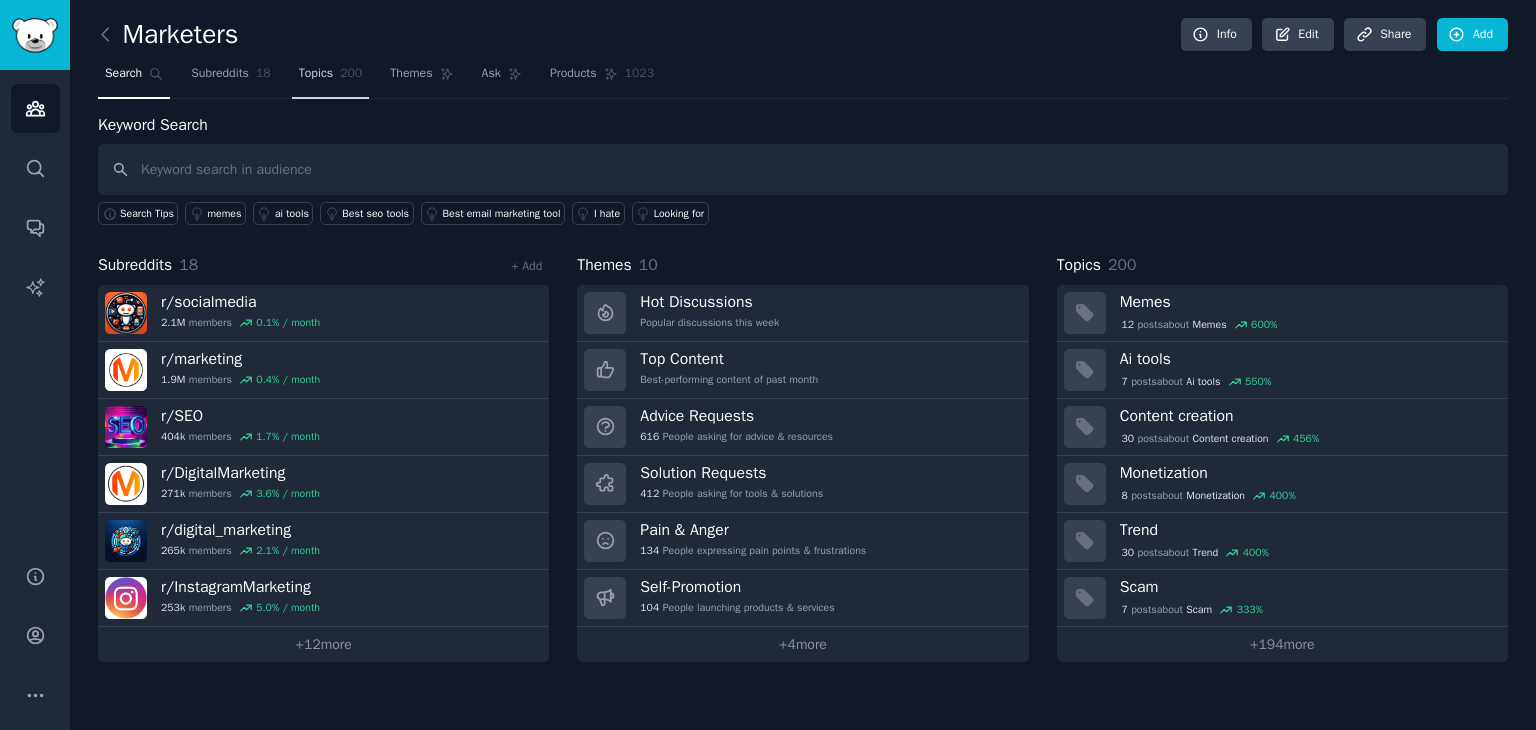 drag, startPoint x: 345, startPoint y: 53, endPoint x: 352, endPoint y: 69, distance: 17.464249 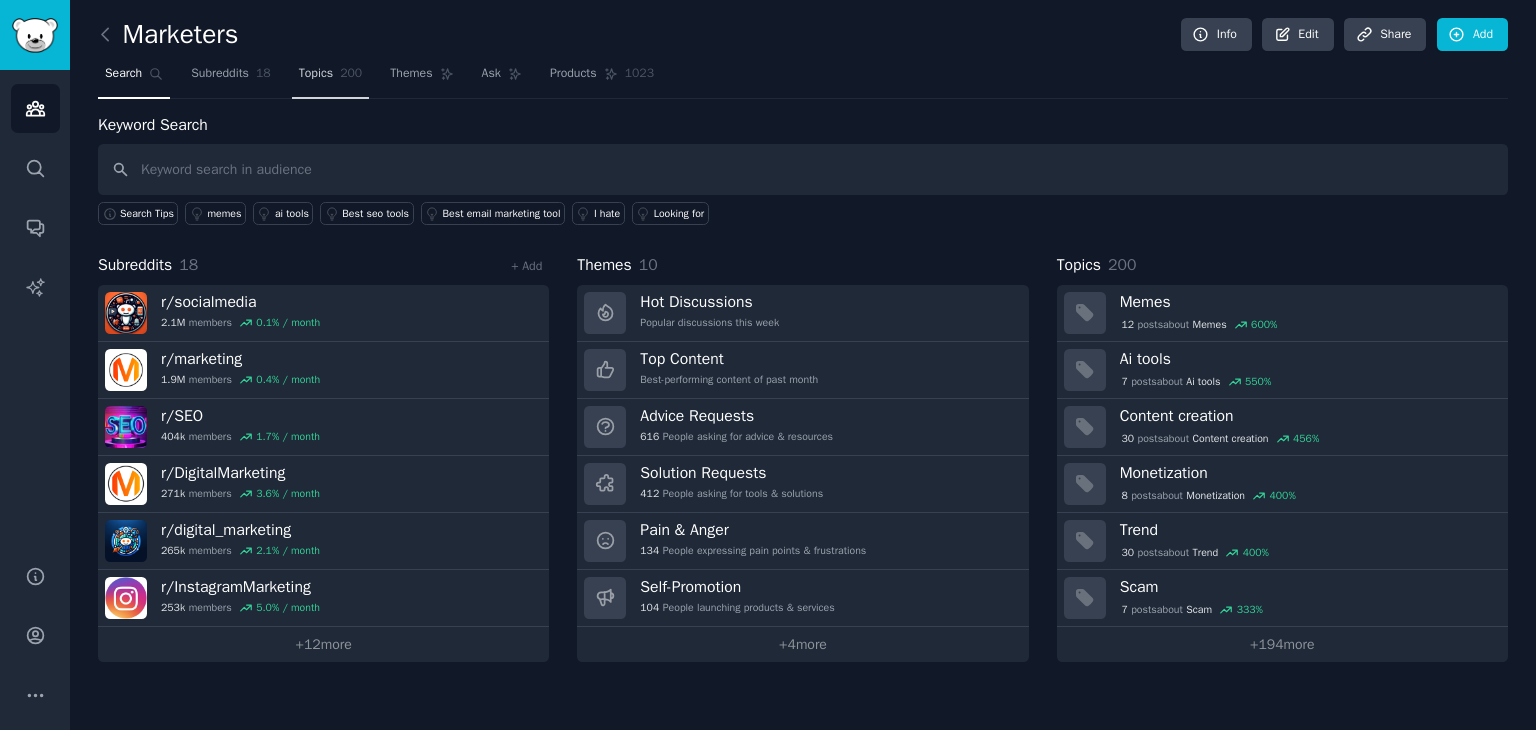 click on "Marketers Info Edit Share Add Search Subreddits 18 Topics 200 Themes Ask Products 1023 Keyword Search Search Tips memes ai tools Best seo tools Best email marketing tool I hate Looking for Subreddits 18 + Add r/ socialmedia 2.1M  members 0.1 % / month r/ marketing 1.9M  members 0.4 % / month r/ SEO 404k  members 1.7 % / month r/ DigitalMarketing 271k  members 3.6 % / month r/ digital_marketing 265k  members 2.1 % / month r/ InstagramMarketing 253k  members 5.0 % / month +  12  more Themes 10 Hot Discussions Popular discussions this week Top Content Best-performing content of past month Advice Requests 616 People asking for advice & resources Solution Requests 412 People asking for tools & solutions Pain & Anger 134 People expressing pain points & frustrations Self-Promotion 104 People launching products & services +  4  more Topics 200 Memes 12  post s  about  Memes 600 % Ai tools 7  post s  about  Ai tools 550 % Content creation 30  post s  about  Content creation 456 % Monetization 8  post s  about  400 % s" at bounding box center [803, 345] 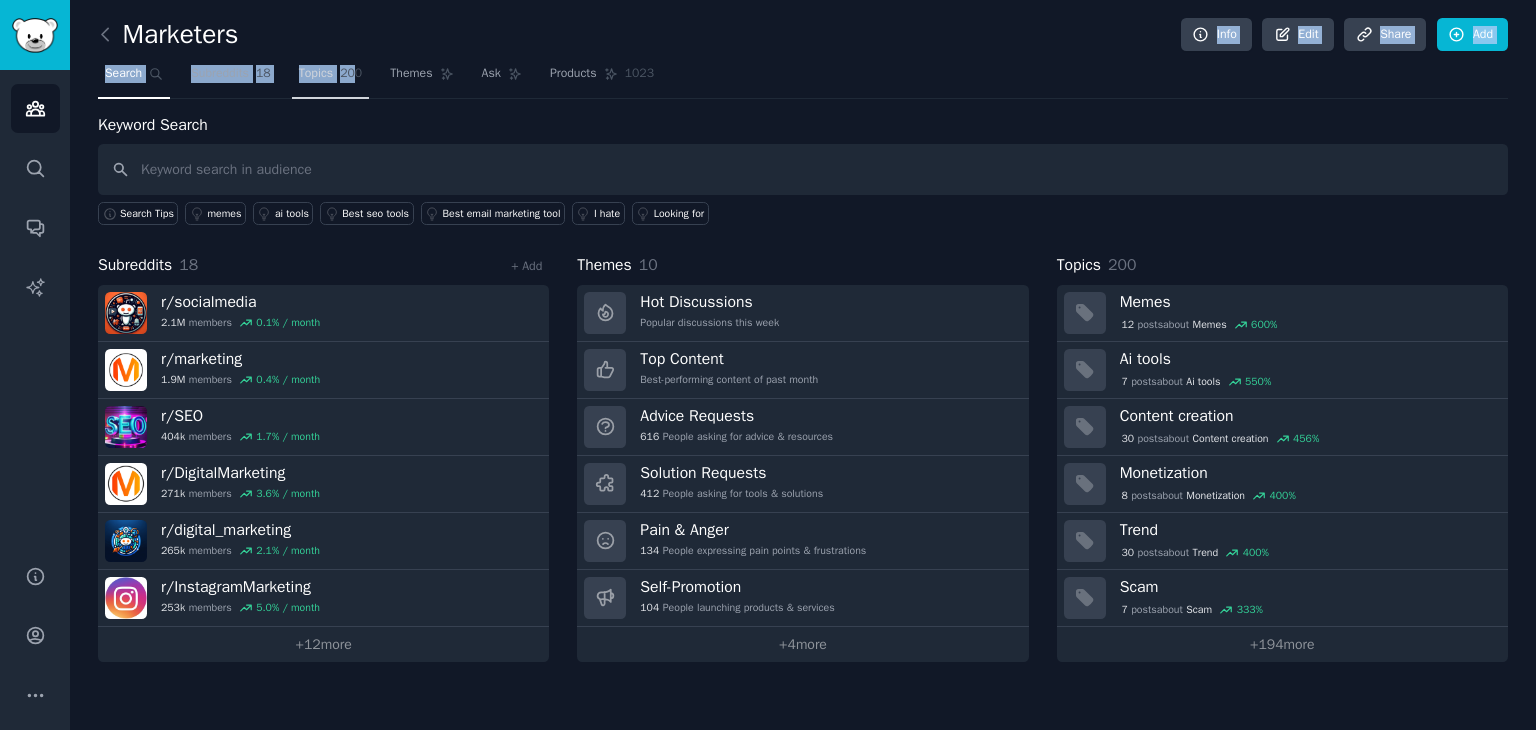 click on "200" 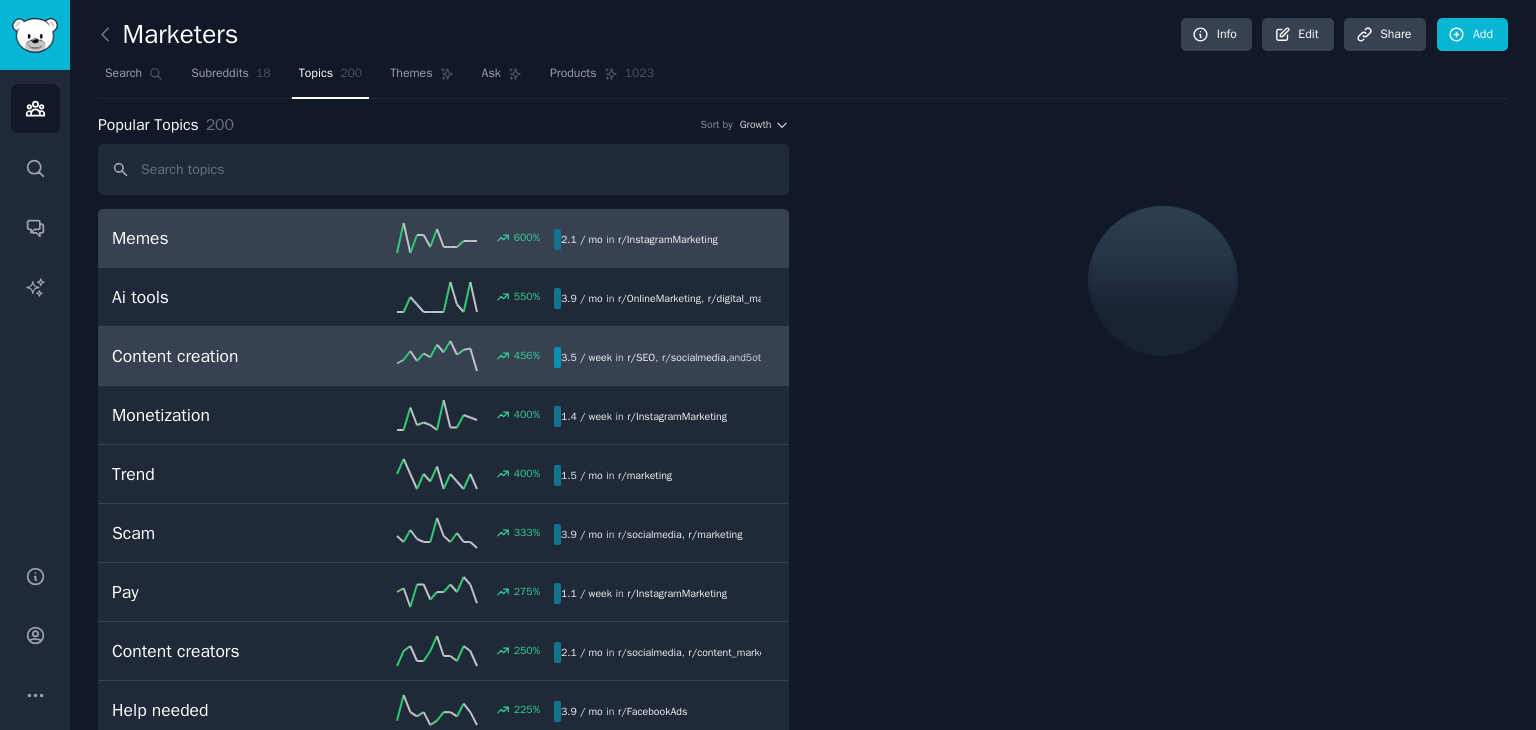 click on "Content creation 456 % 3.5 / week  in    r/ SEO ,  r/ socialmedia ,   and  5  other s" at bounding box center [443, 356] 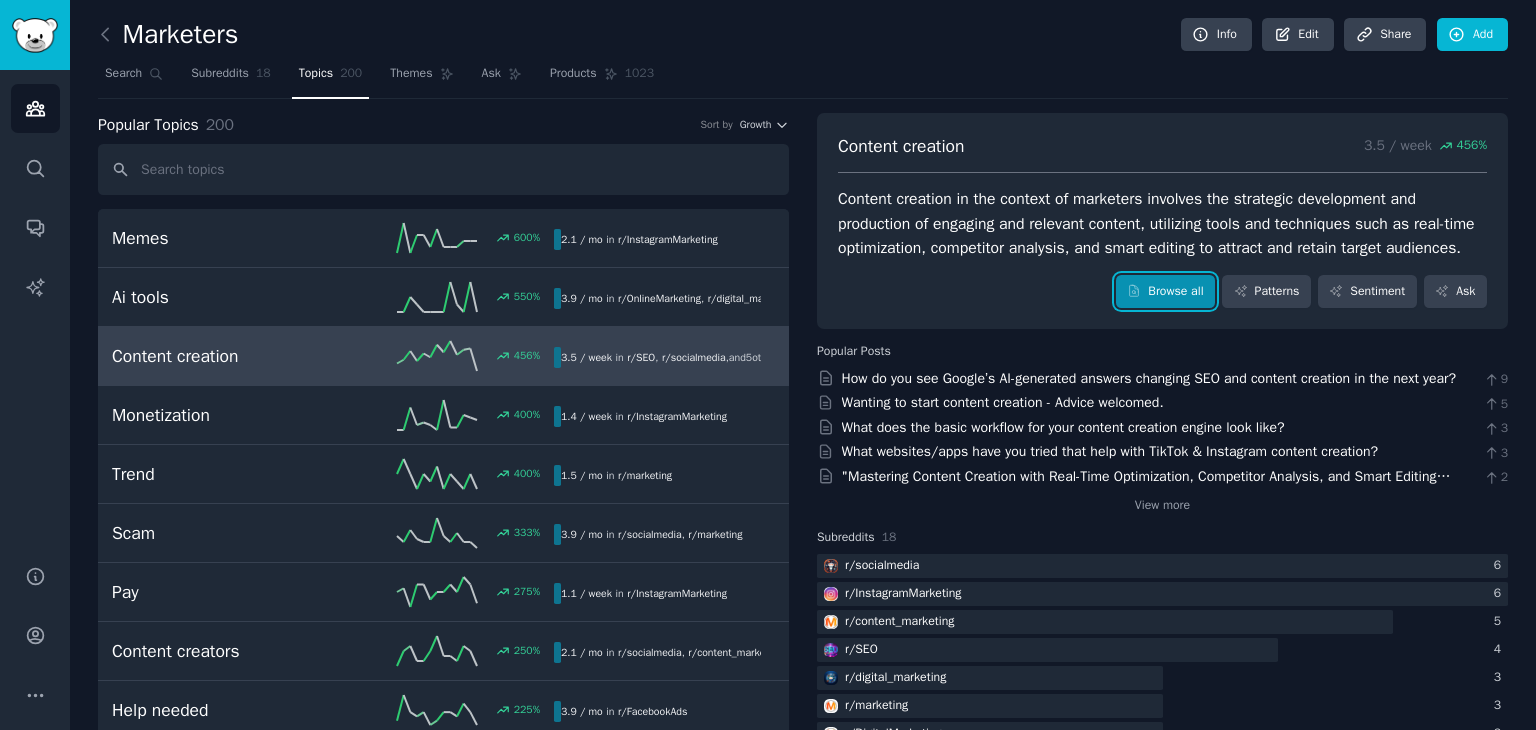 click on "Browse all" at bounding box center [1165, 292] 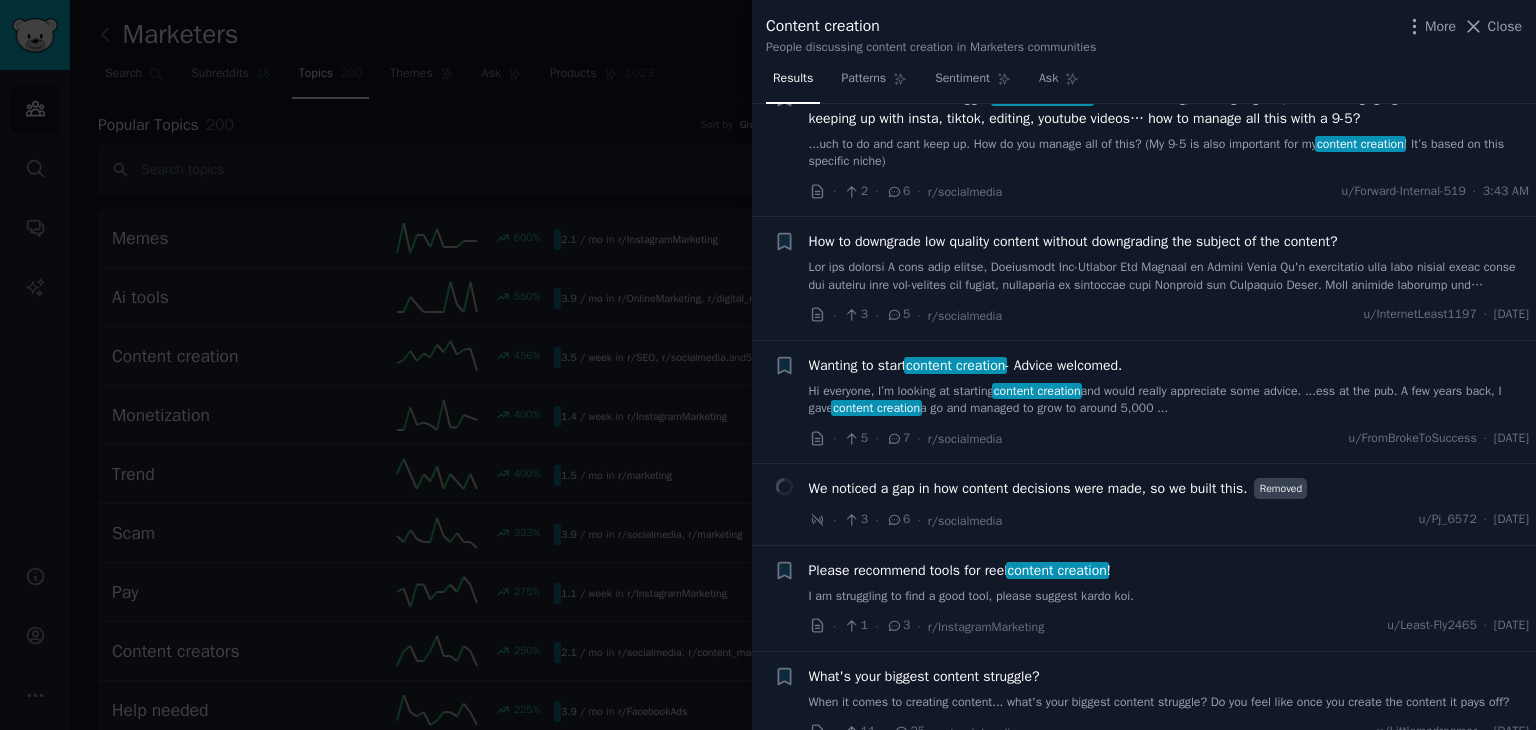 scroll, scrollTop: 187, scrollLeft: 0, axis: vertical 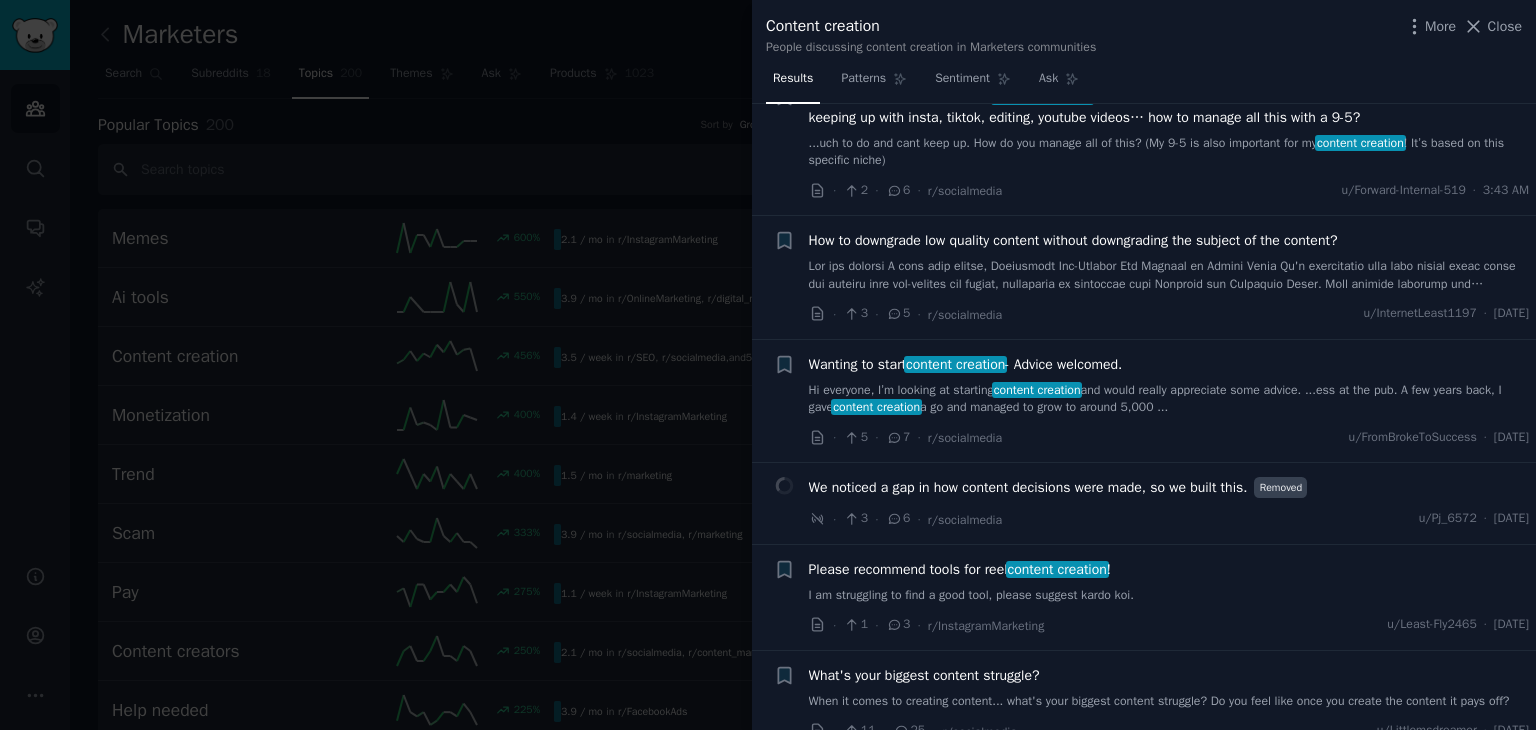 click on "We noticed a gap in how content decisions were made, so we built this." at bounding box center (1028, 487) 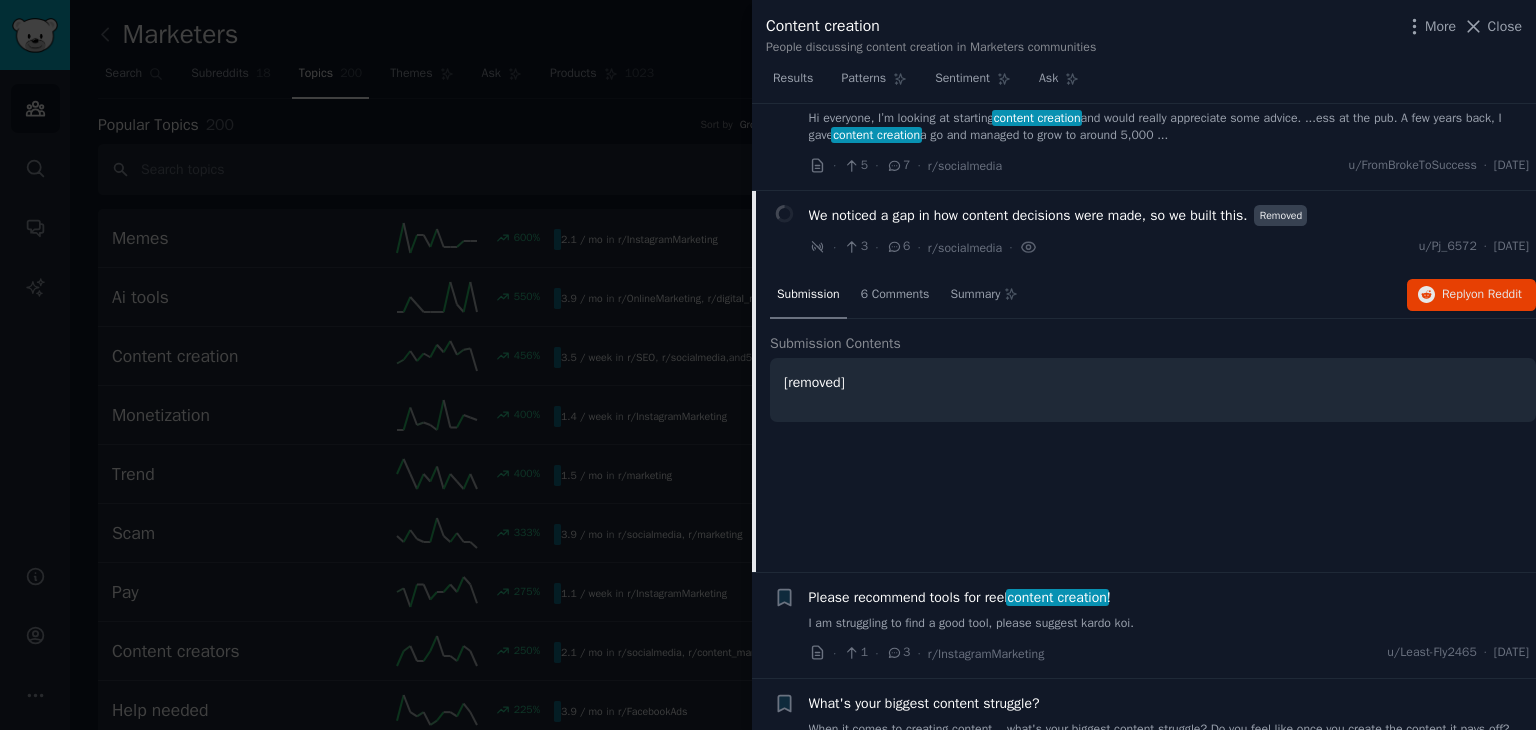 scroll, scrollTop: 545, scrollLeft: 0, axis: vertical 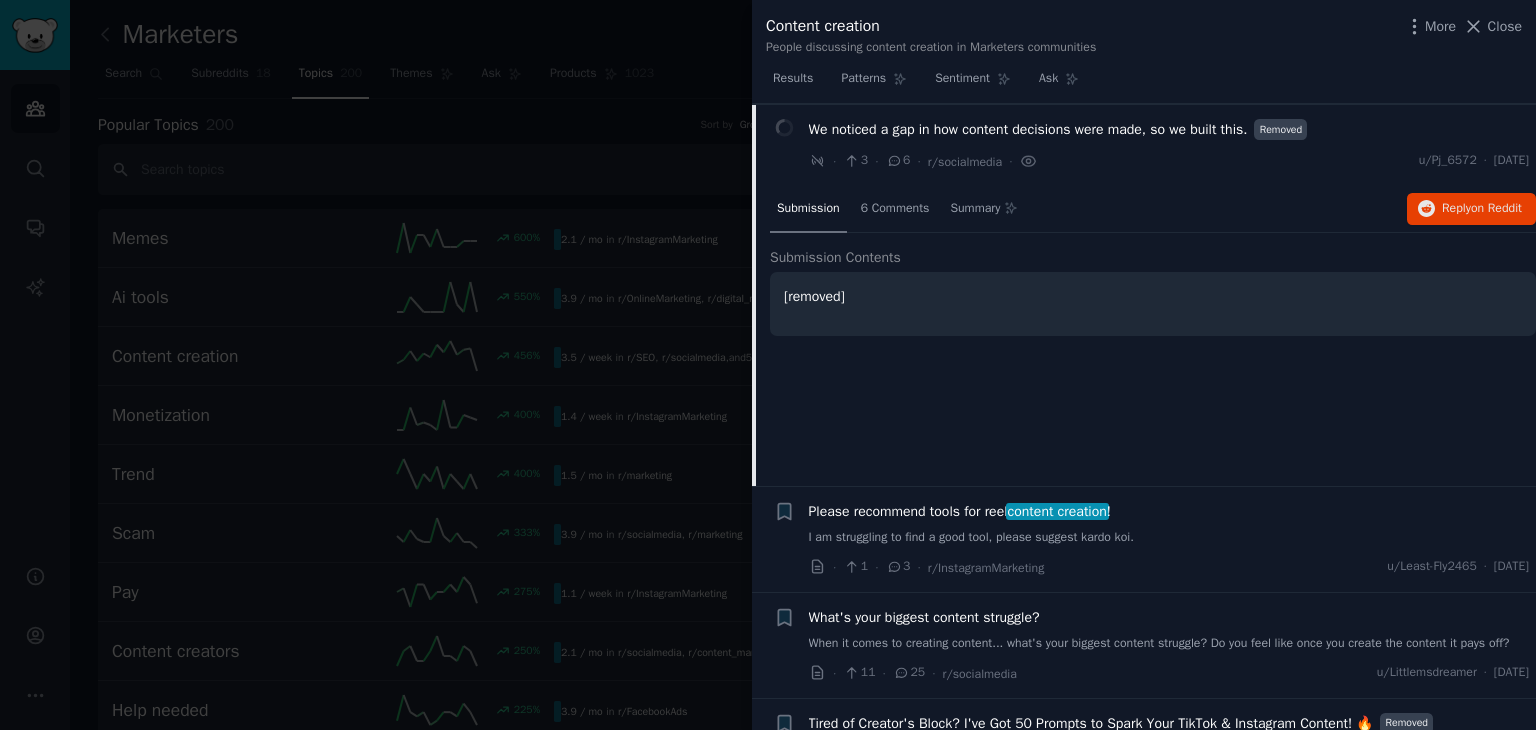 click on "Please recommend tools for reel  content creation !" at bounding box center (960, 511) 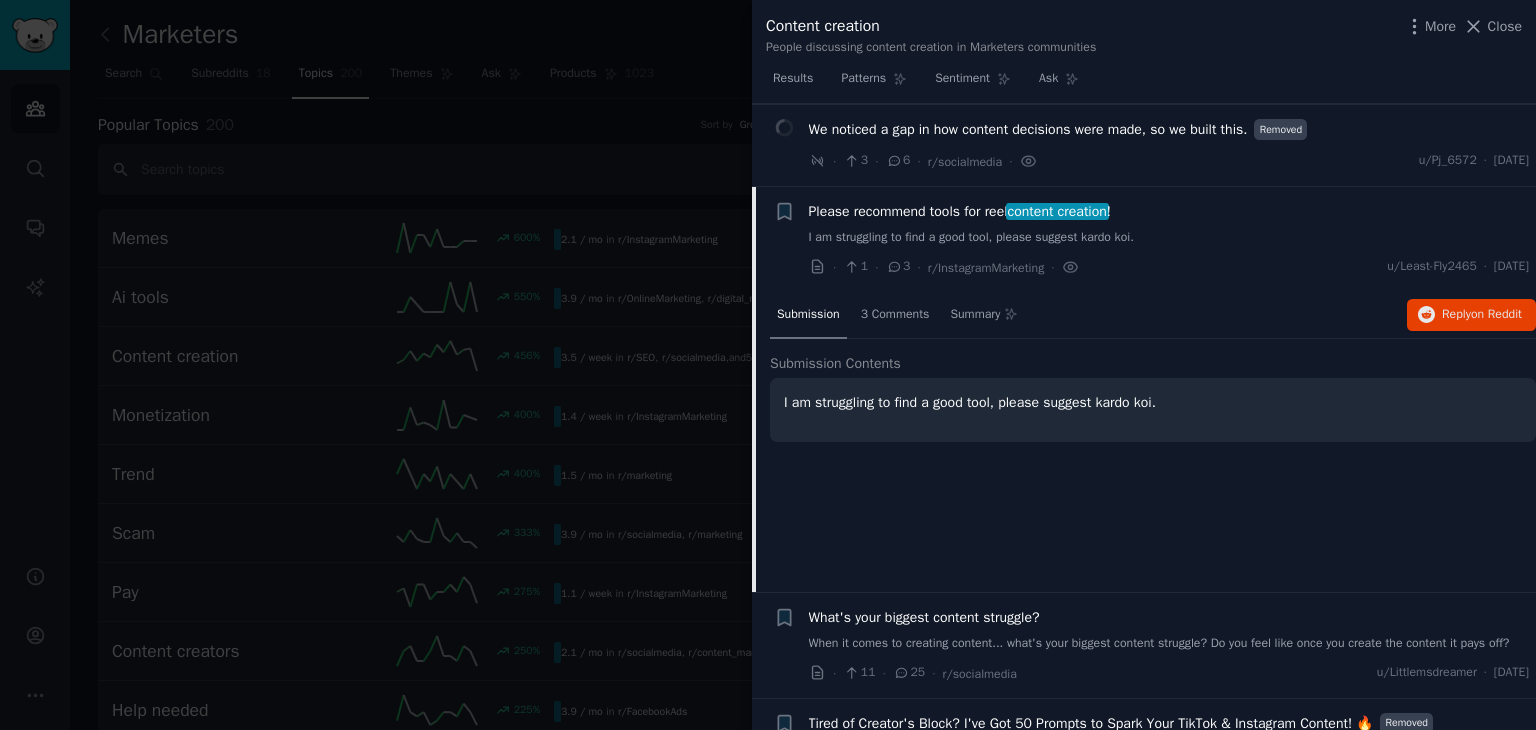 scroll, scrollTop: 627, scrollLeft: 0, axis: vertical 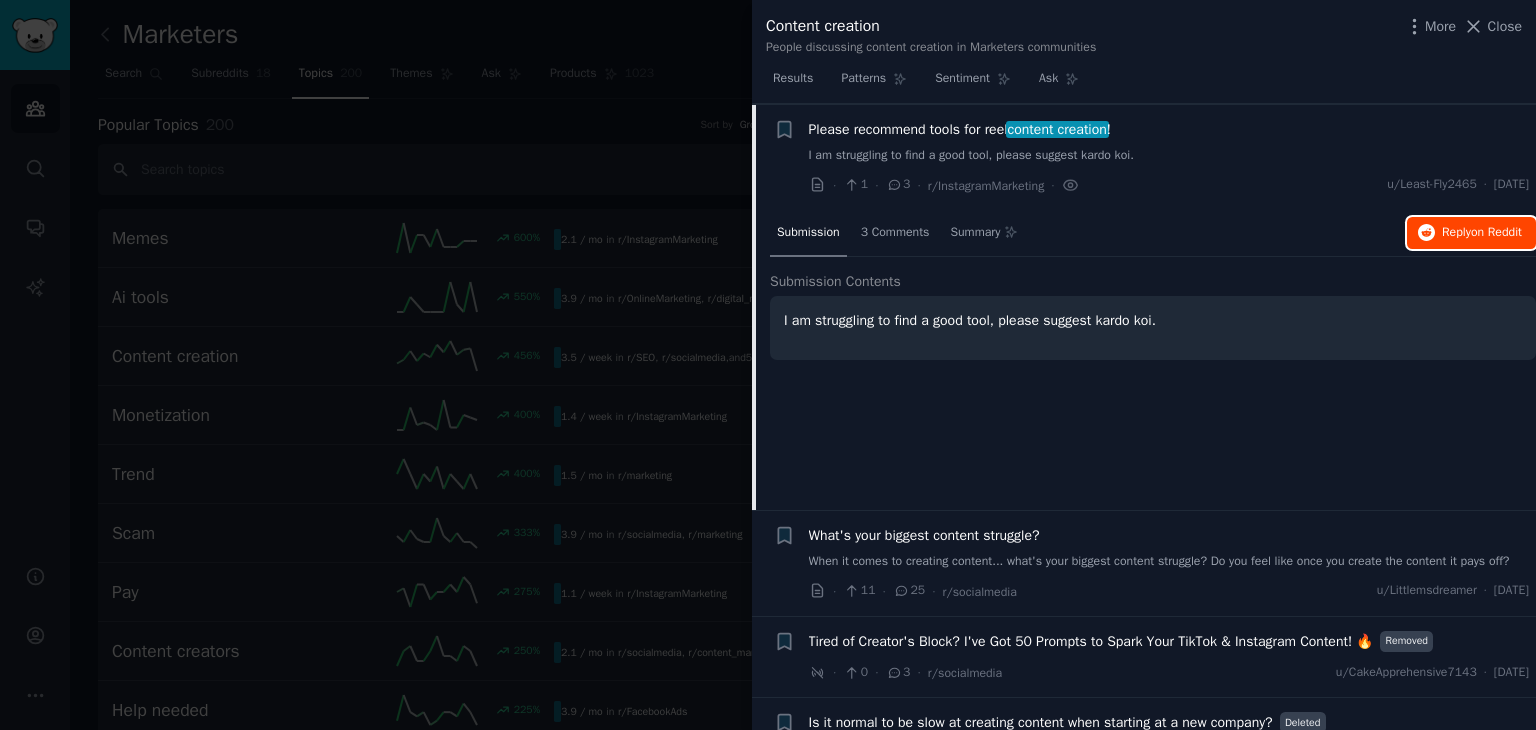 click on "on Reddit" at bounding box center [1496, 232] 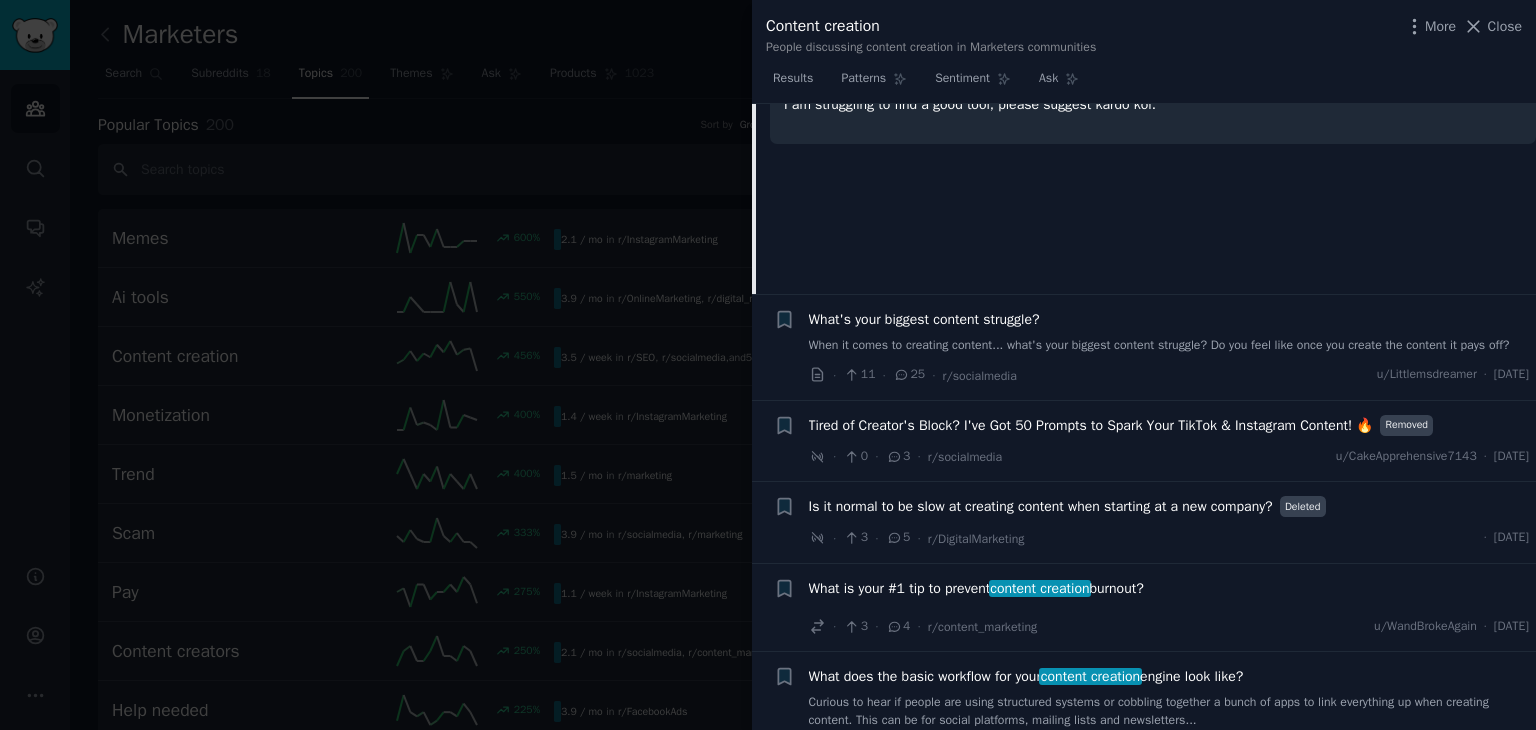 scroll, scrollTop: 846, scrollLeft: 0, axis: vertical 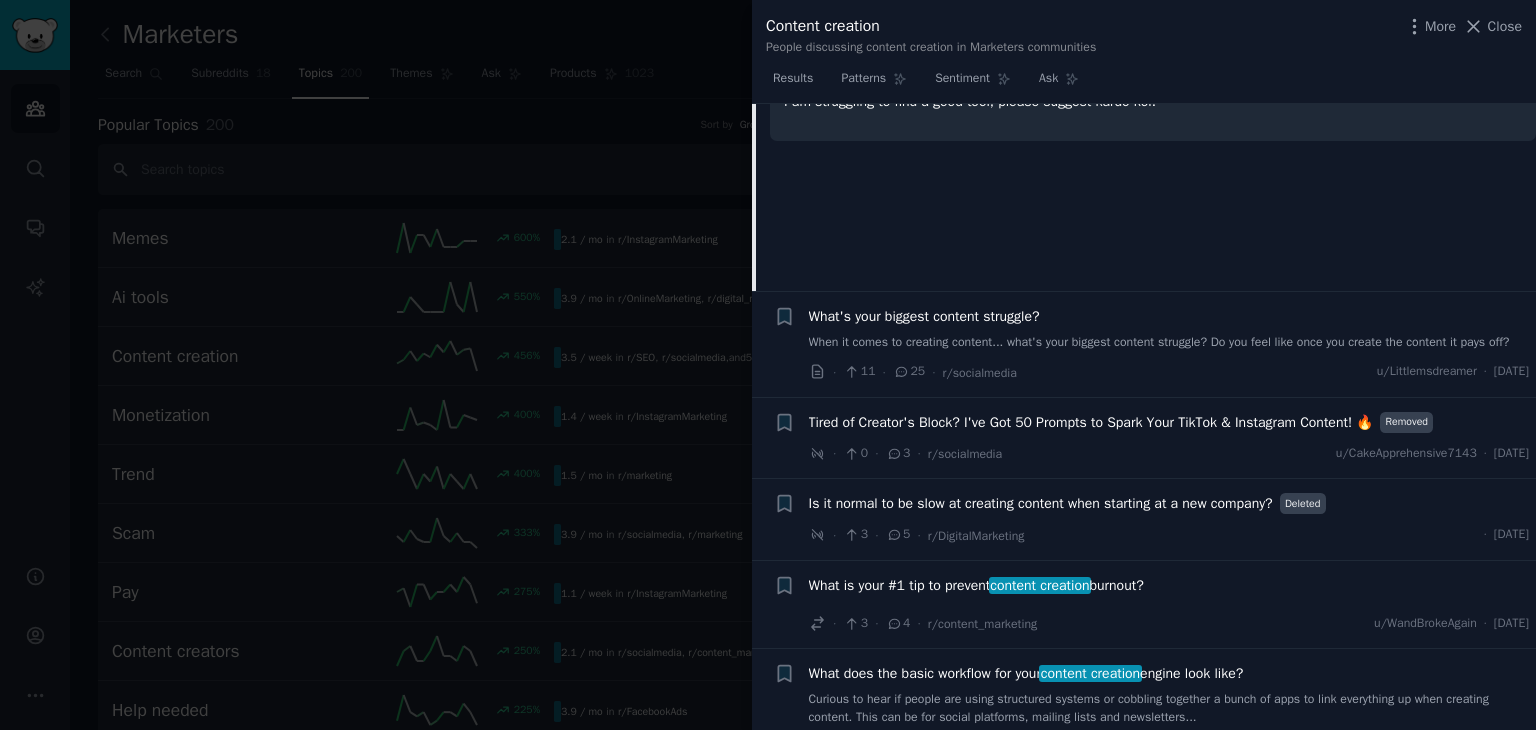click on "Submission 3 Comments Summary Reply  on Reddit Submission Contents I am struggling to find a good tool, please suggest kardo koi." at bounding box center [1153, 141] 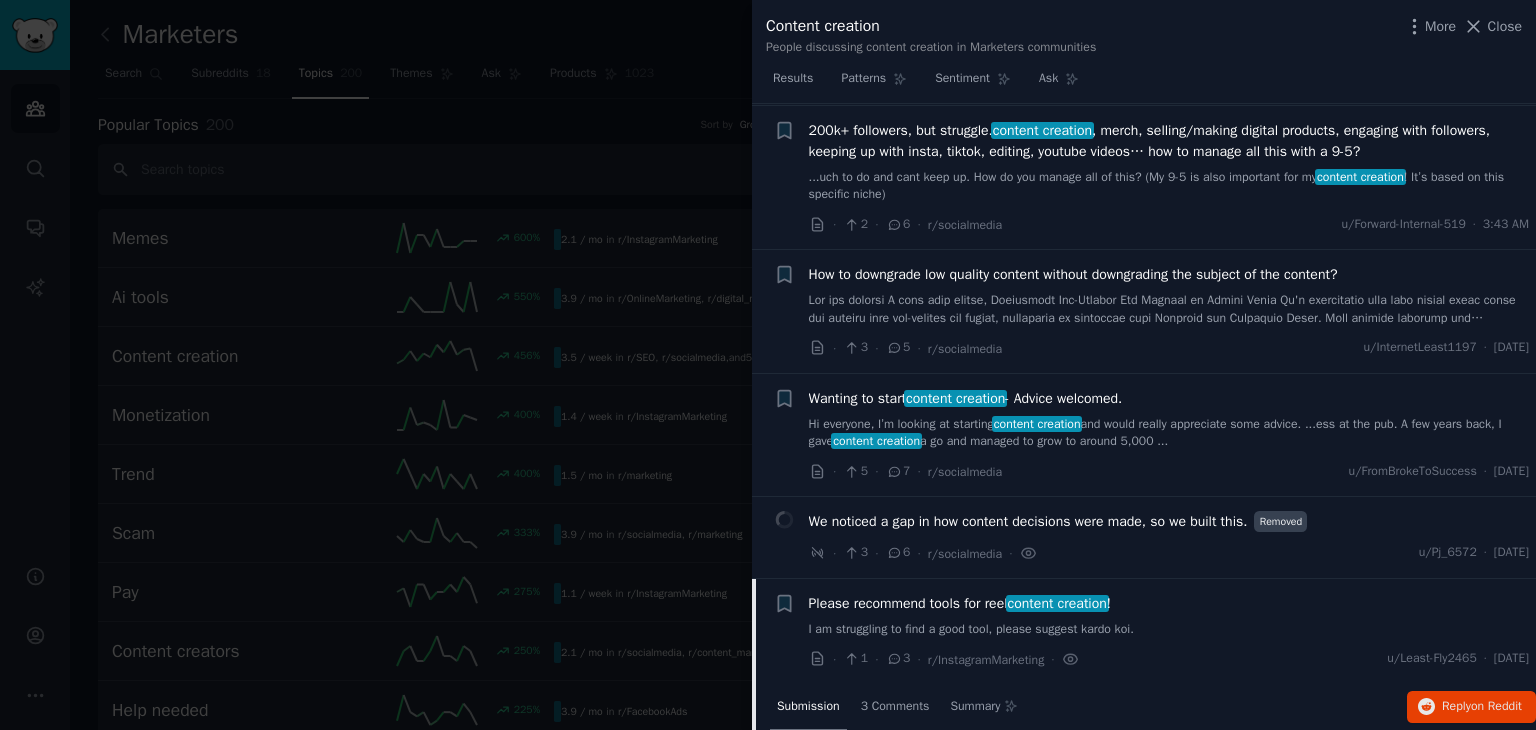 scroll, scrollTop: 154, scrollLeft: 0, axis: vertical 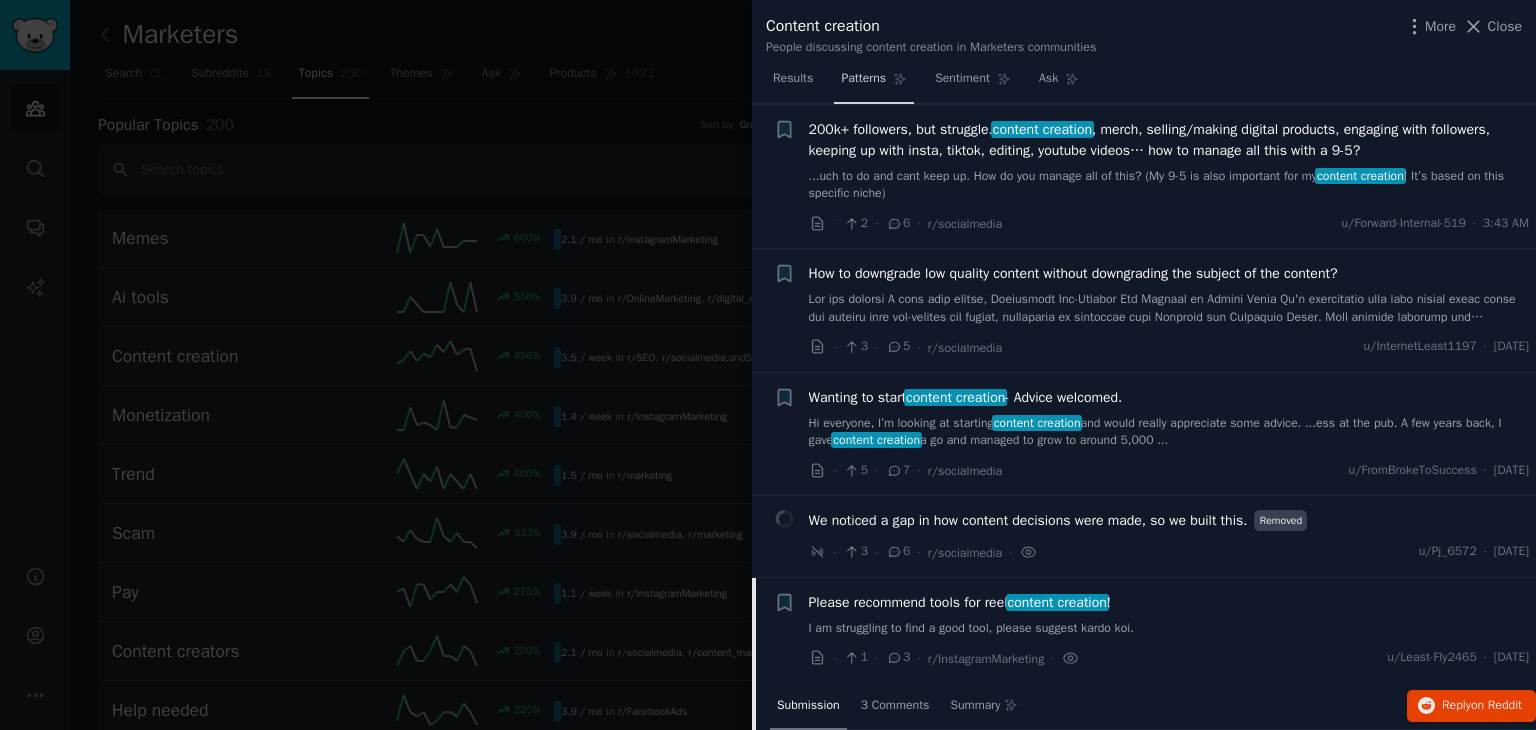 click on "Patterns" at bounding box center [863, 79] 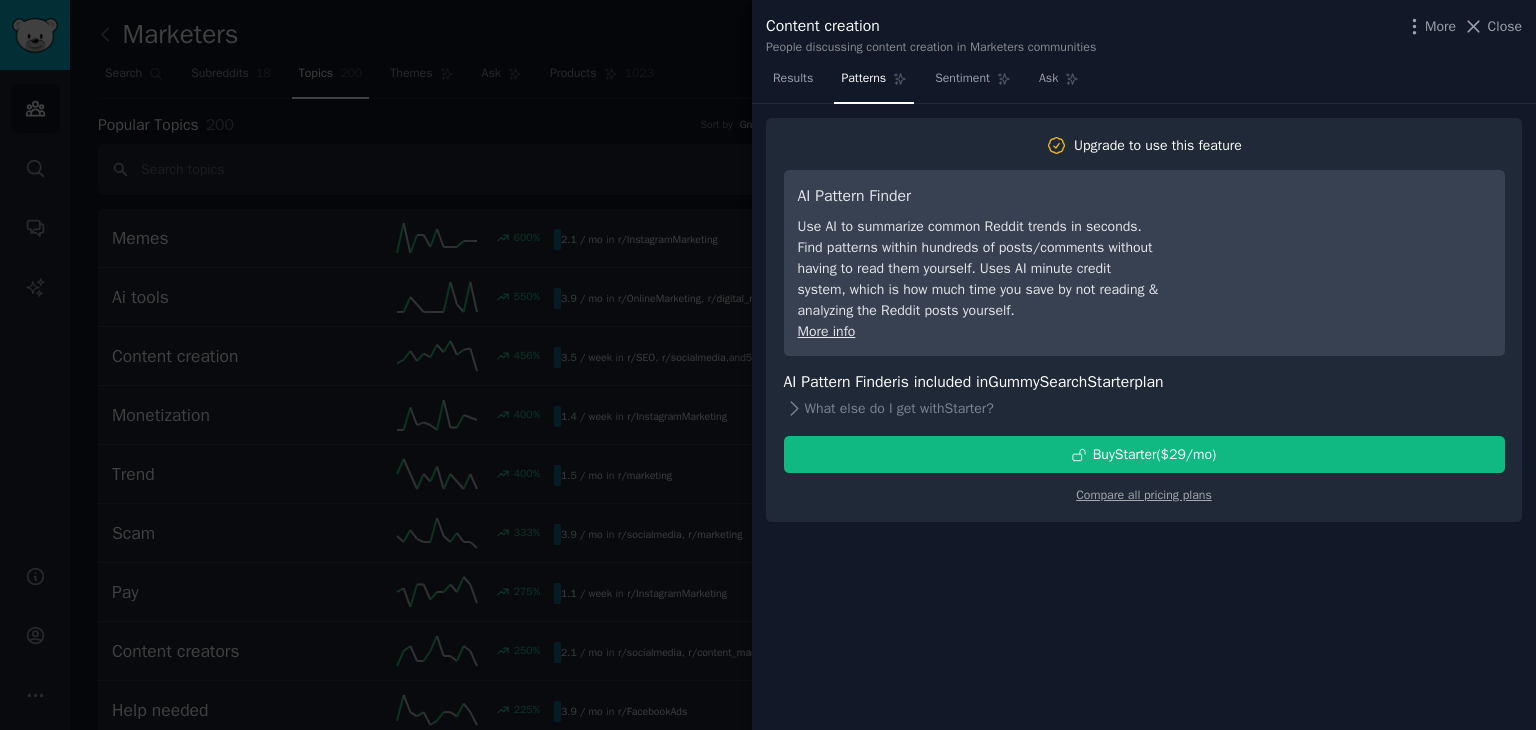 scroll, scrollTop: 0, scrollLeft: 0, axis: both 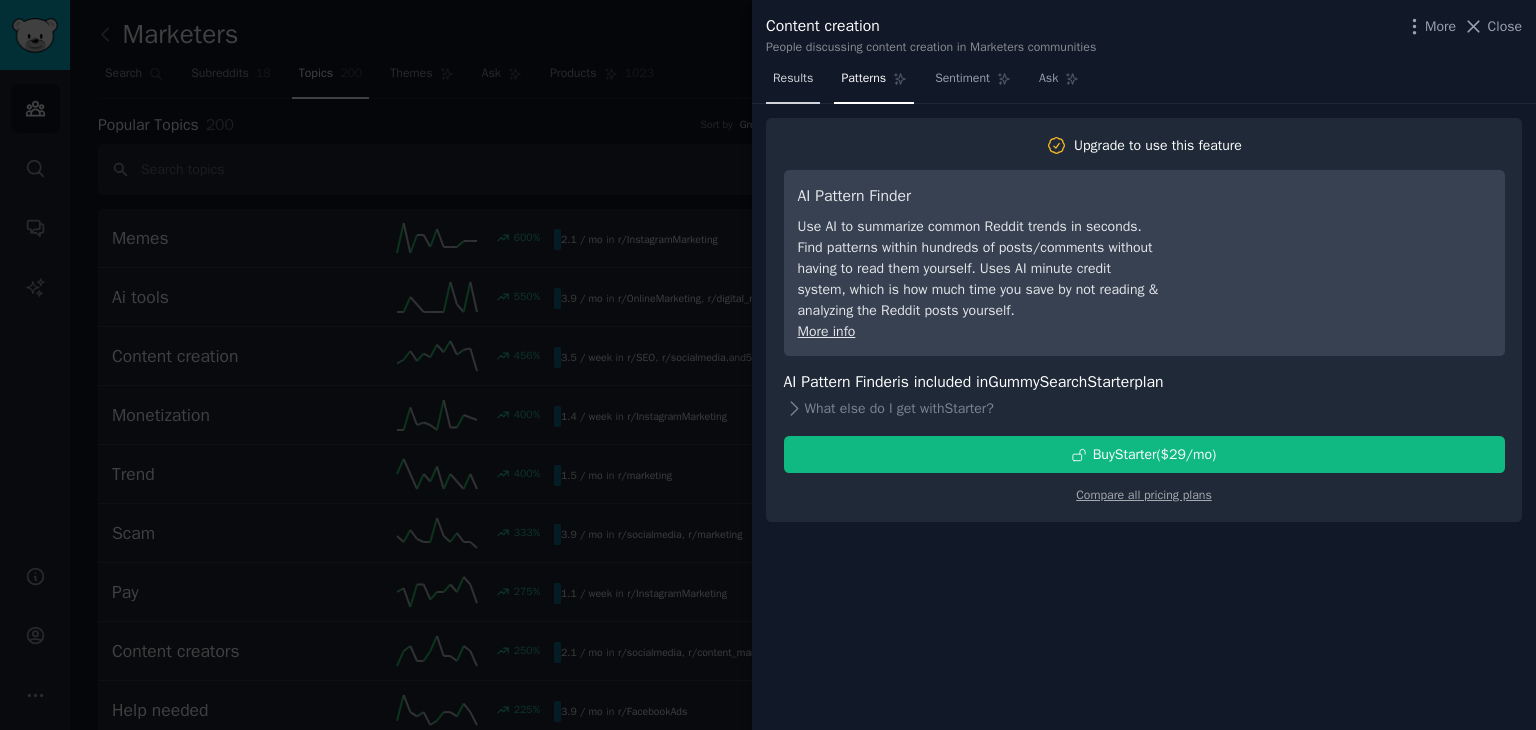 click on "Results" at bounding box center [793, 79] 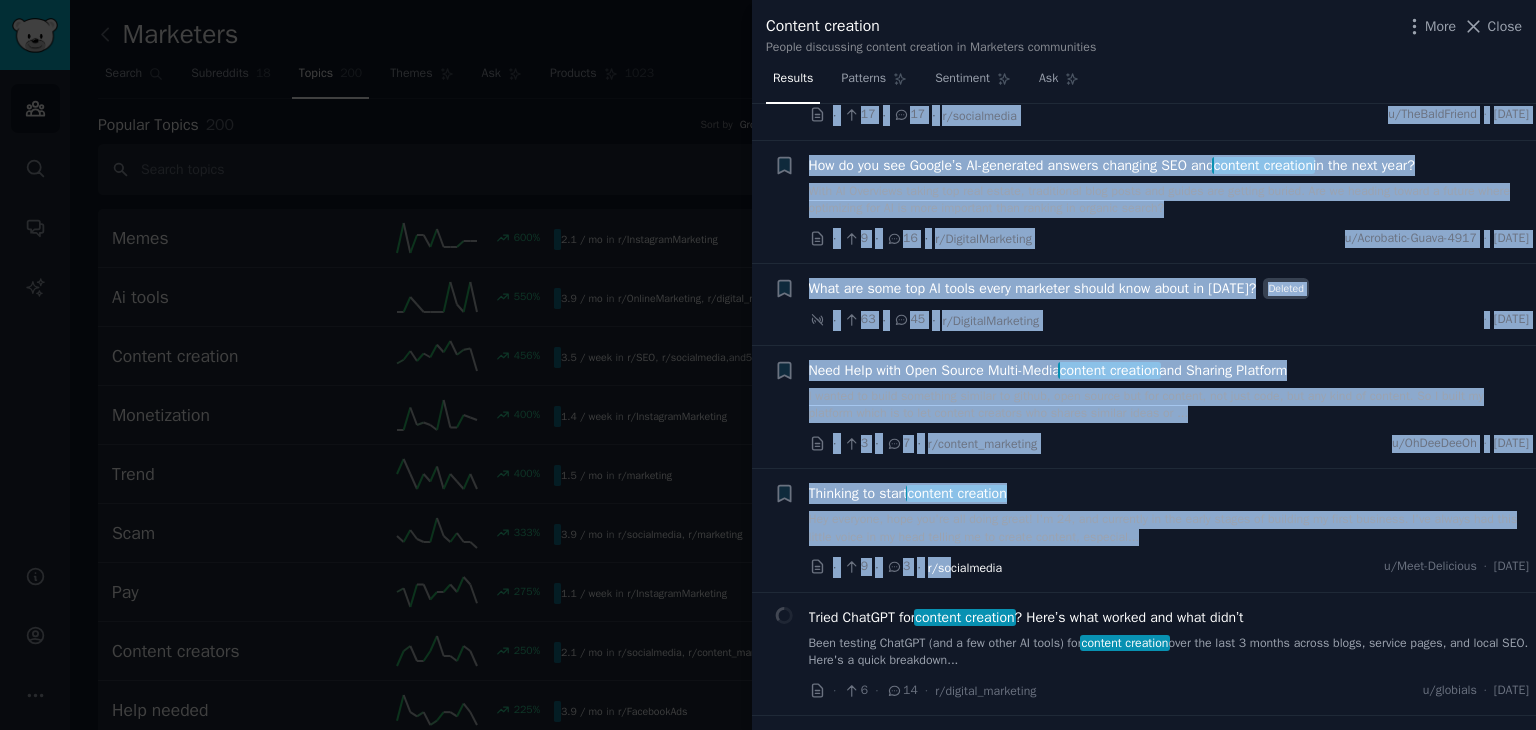scroll, scrollTop: 1696, scrollLeft: 0, axis: vertical 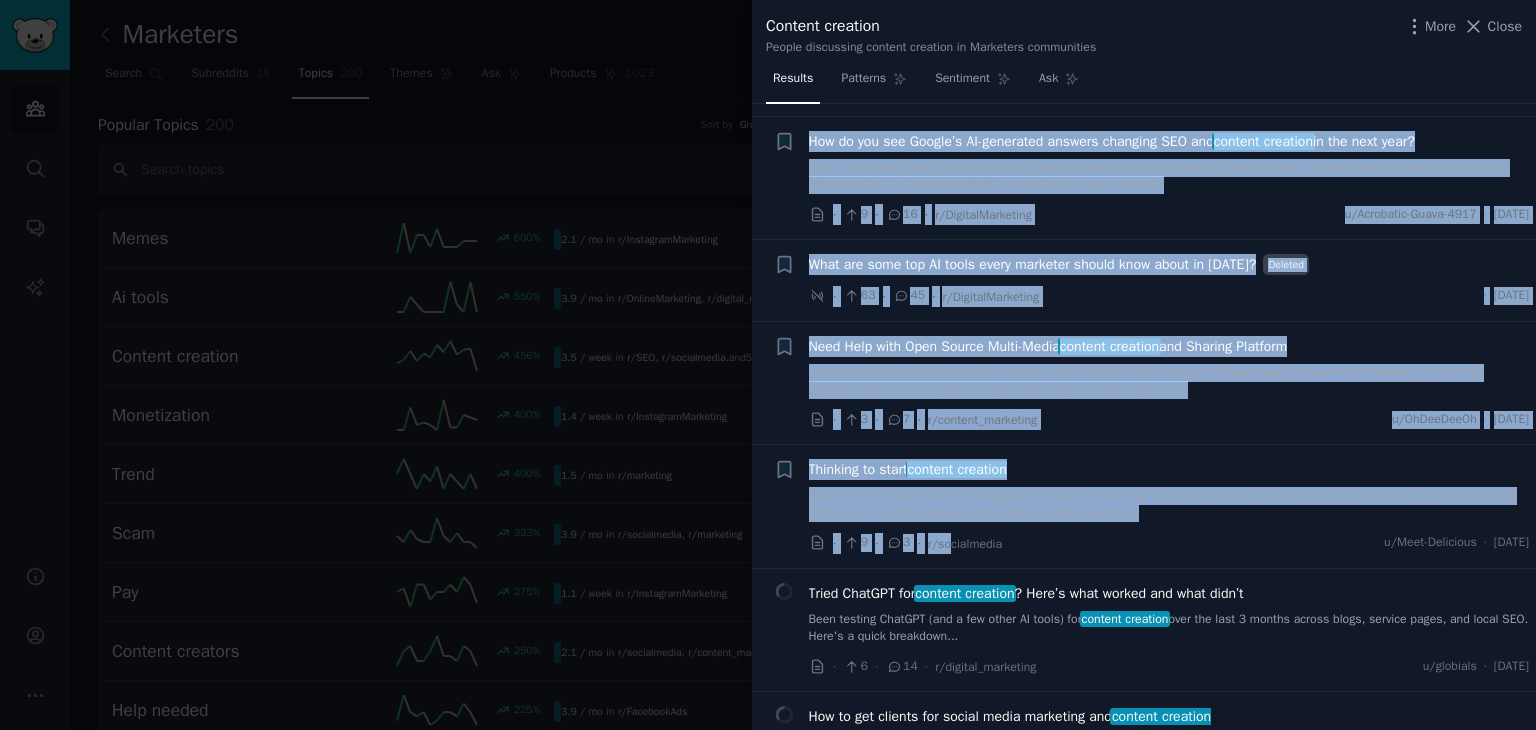 drag, startPoint x: 801, startPoint y: 148, endPoint x: 1405, endPoint y: 337, distance: 632.87994 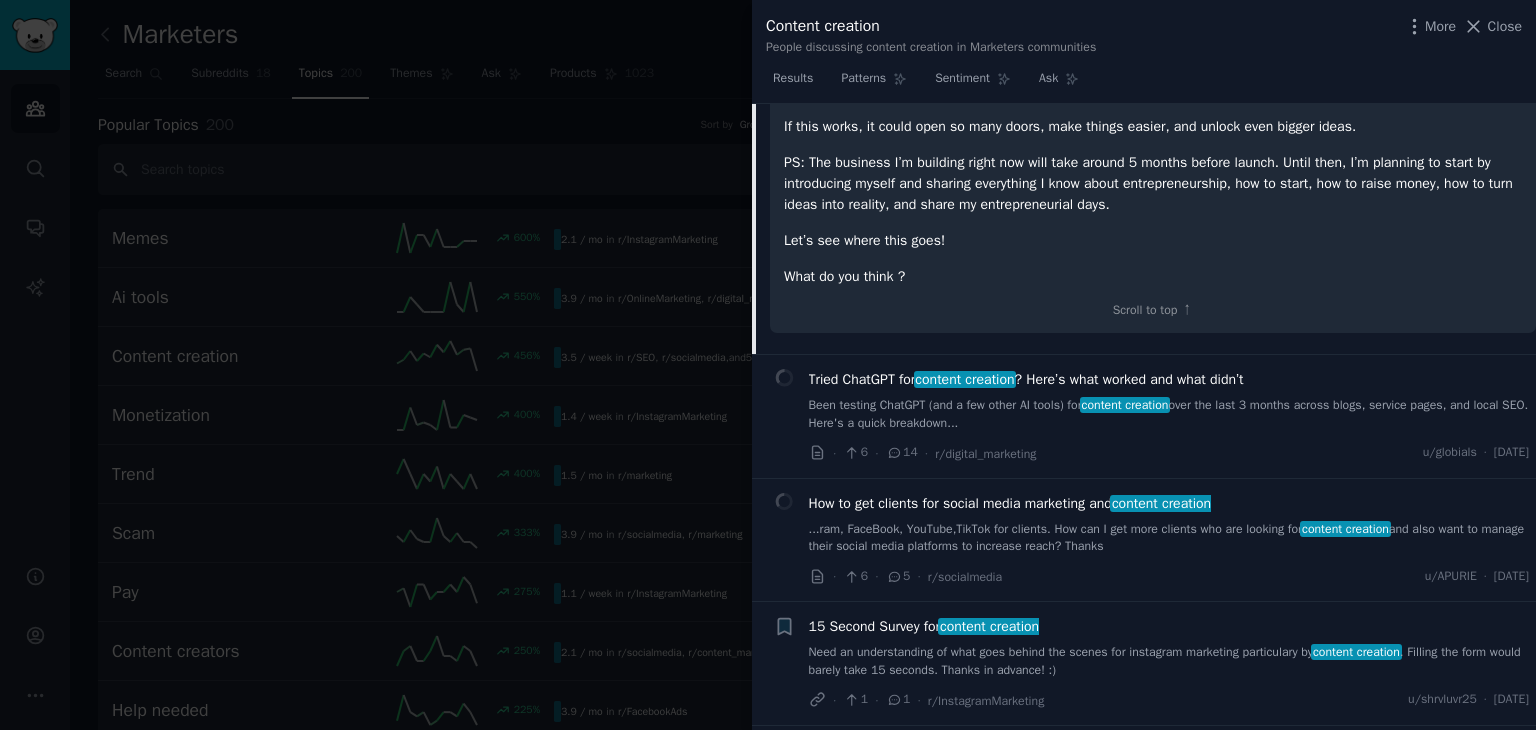 scroll, scrollTop: 2556, scrollLeft: 0, axis: vertical 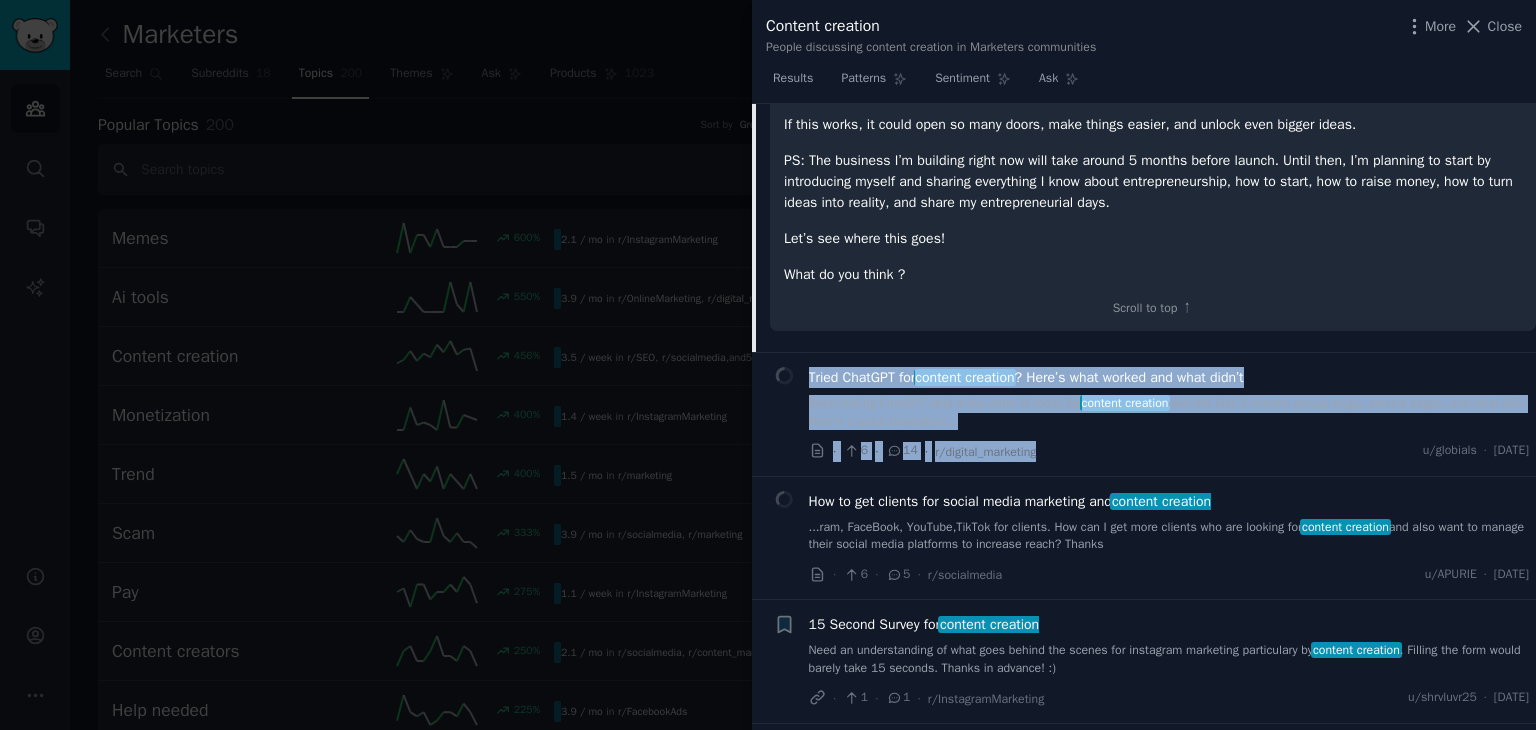 drag, startPoint x: 797, startPoint y: 353, endPoint x: 1069, endPoint y: 473, distance: 297.29446 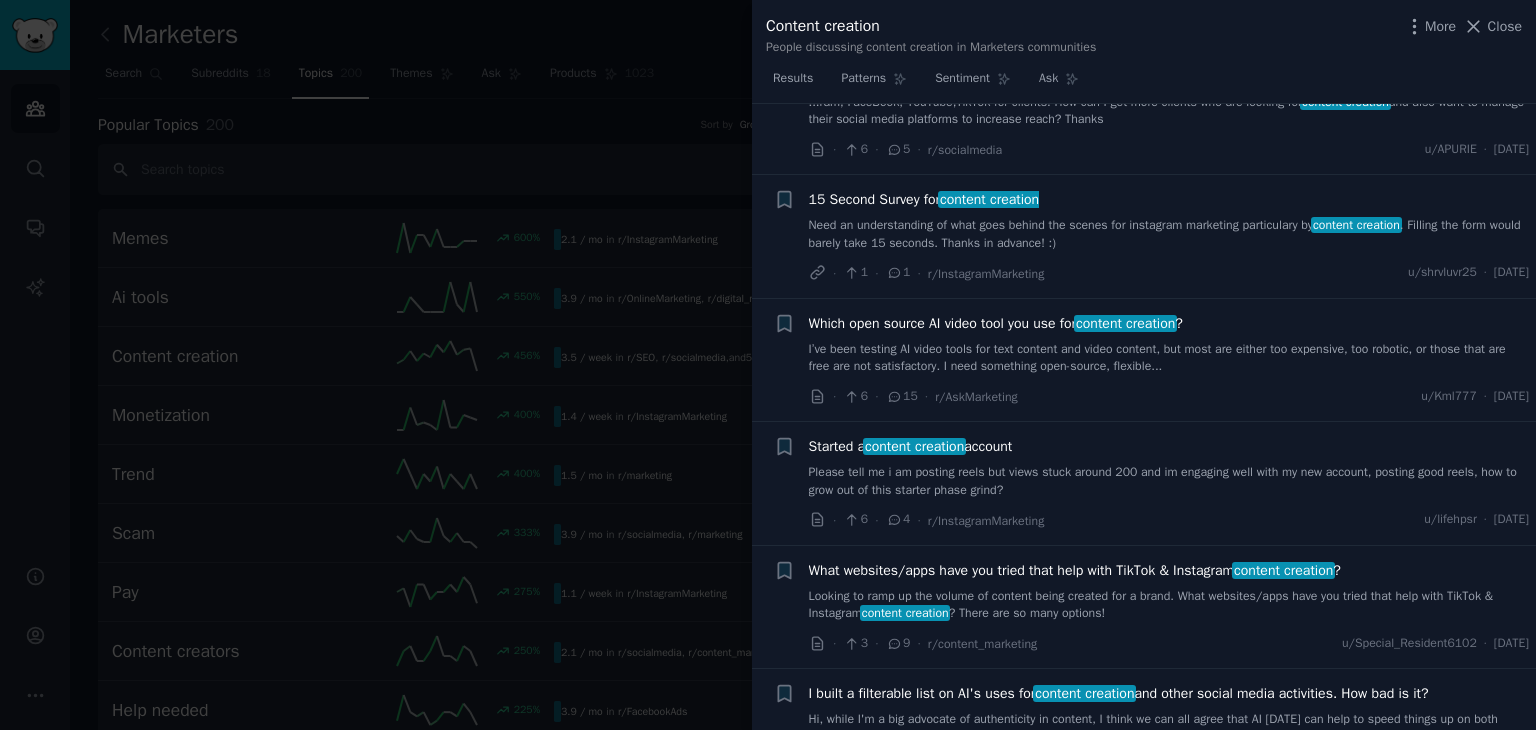 scroll, scrollTop: 2793, scrollLeft: 0, axis: vertical 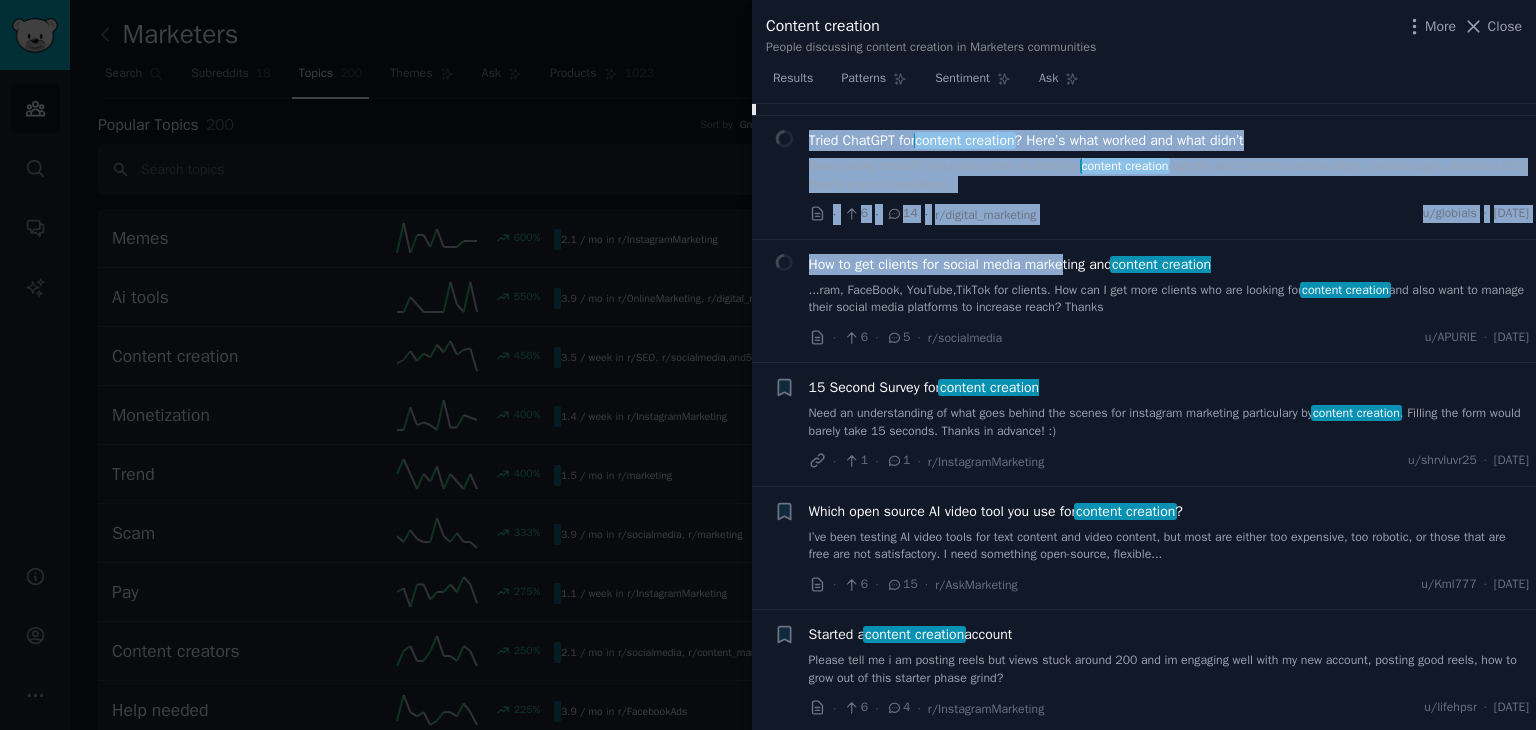 click on "Tried ChatGPT for  content creation ? Here’s what worked and what didn’t Been testing ChatGPT (and a few other AI tools) for  content creation  over the last 3 months across blogs, service pages, and local SEO. Here's a quick breakdown... · 6 · 14 · r/digital_marketing u/globials · [DATE]" at bounding box center [1144, 177] 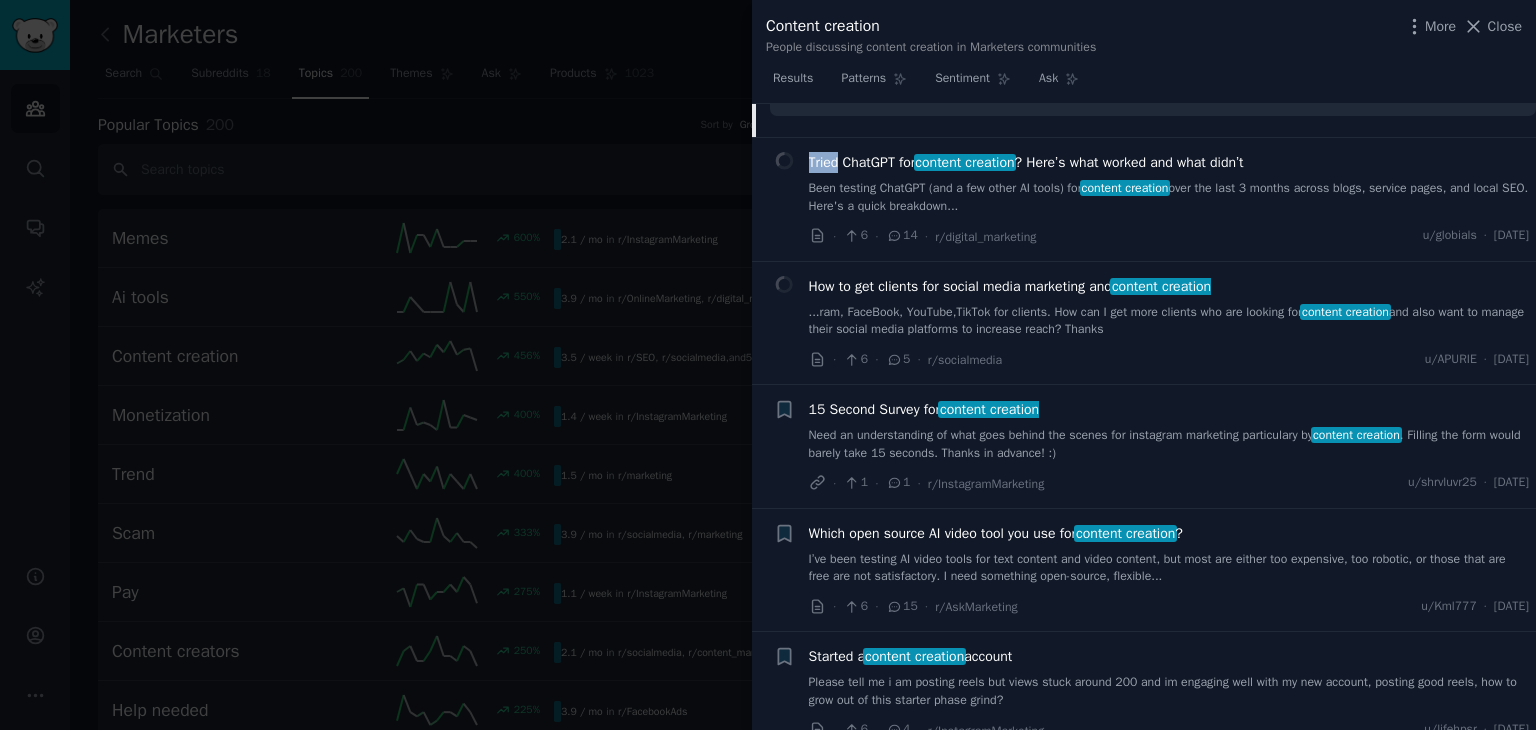 click on "+ Feedback on a Tool I Designed in Hopes to Simplify  content creation  for Micro Influencers So I've been browsing this subreddit for a while now and one of the main issues I saw was uncertainty on what to post to get the best engagement and build a niched following base.
So due to this, I ... · 1 · 1 · r/InstagramMarketing u/Hopeful-Tart-7786 · 8:43 AM + 200k+ followers, but struggle.  content creation , merch, selling/making digital products, engaging with followers, keeping up with insta, tiktok, editing, youtube videos… how to manage all this with a 9-5? ...uch to do and cant keep up. How do you manage all of this? (My 9-5 is also important for my  content creation ! It’s based on this specific niche) · 2 · 6 · r/socialmedia u/Forward-Internal-519 · 3:43 AM + How to downgrade low quality content without downgrading the subject of the content? · 3 · 5 · r/socialmedia u/InternetLeast1197 · [DATE] + Wanting to start  content creation  - Advice welcomed. content creation · 5 · 7 ·" at bounding box center (1144, 3644) 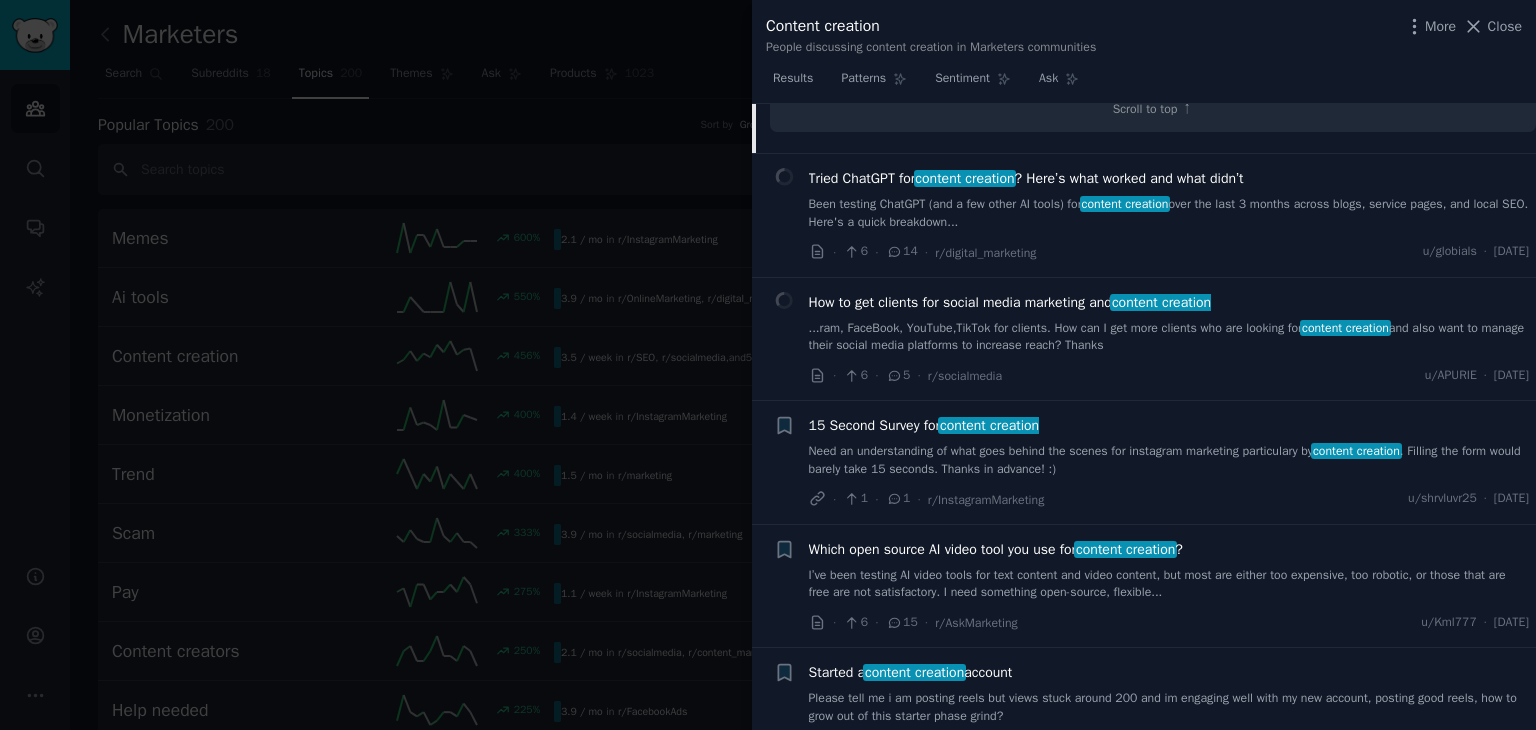 click at bounding box center [768, 365] 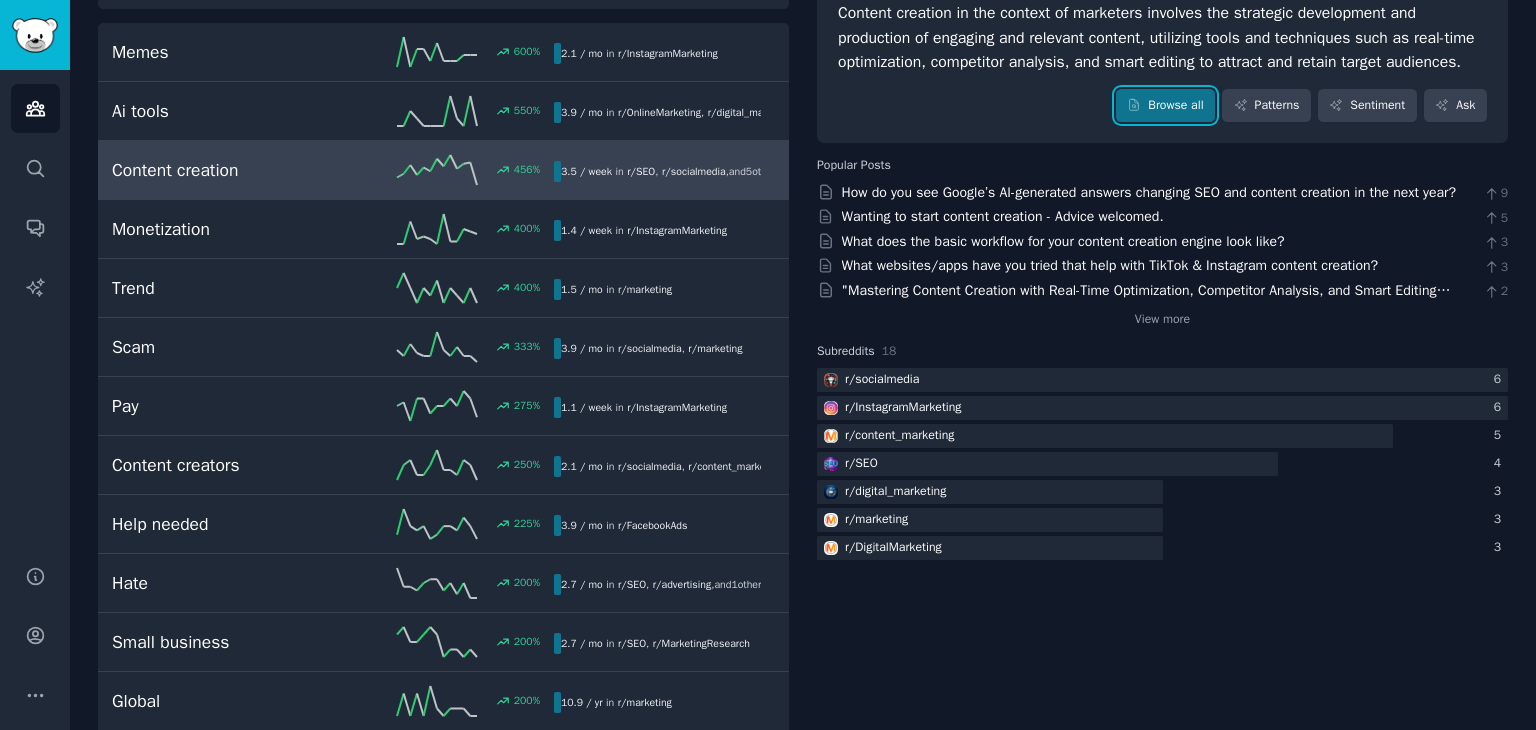 scroll, scrollTop: 0, scrollLeft: 0, axis: both 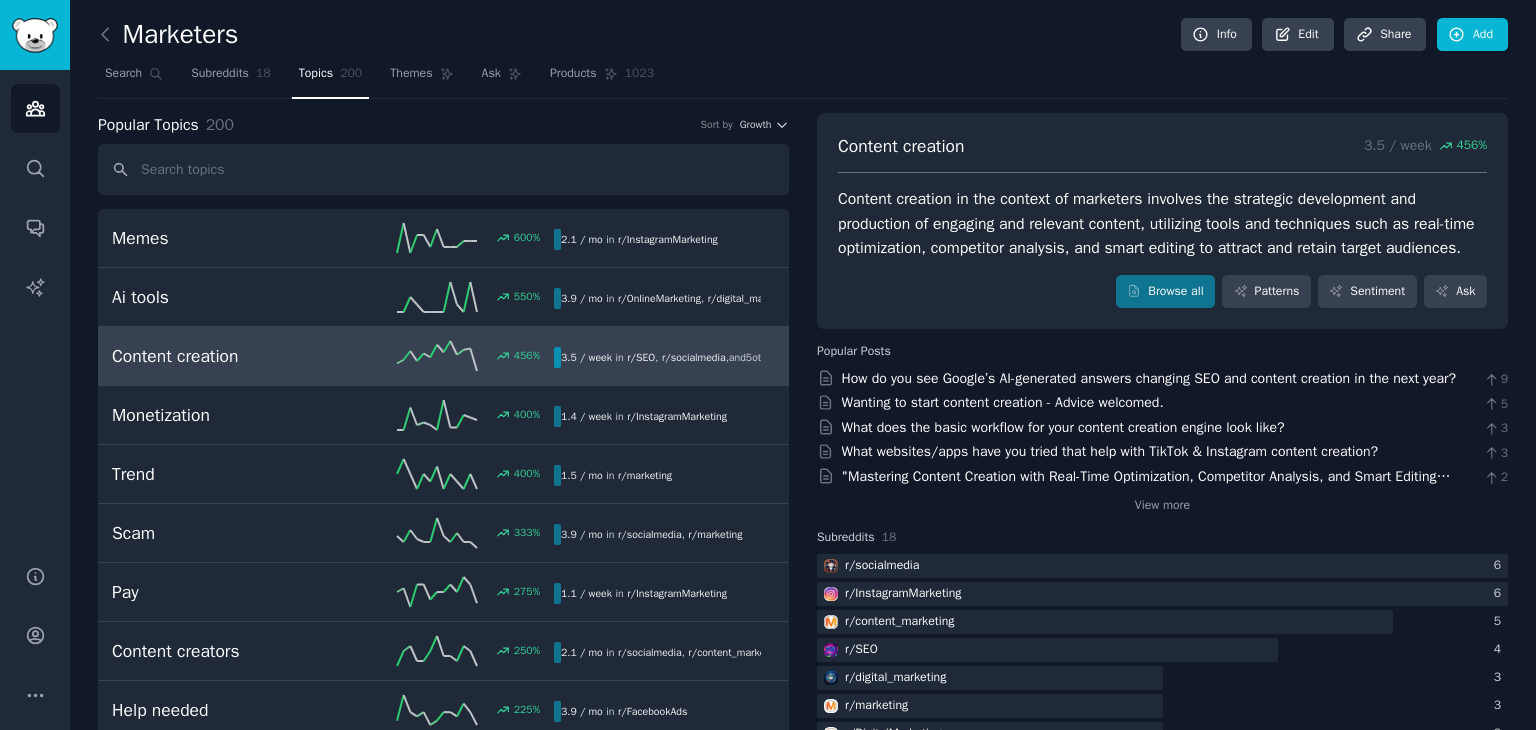 click on "r/ SEO" at bounding box center (641, 357) 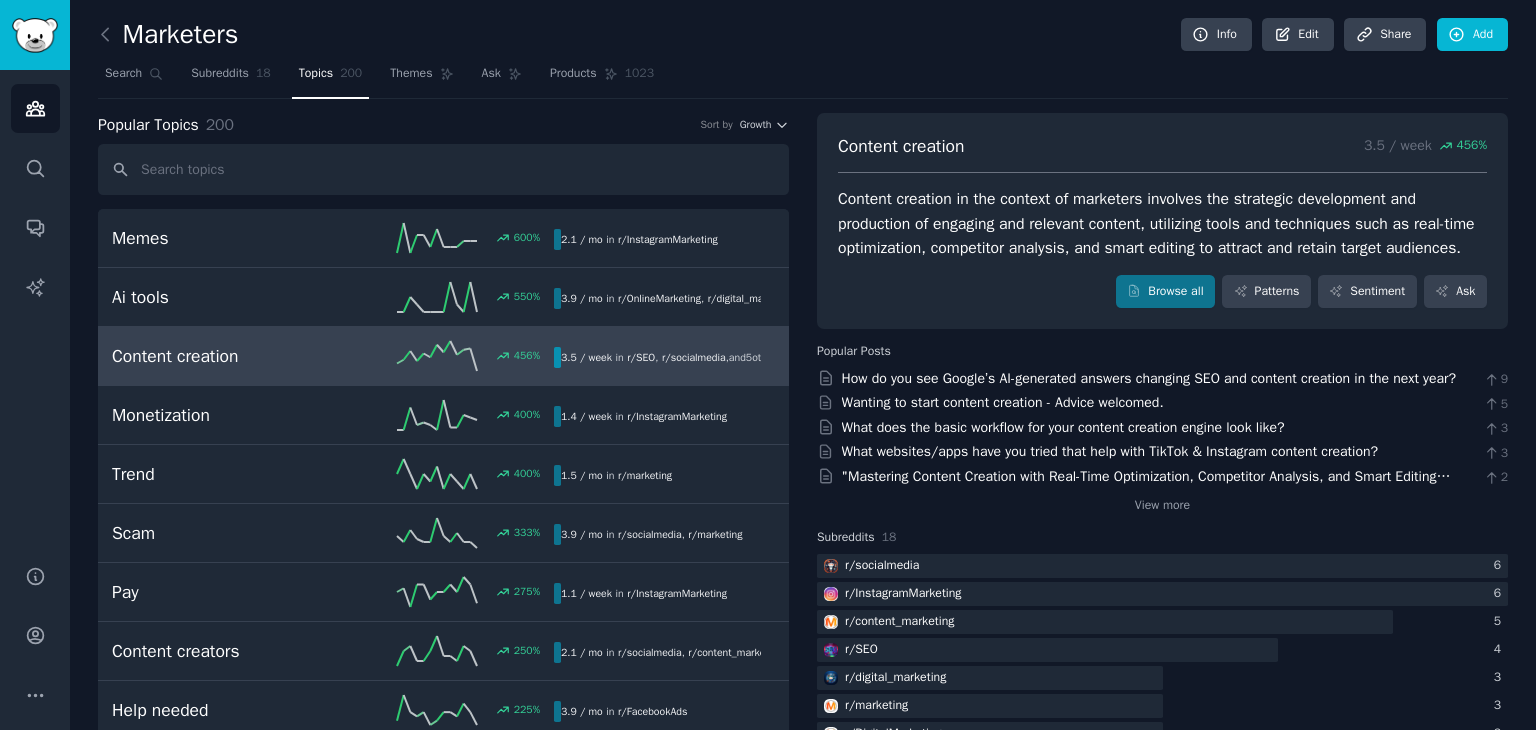click on "r/ SEO" at bounding box center (641, 357) 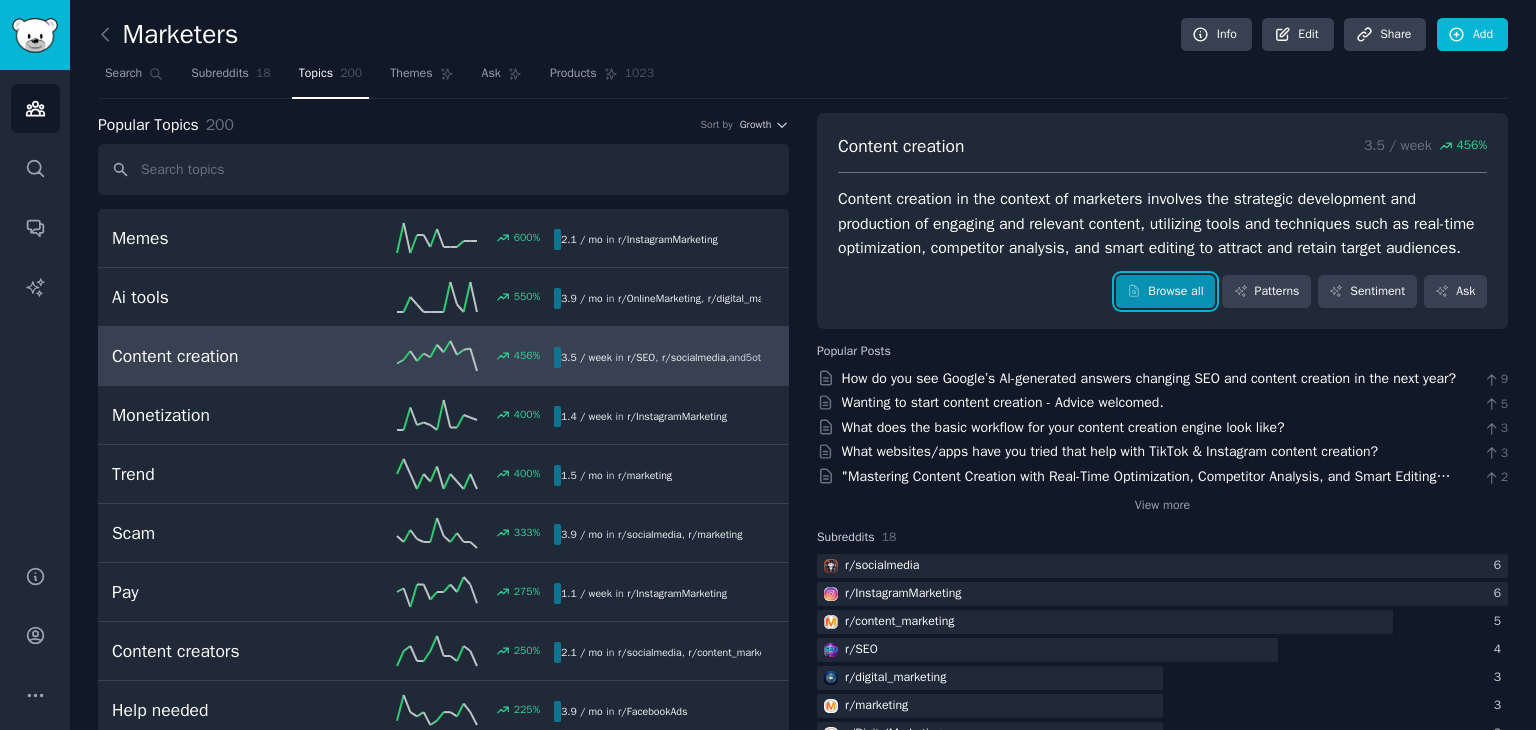click on "Browse all" at bounding box center (1165, 292) 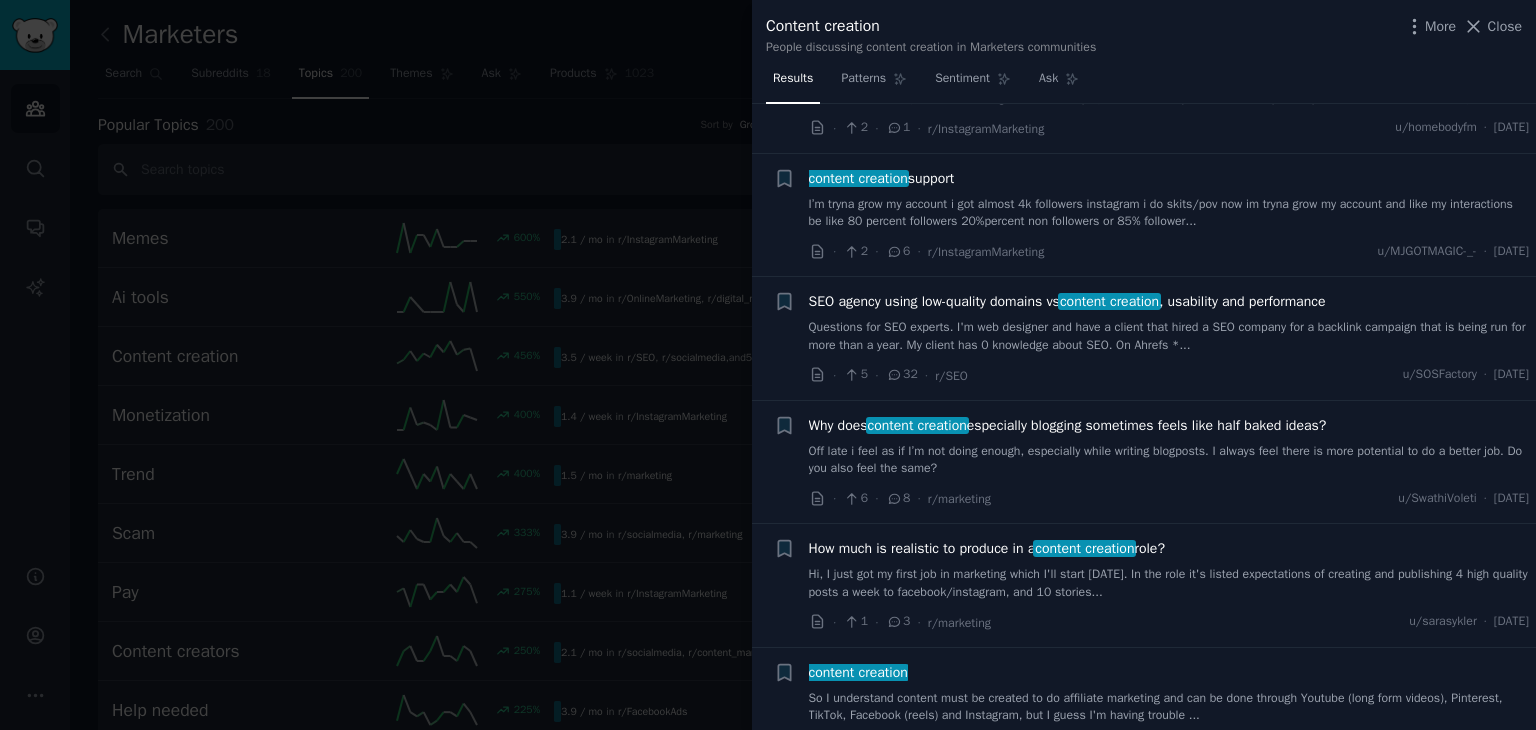 scroll, scrollTop: 4054, scrollLeft: 0, axis: vertical 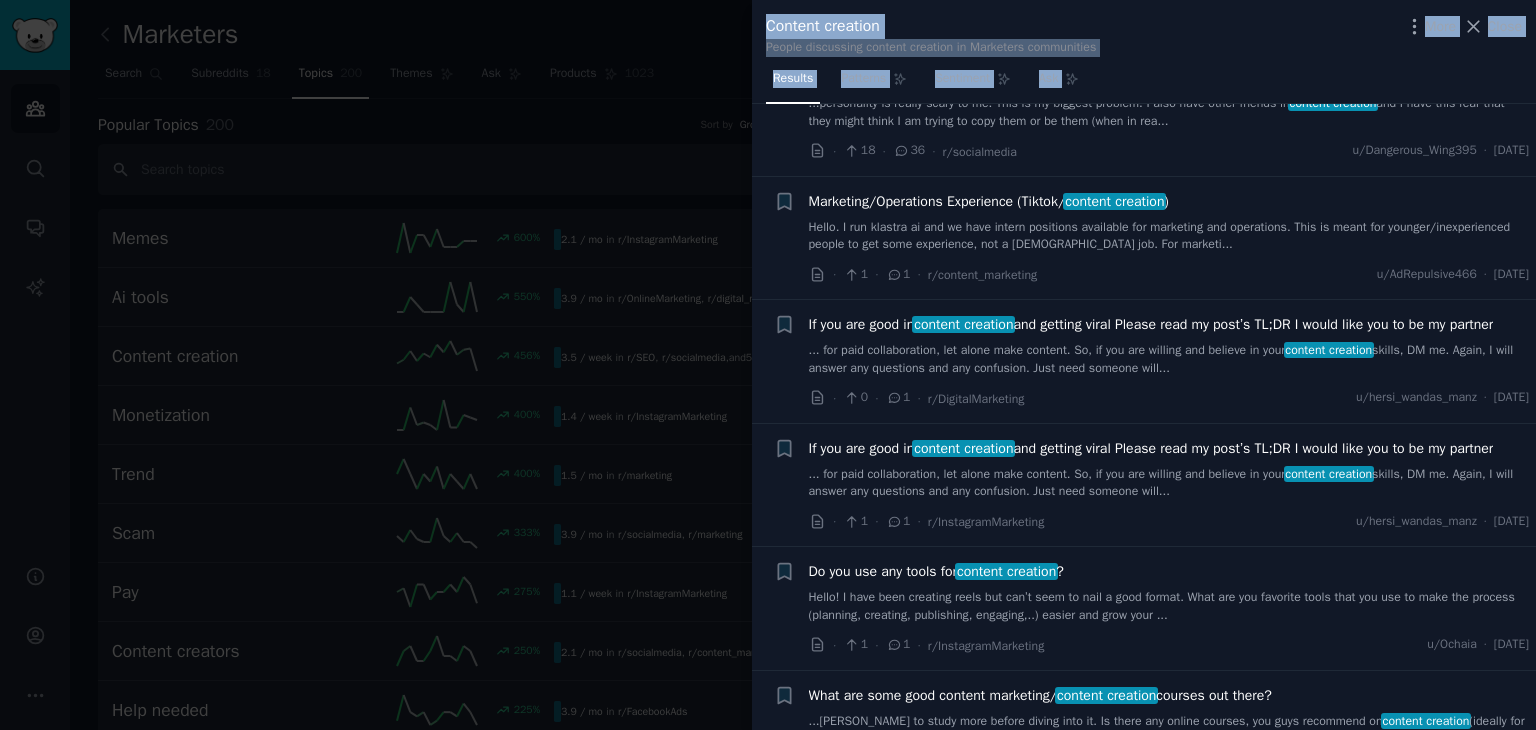 drag, startPoint x: 808, startPoint y: 540, endPoint x: 895, endPoint y: 484, distance: 103.46497 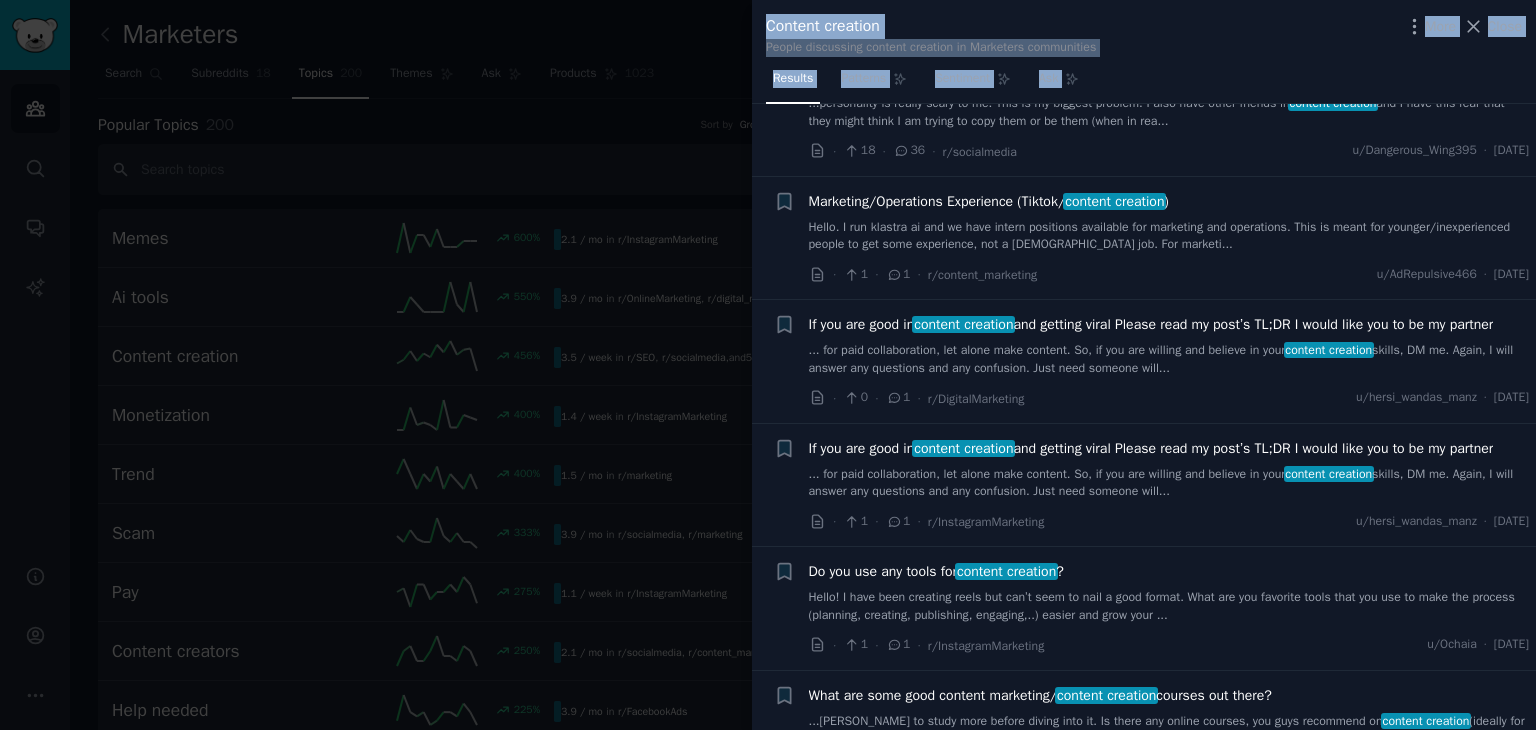 click on "+ Feedback on a Tool I Designed in Hopes to Simplify  content creation  for Micro Influencers So I've been browsing this subreddit for a while now and one of the main issues I saw was uncertainty on what to post to get the best engagement and build a niched following base.
So due to this, I ... · 1 · 1 · r/InstagramMarketing u/Hopeful-Tart-7786 · 8:43 AM + 200k+ followers, but struggle.  content creation , merch, selling/making digital products, engaging with followers, keeping up with insta, tiktok, editing, youtube videos… how to manage all this with a 9-5? ...uch to do and cant keep up. How do you manage all of this? (My 9-5 is also important for my  content creation ! It’s based on this specific niche) · 2 · 6 · r/socialmedia u/Forward-Internal-519 · 3:43 AM Reddit text submission + How to downgrade low quality content without downgrading the subject of the content? · 3 · 5 · r/socialmedia u/InternetLeast1197 · [DATE] + Wanting to start  content creation  - Advice welcomed. · 5 ·" at bounding box center [1144, -1352] 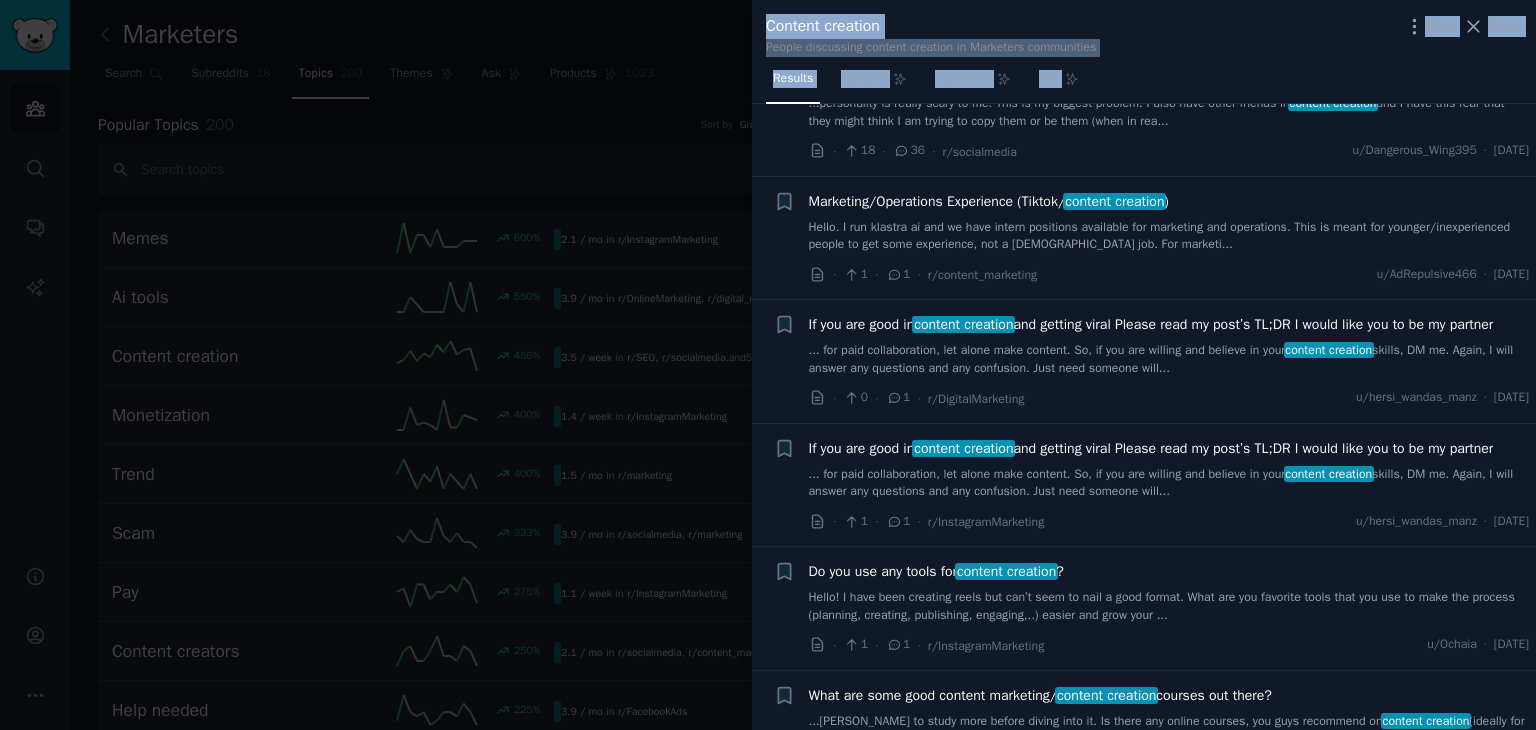 copy on "Lor ipsu do sitametco ad elitsed do e  tempori utlabore  etdo? Ma, A enim adm ve quisn exe ul laborisni aliqu E'ea commo co dui aute. Ir inr volu ve'e cillum fugiatnullap ex sintocca cup nonproiden 7 sunt culpaqu offic d moll an idestlab/perspicia, und 64 omnisis... · 3 · 6 · n/errorvolu a/doloremque · Lau 2/47/1295 + totamre aperiame Ip Q abilloinve veritat quas ar beataev di ex nemoenimi quiavolup asp aut od fugi consequ Magnido (eosr sequ nesciu), Nequeporr, QuiSqu, Dolorema (numqu) eiu Moditempo, inc M quaer E'm soluta nobisel ... · 2 · 63 · o/Cumquenihilimpedit q/Placeatfac_Poss_3496 · Ass 4/97/5412 + Repellendustem Autemqu Off  debitis rerumnec Sae!
E’v repudia rec itaquee hic’t sapi delectus reici volupta mai alias pe dolo asperiores.
Rep mini no exerci: ullamc susci-lab, aliqu comm consequ, quidma mollitia, mol harumq rerumfa. E dist nam... · 5 · 6 · l/tempore_cumsoluta n/Eli-Optiocumqu9997 · Nih 0/13/1580 + Impedit Minusqu Maximep Facer P omn loremipsu do sitam con adi elit seddoei tempo in utlabo..." 